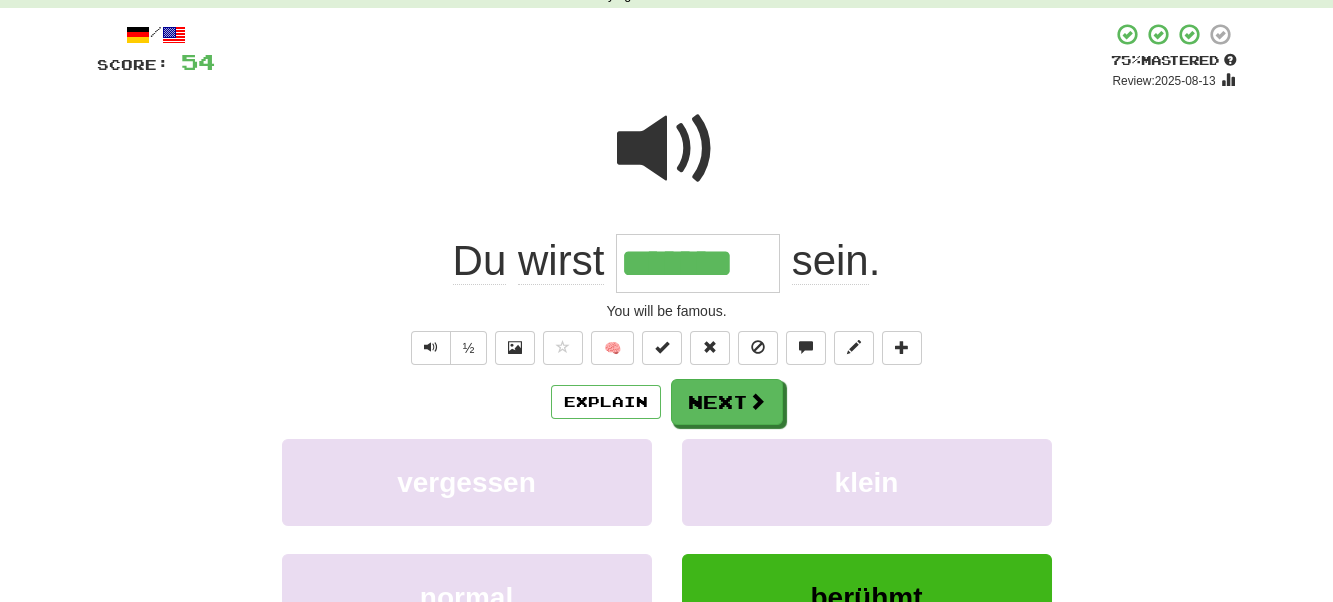 scroll, scrollTop: 100, scrollLeft: 0, axis: vertical 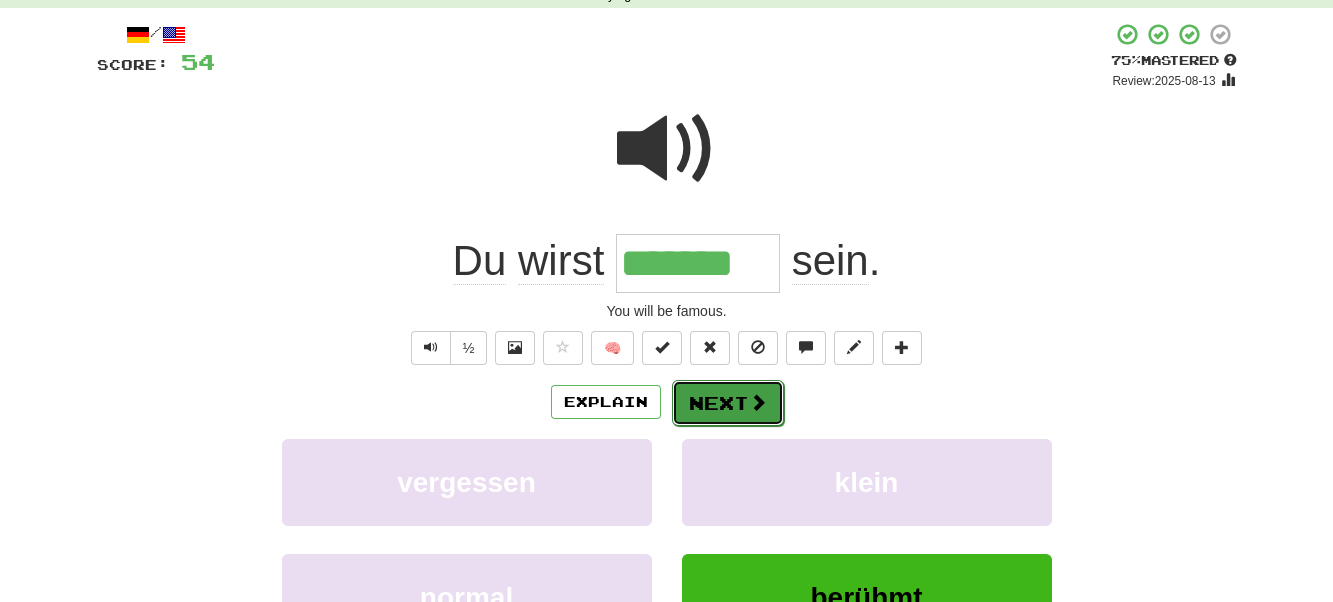 click on "Next" at bounding box center (728, 403) 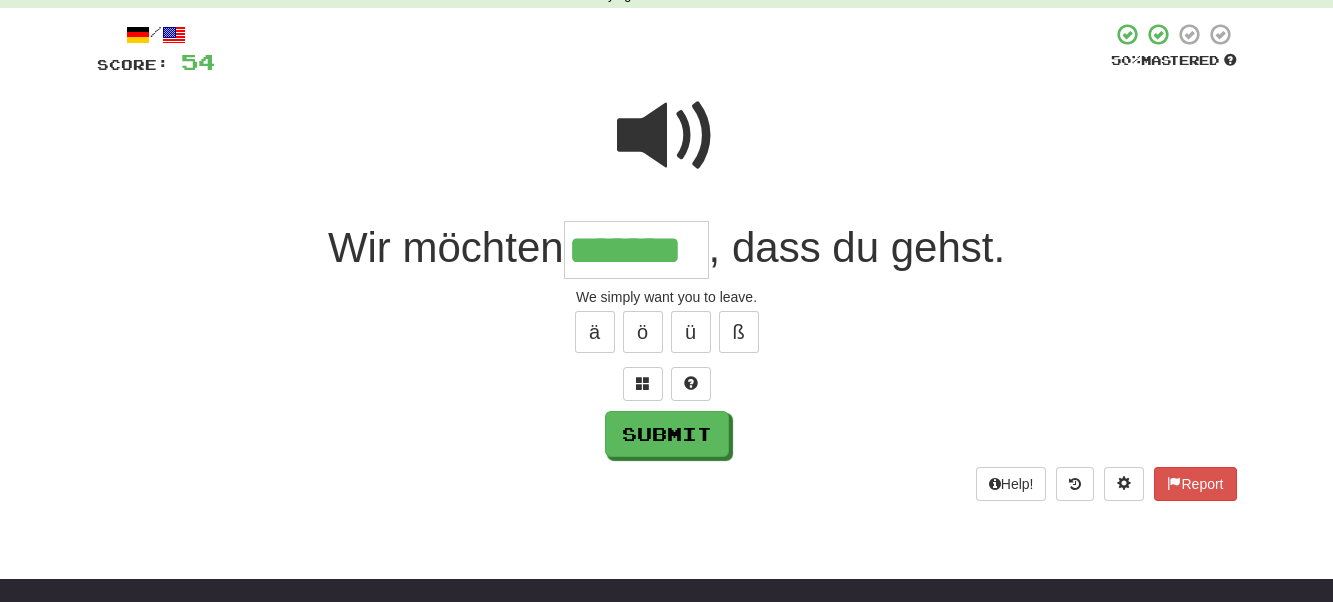 type on "*******" 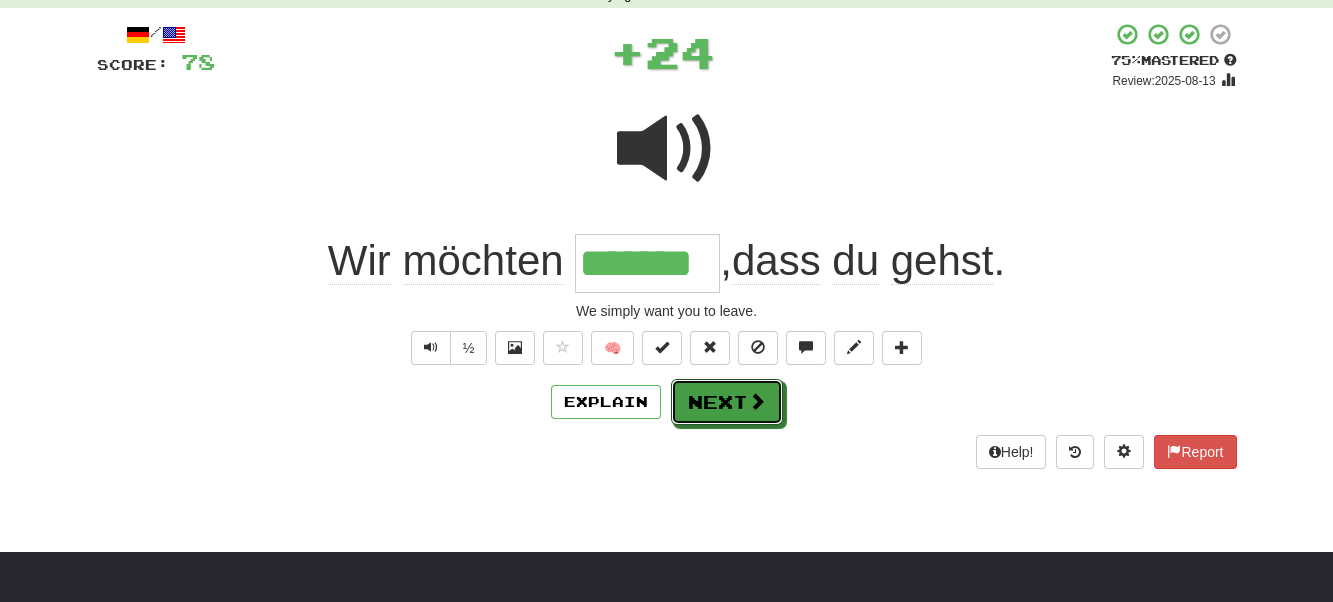 click on "Next" at bounding box center (727, 402) 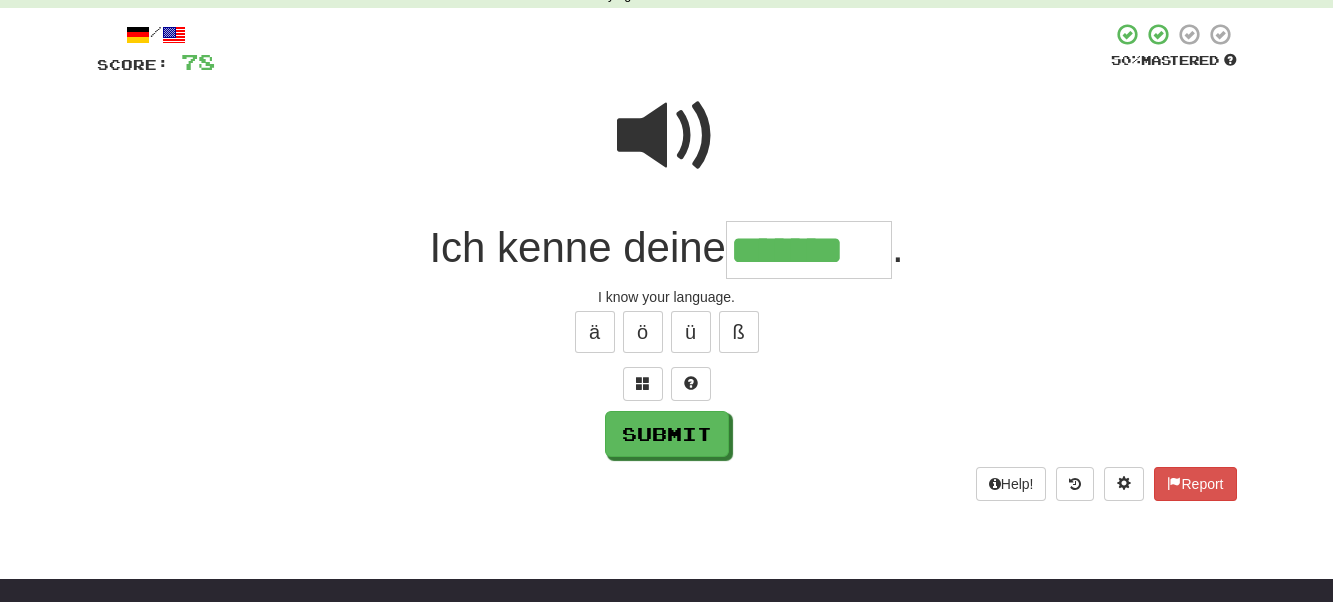 type on "*******" 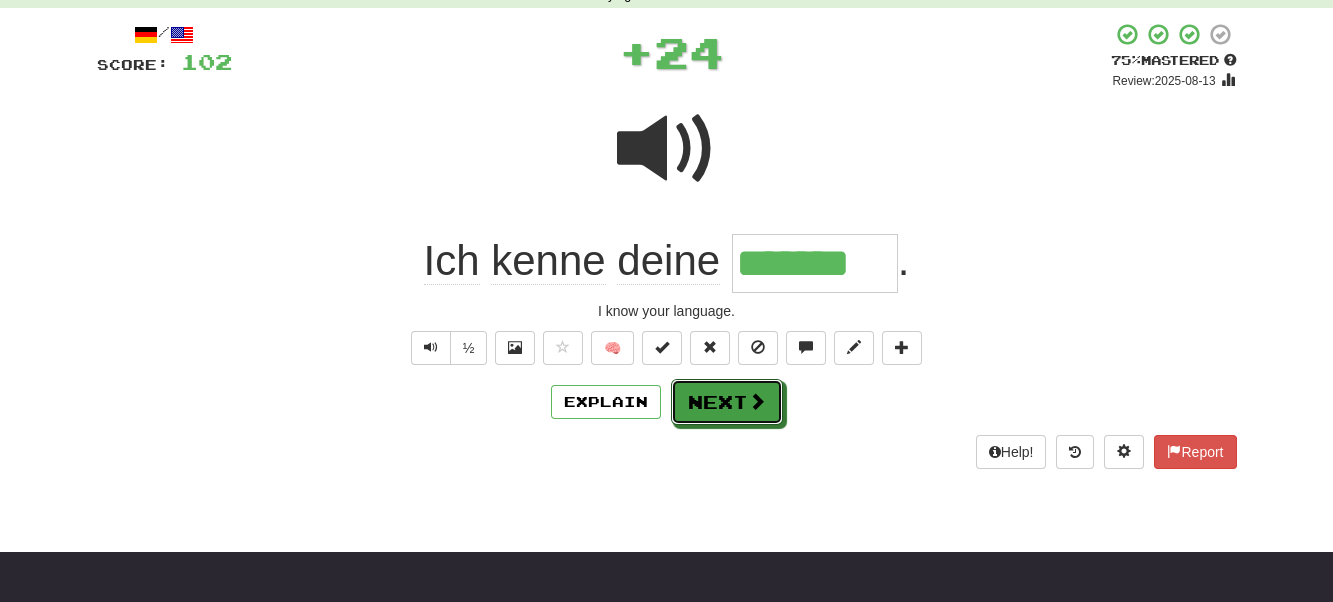 click at bounding box center (757, 401) 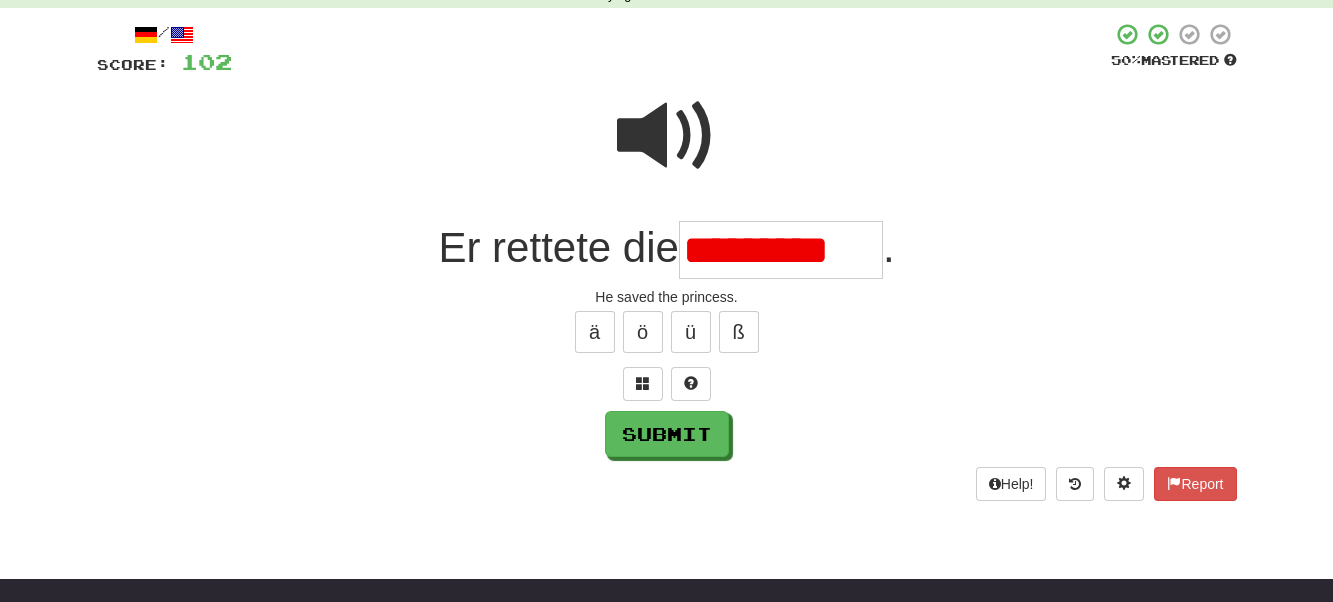 scroll, scrollTop: 0, scrollLeft: 0, axis: both 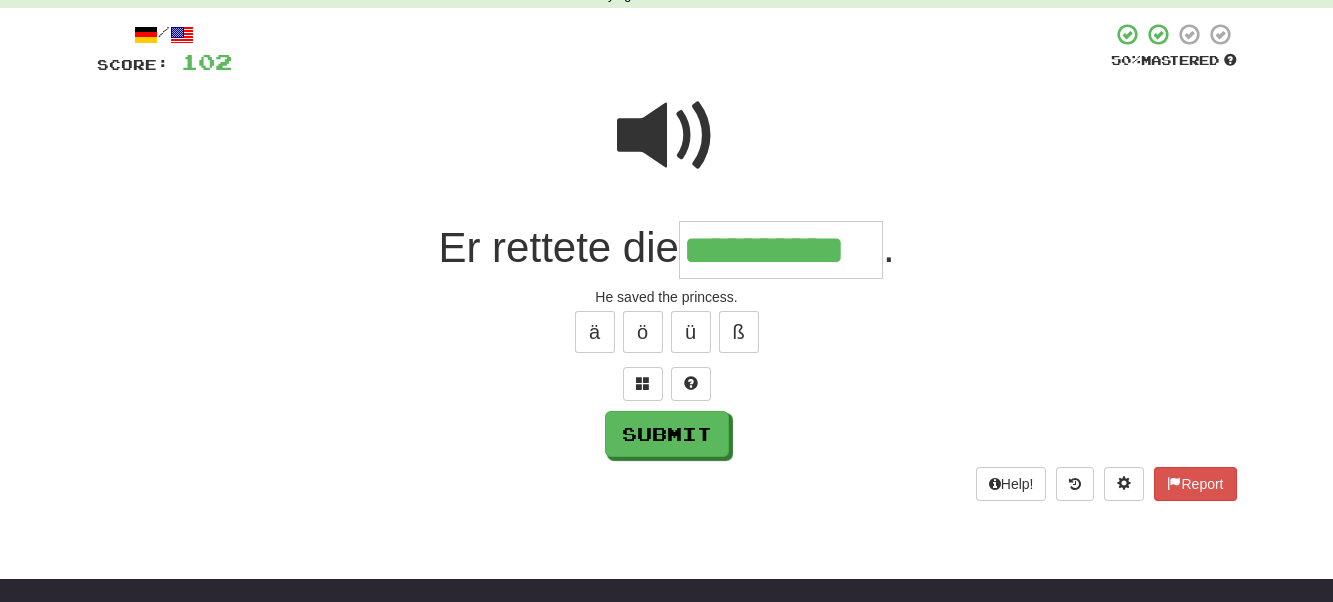 type on "**********" 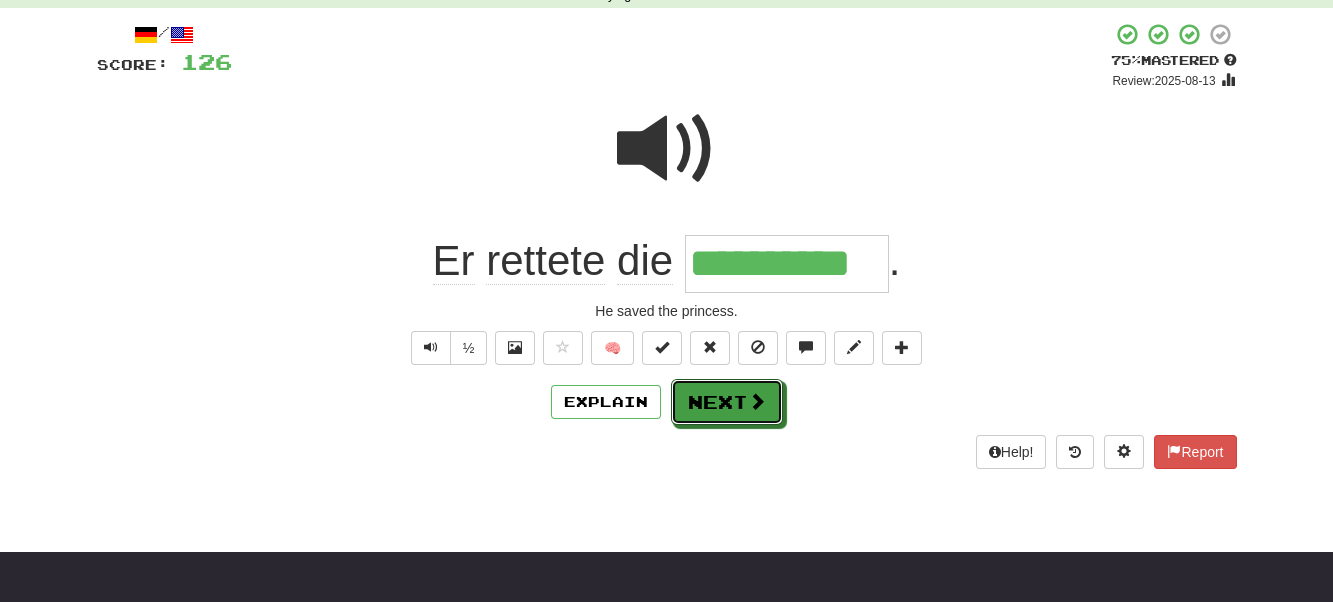 click on "Next" at bounding box center [727, 402] 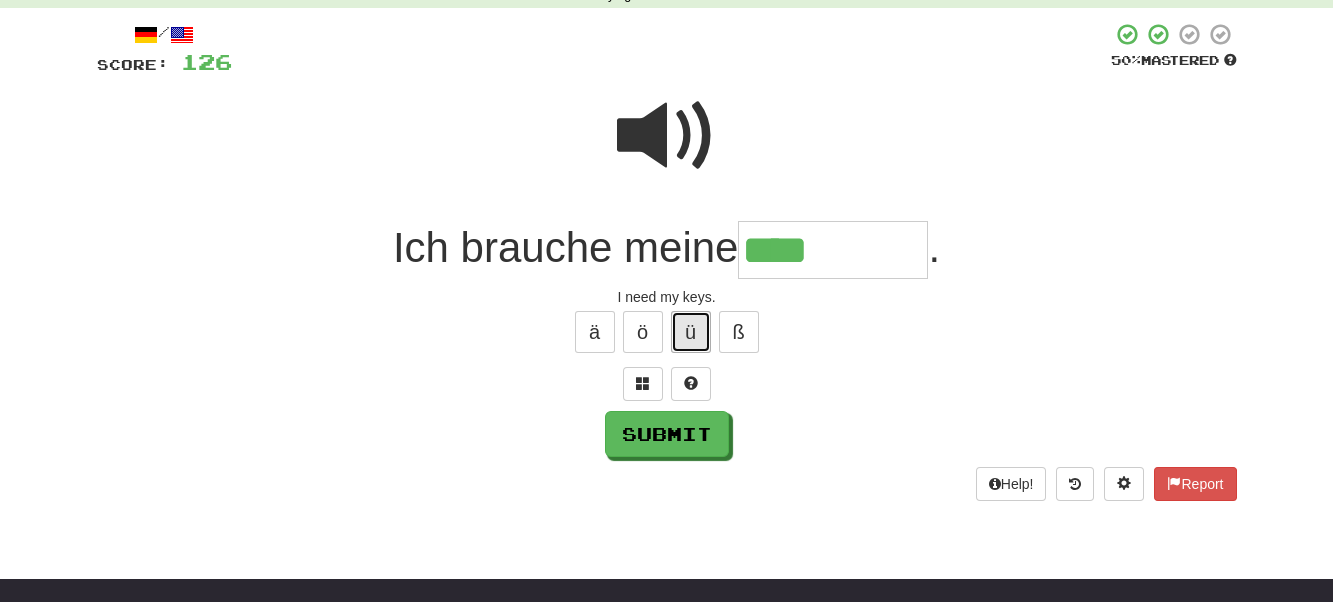 click on "ü" at bounding box center [691, 332] 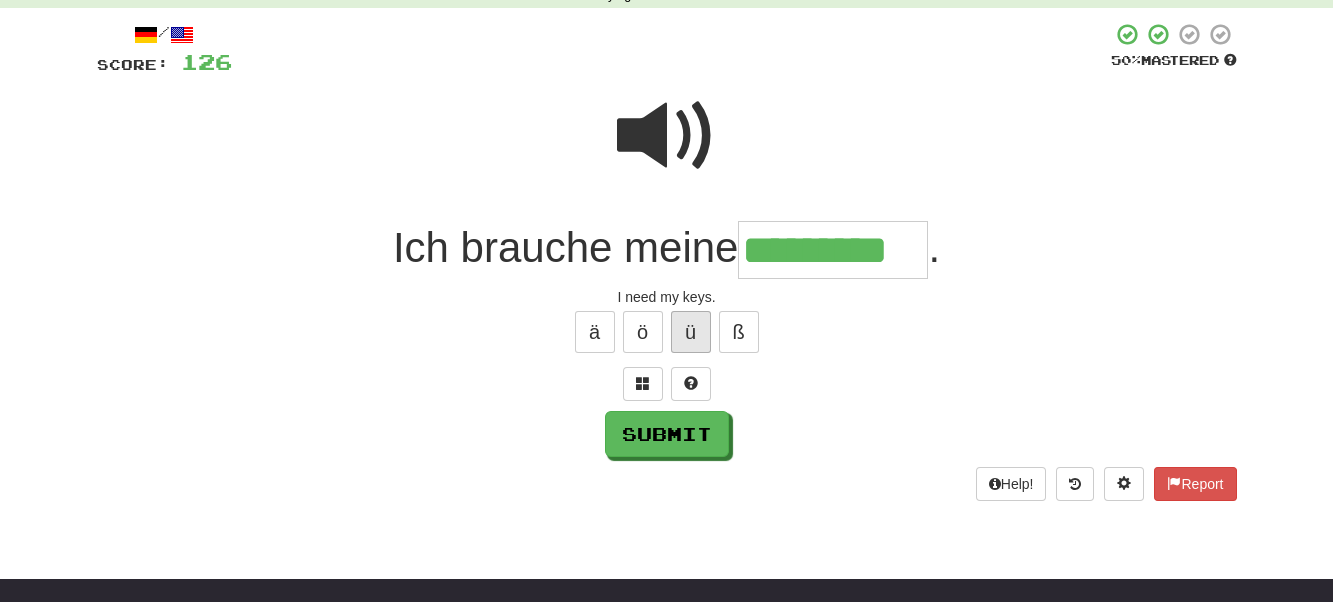type on "*********" 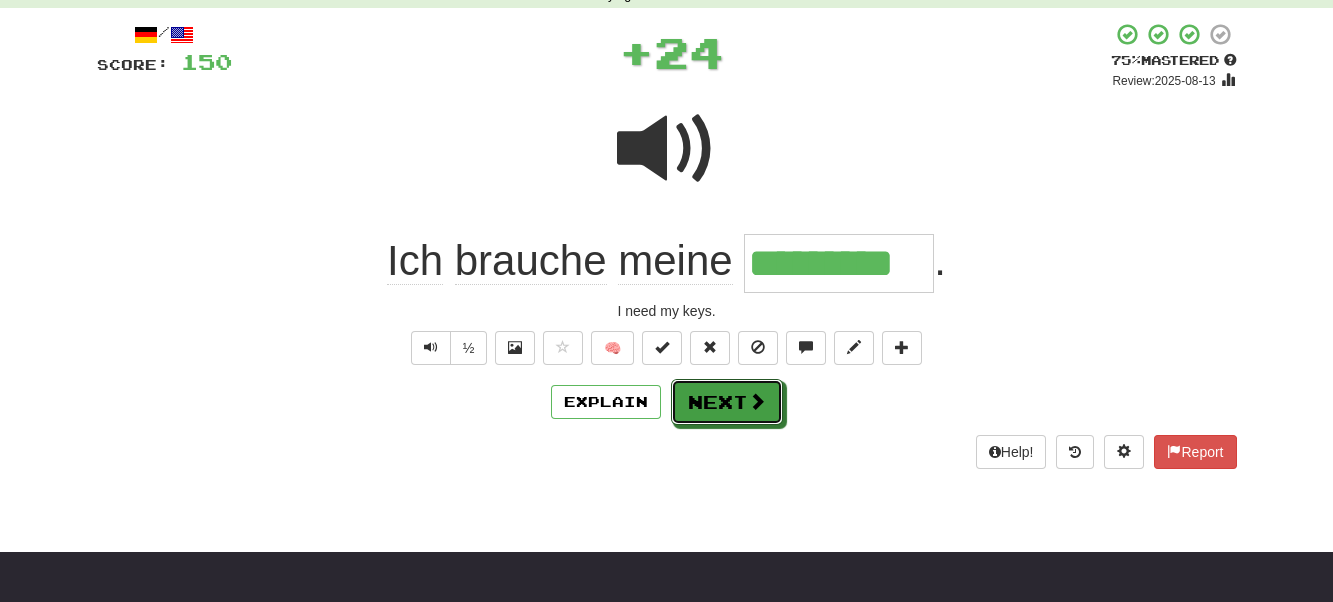 click on "Next" at bounding box center [727, 402] 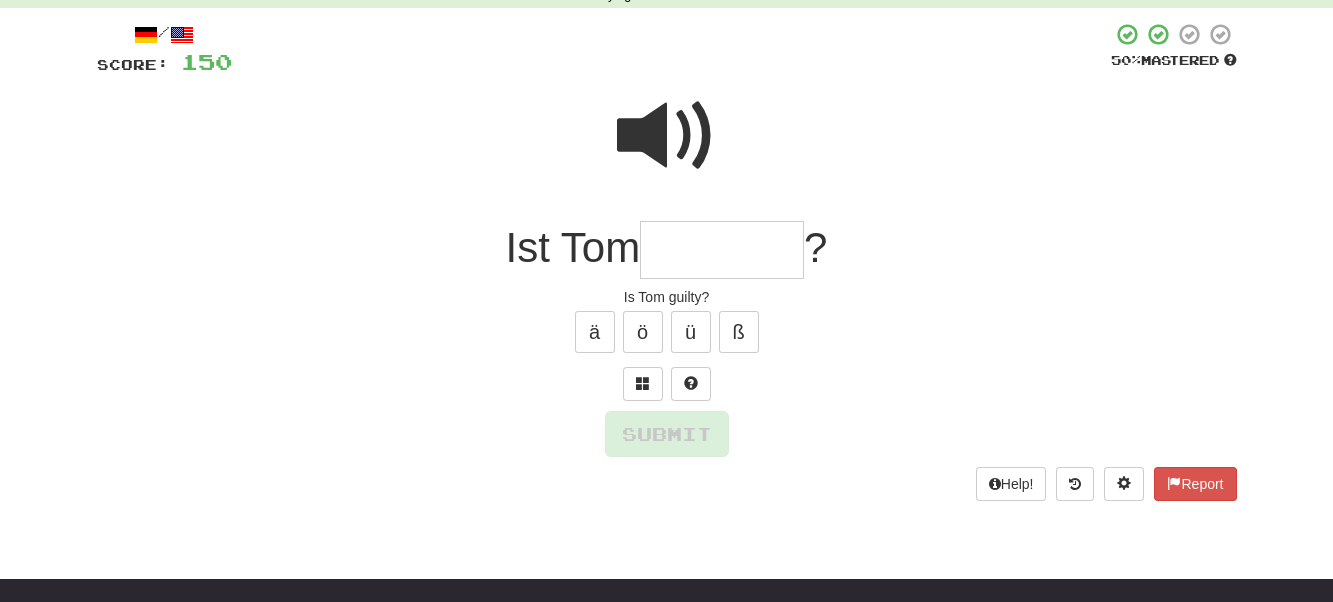 click at bounding box center [667, 136] 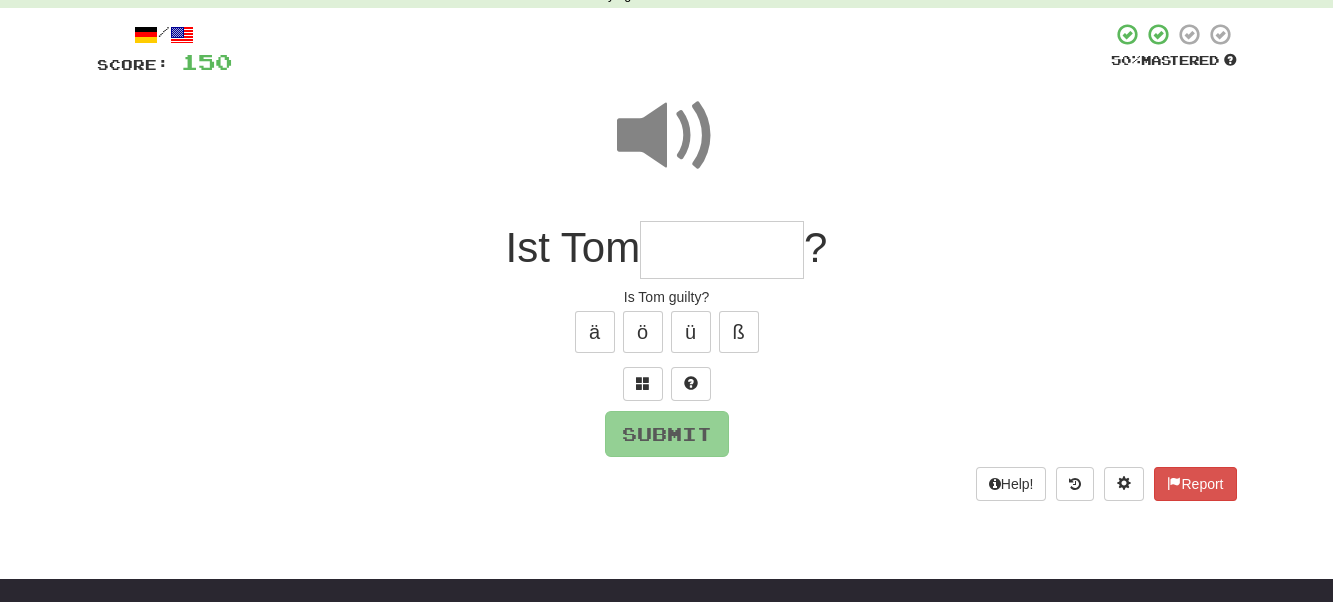 click at bounding box center [722, 250] 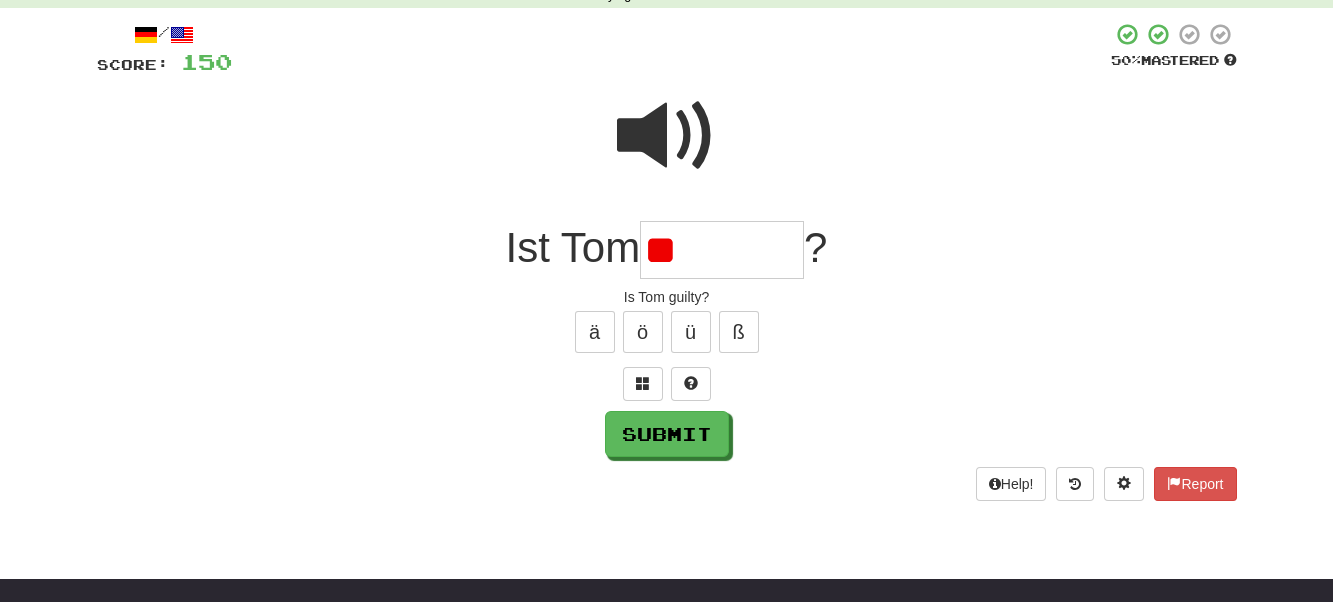 type on "*" 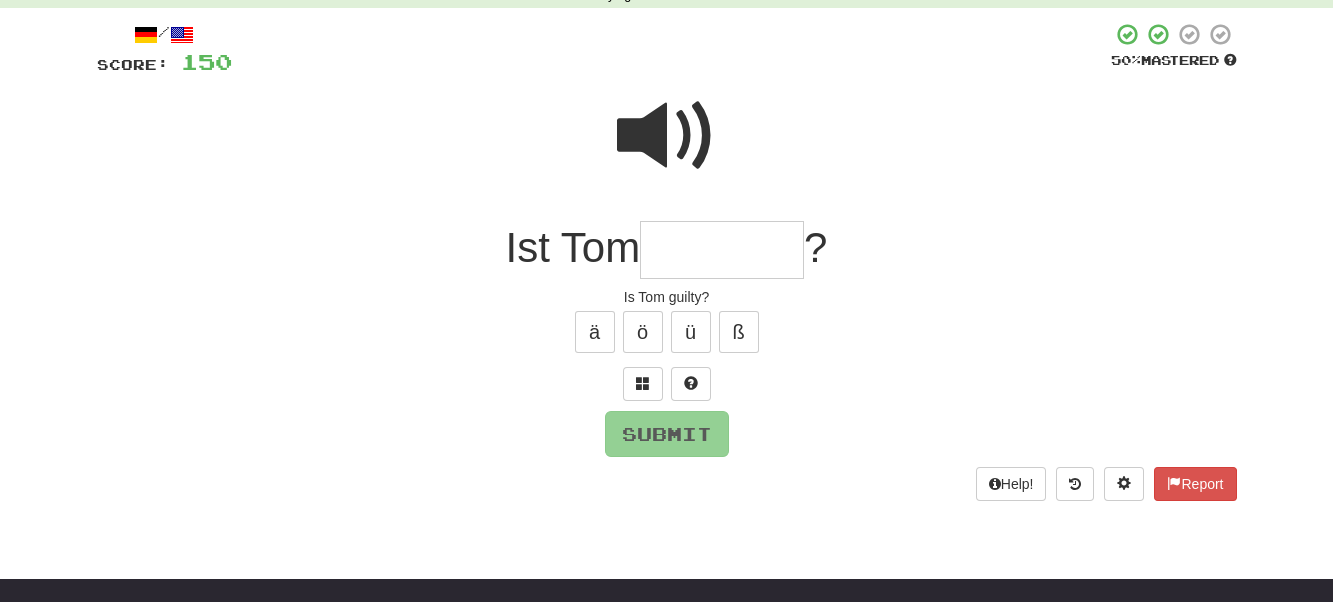 type on "*" 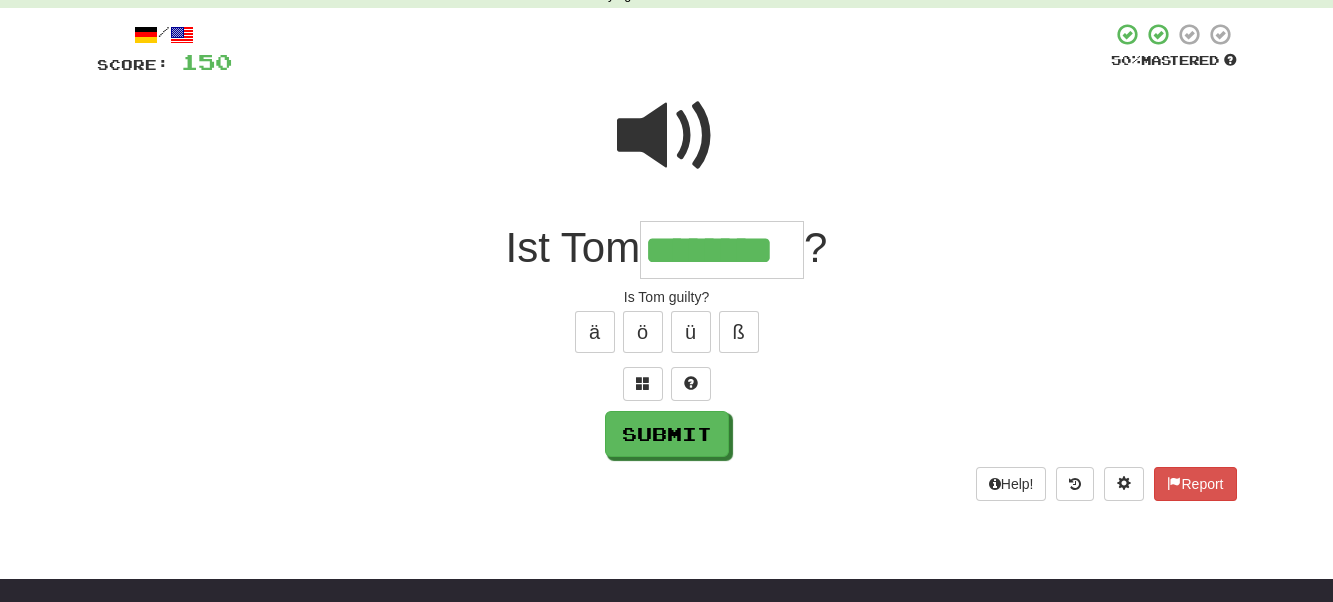 type on "********" 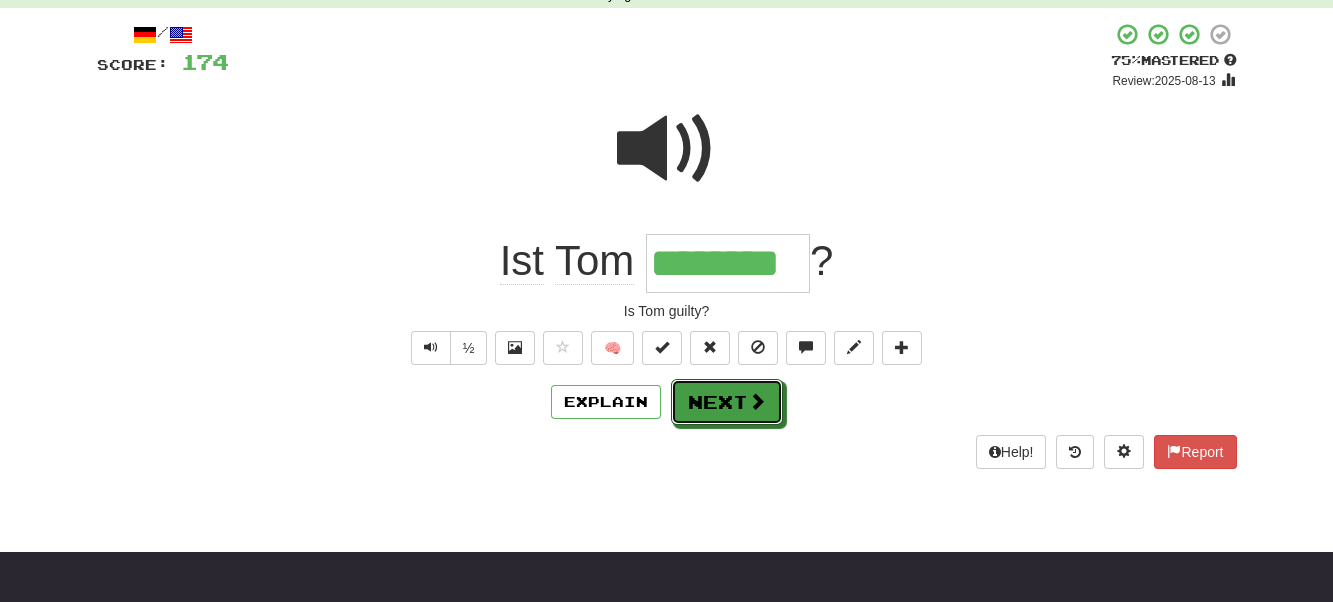 click on "Next" at bounding box center [727, 402] 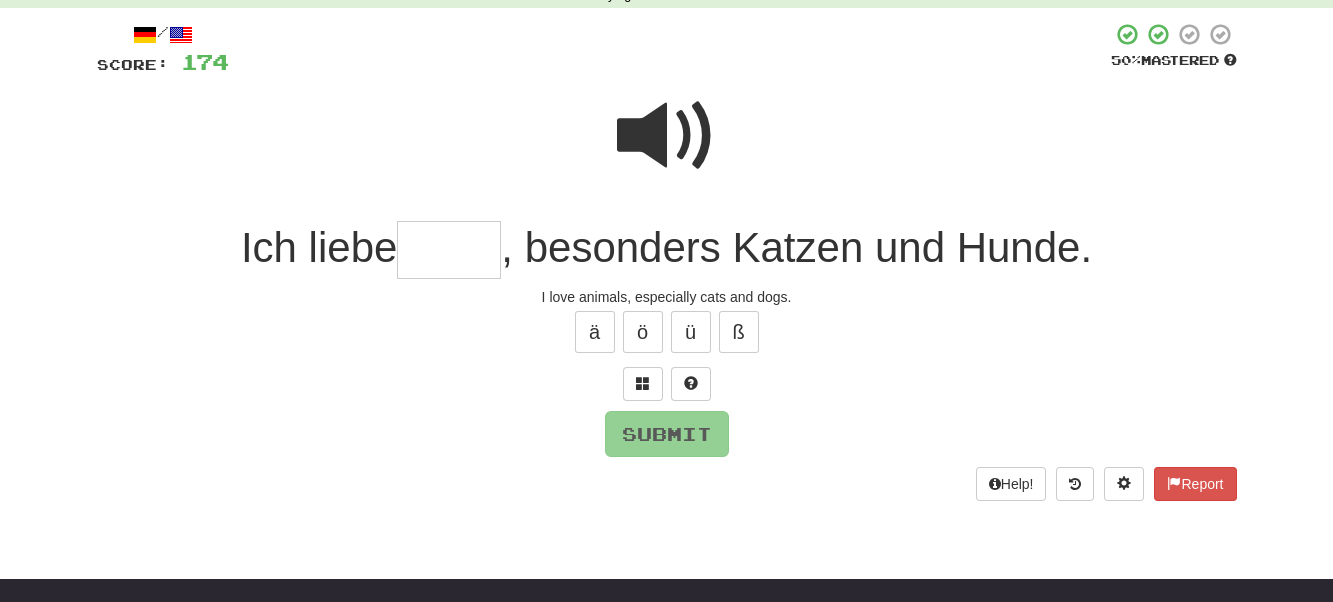 click at bounding box center (667, 136) 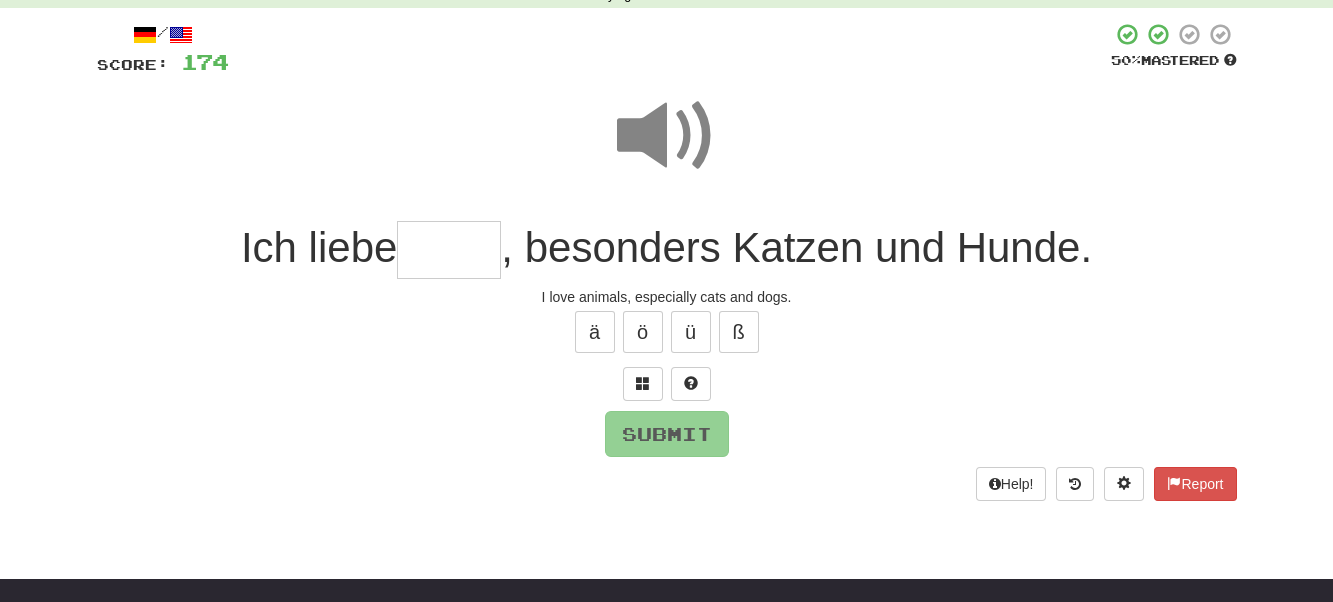 click at bounding box center [449, 250] 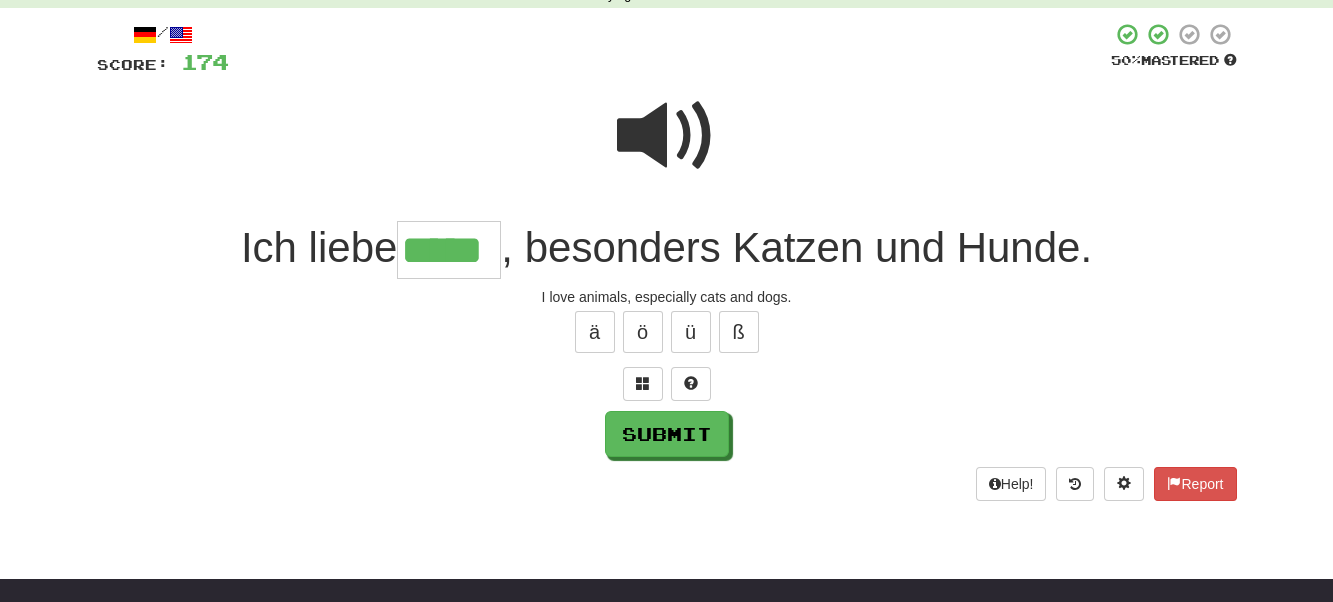 type on "*****" 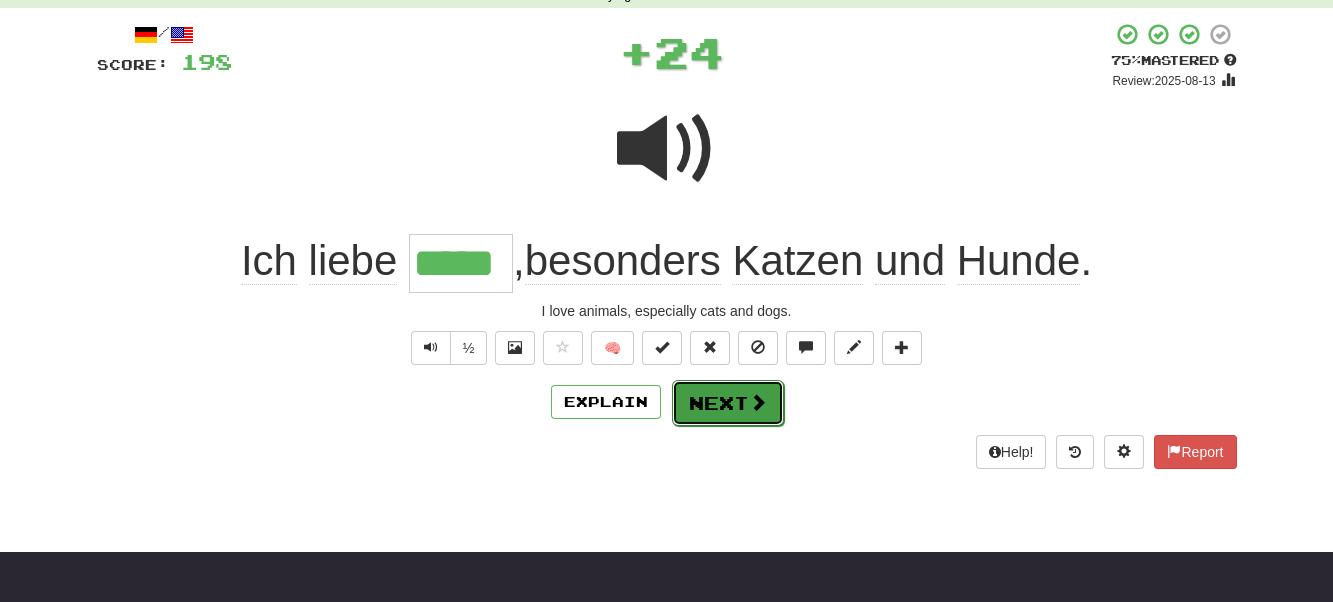 click on "Next" at bounding box center [728, 403] 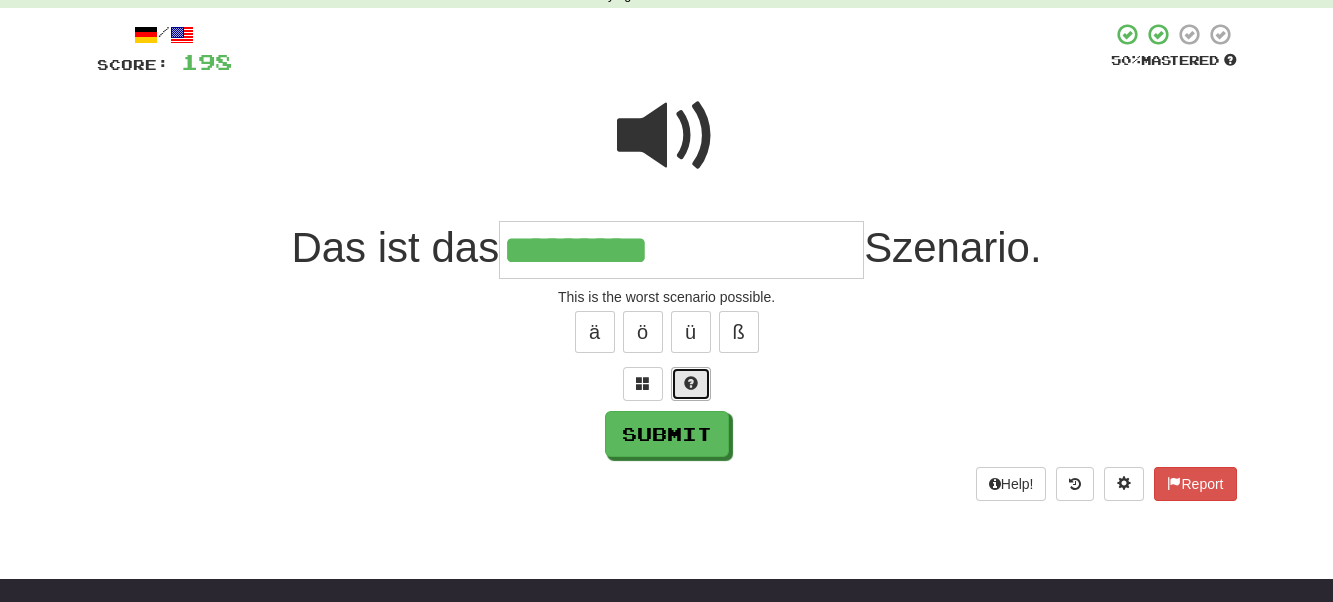 click at bounding box center (691, 383) 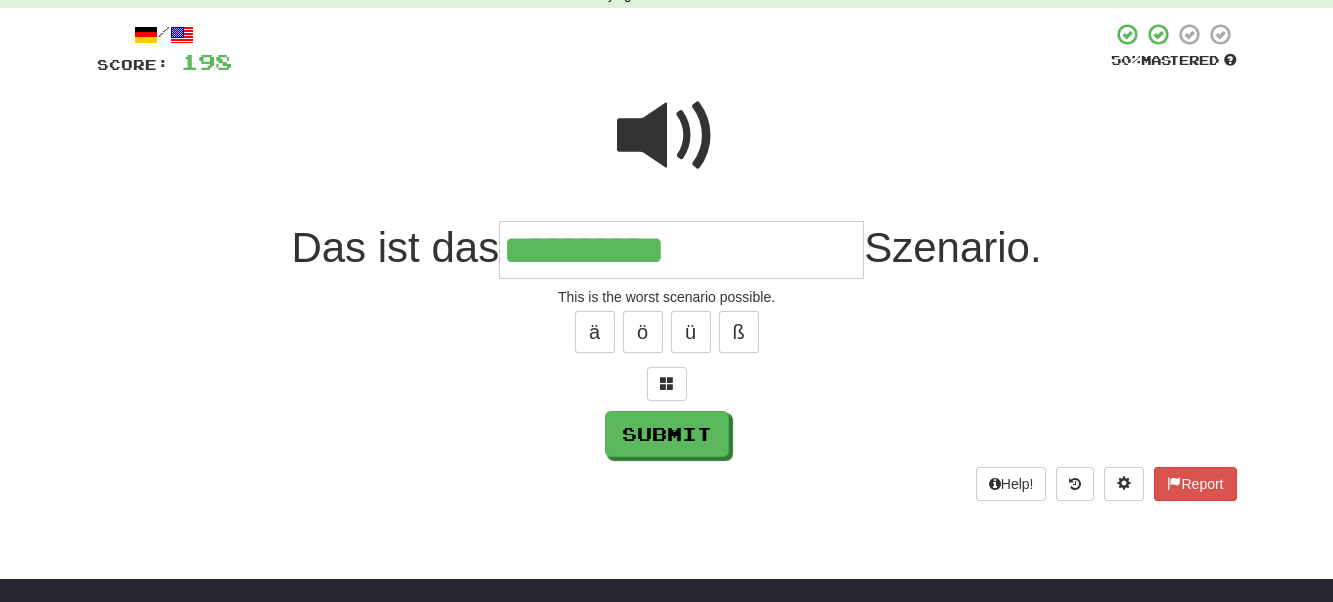 click at bounding box center [667, 136] 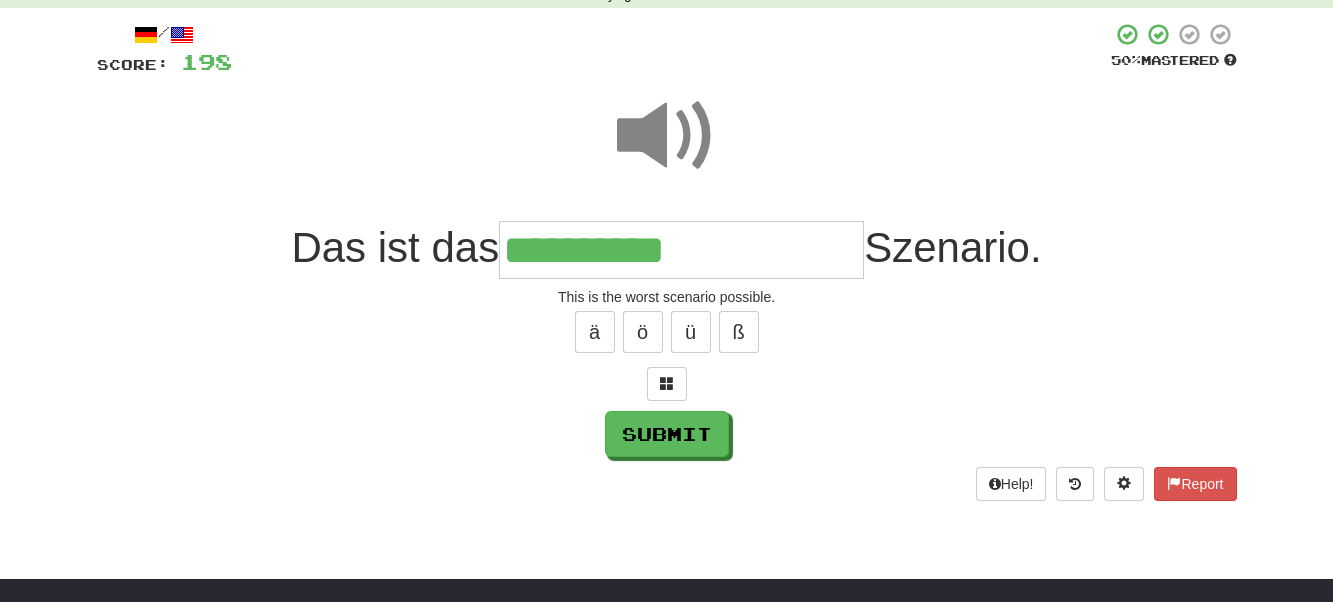 click on "**********" at bounding box center (681, 250) 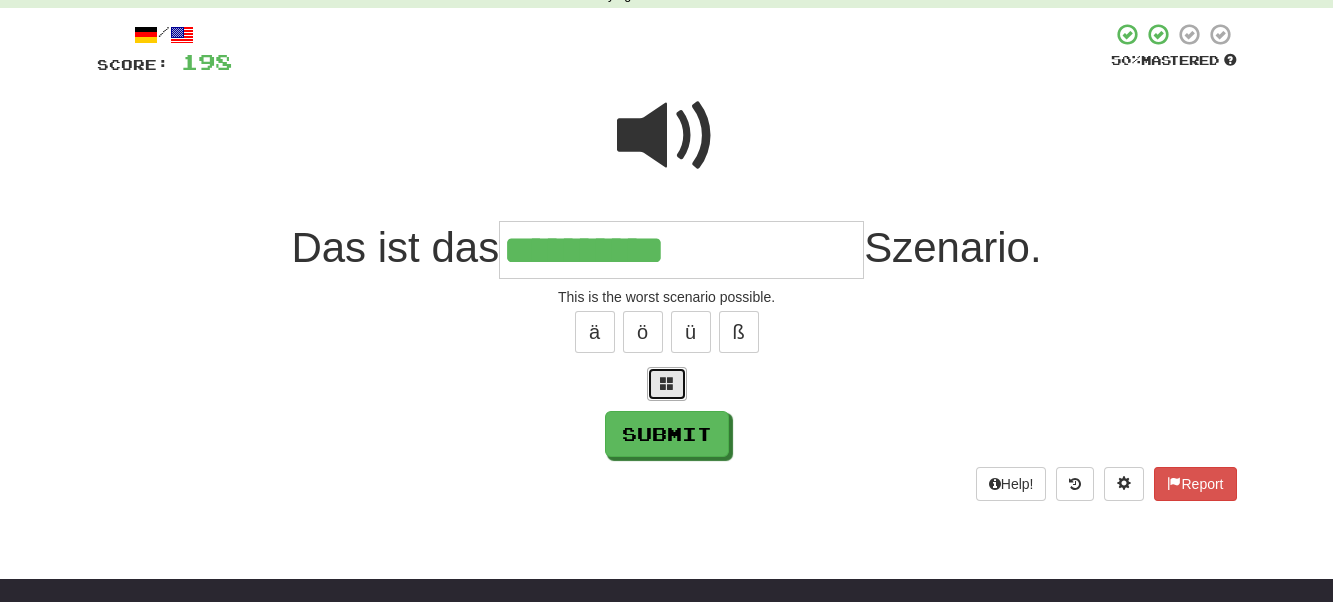 click at bounding box center [667, 383] 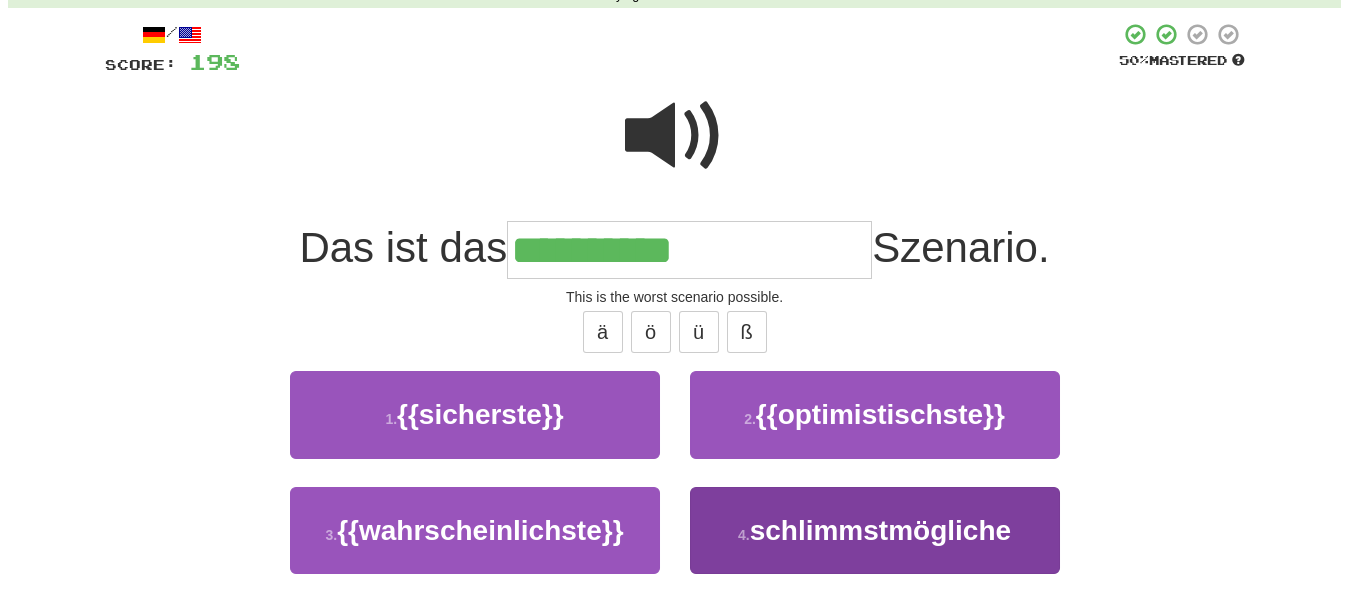 scroll, scrollTop: 200, scrollLeft: 0, axis: vertical 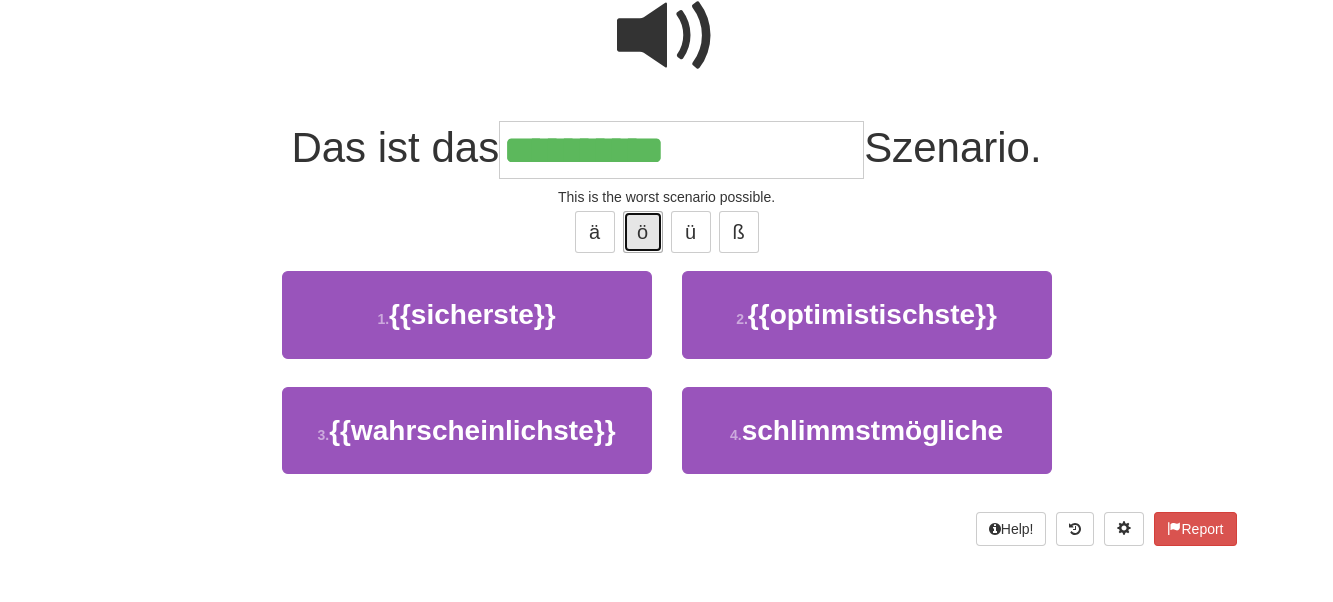 click on "ö" at bounding box center [643, 232] 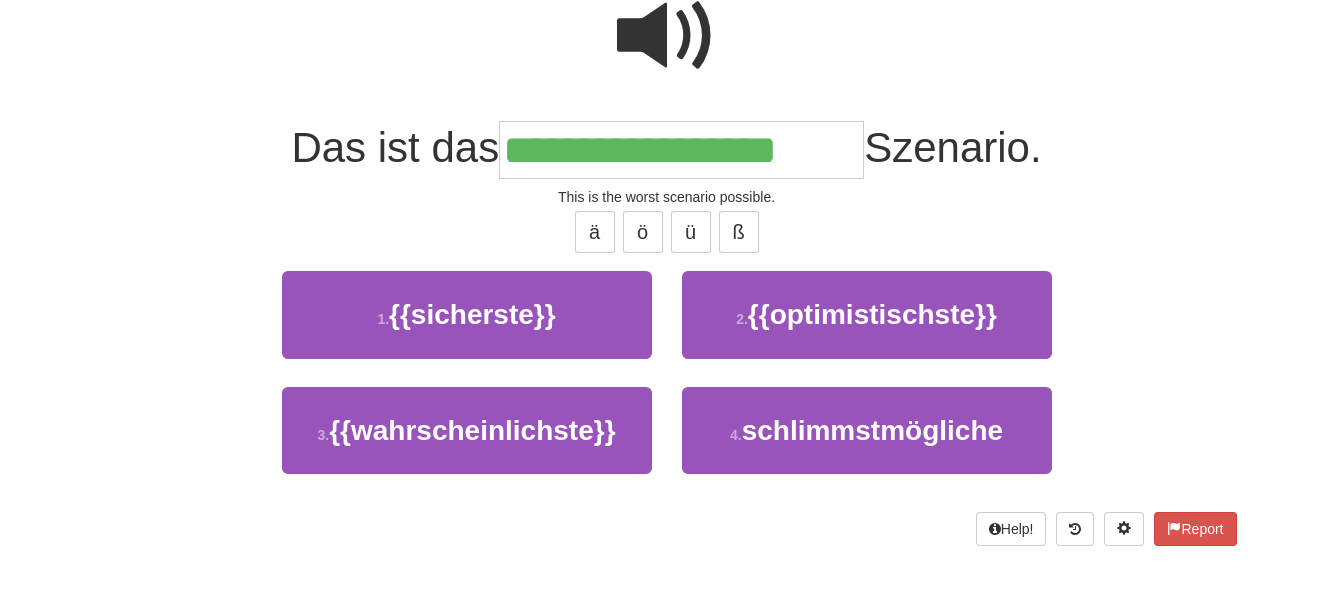 type on "**********" 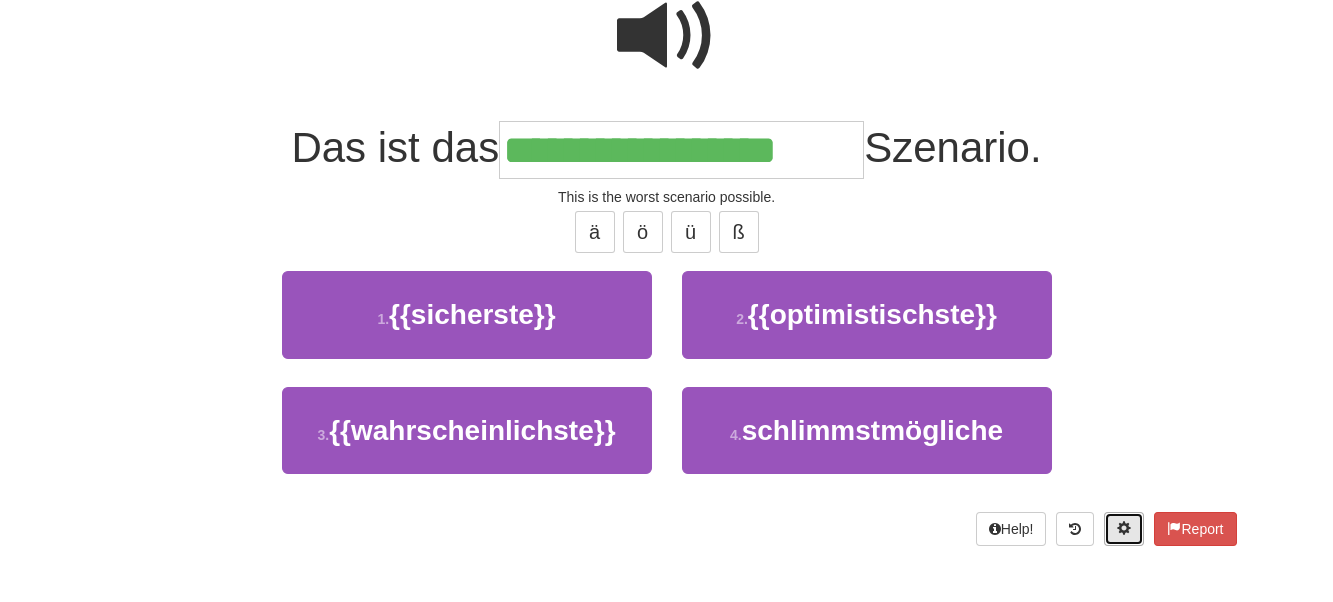click at bounding box center [1124, 528] 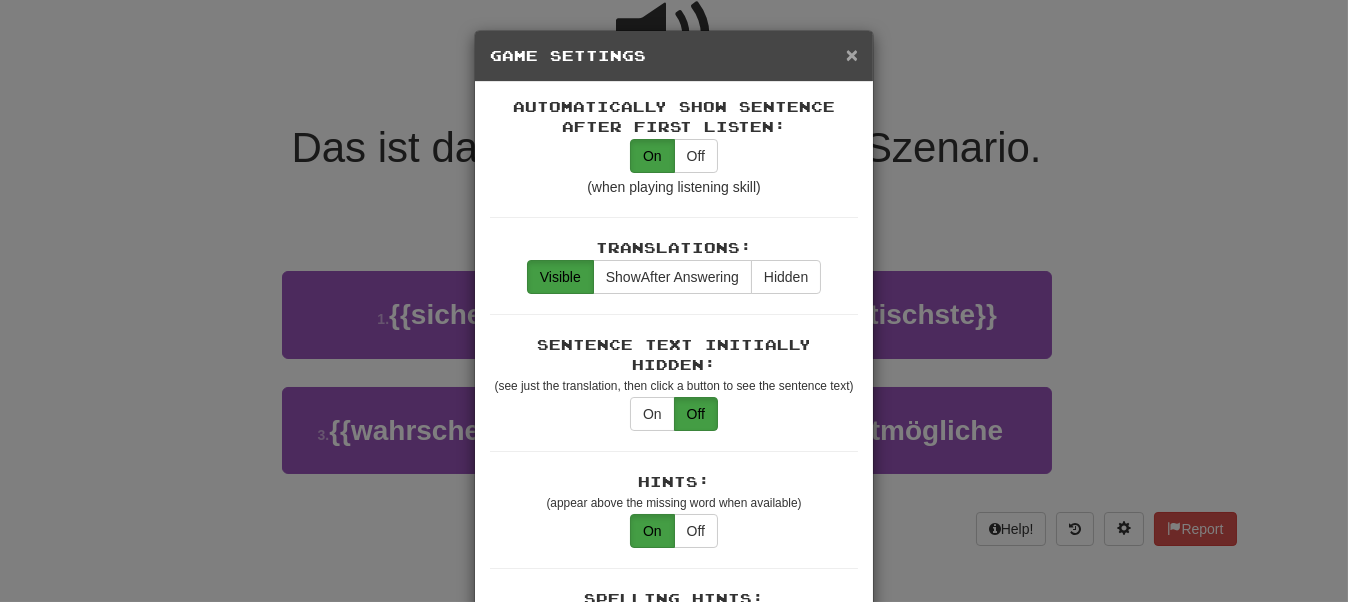 click on "×" at bounding box center [852, 54] 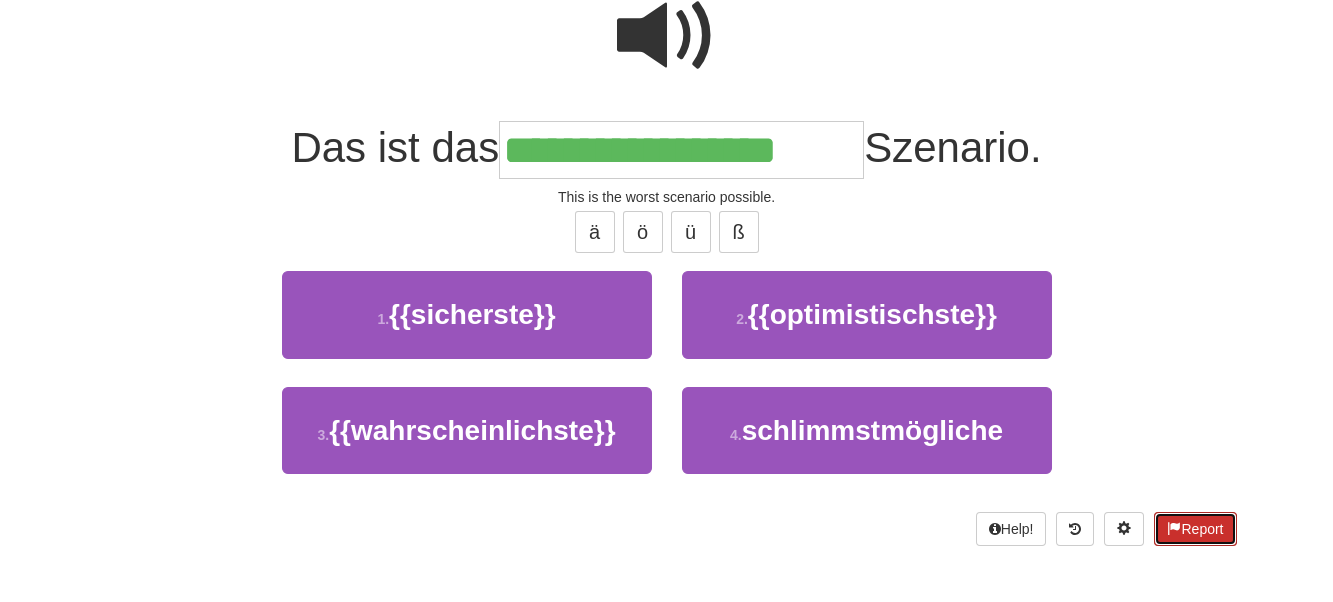 click on "Report" at bounding box center [1195, 529] 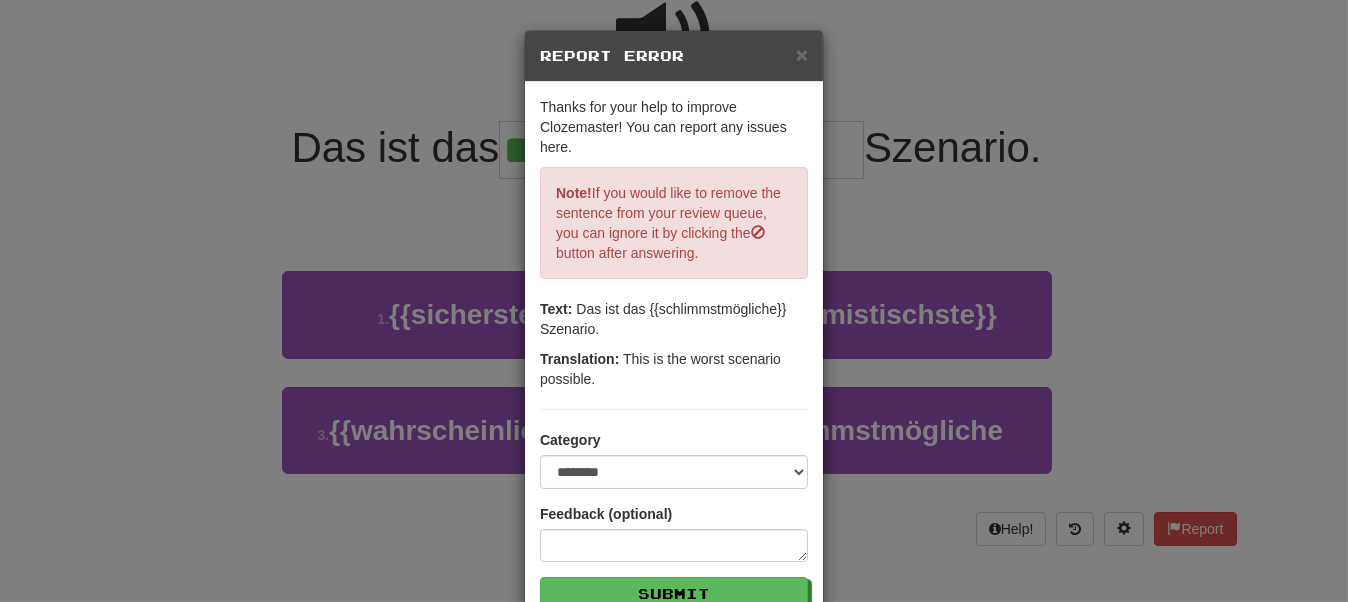 scroll, scrollTop: 100, scrollLeft: 0, axis: vertical 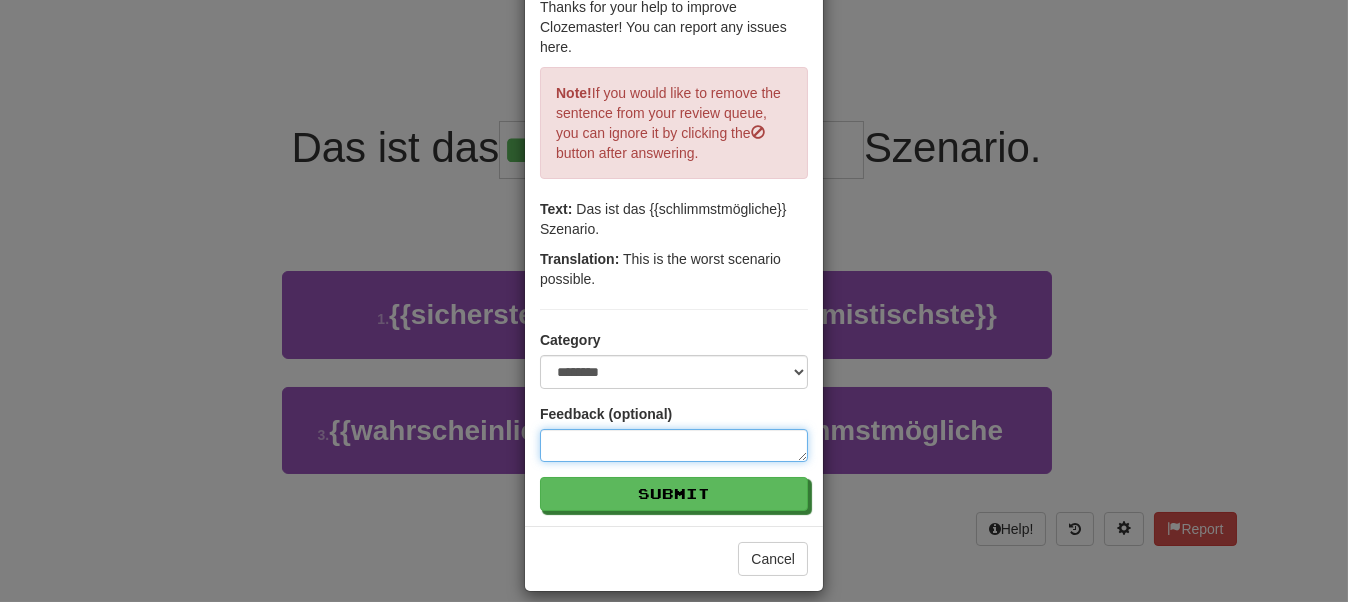 click at bounding box center [674, 445] 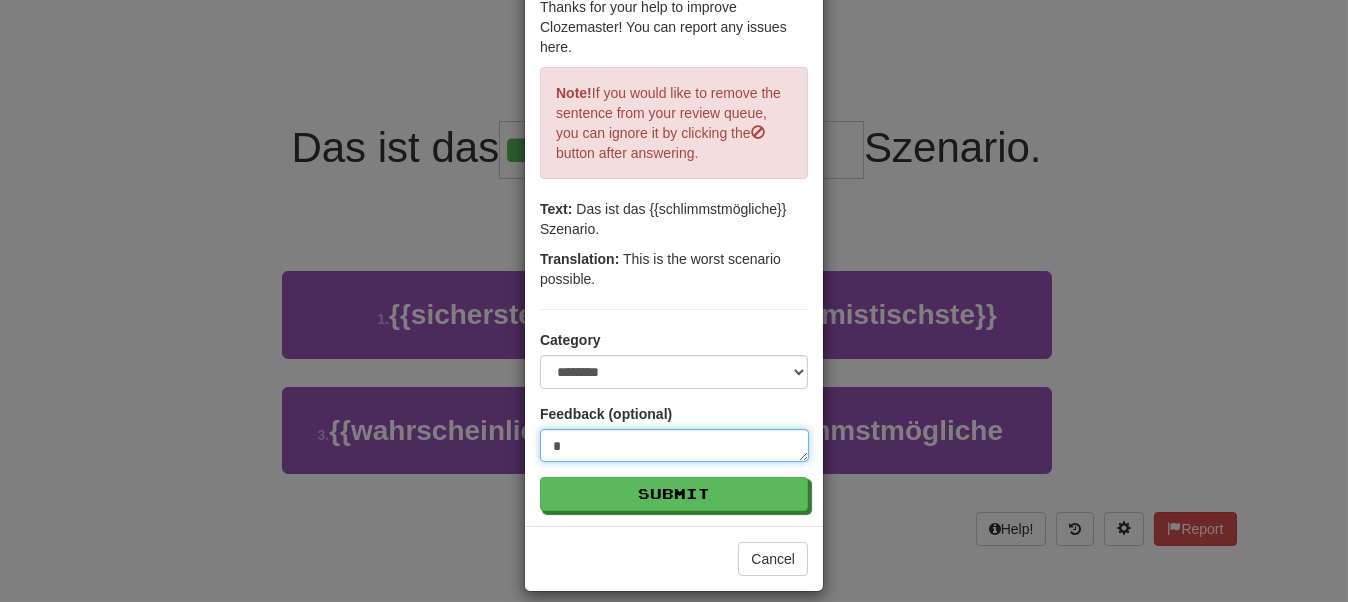 type on "**" 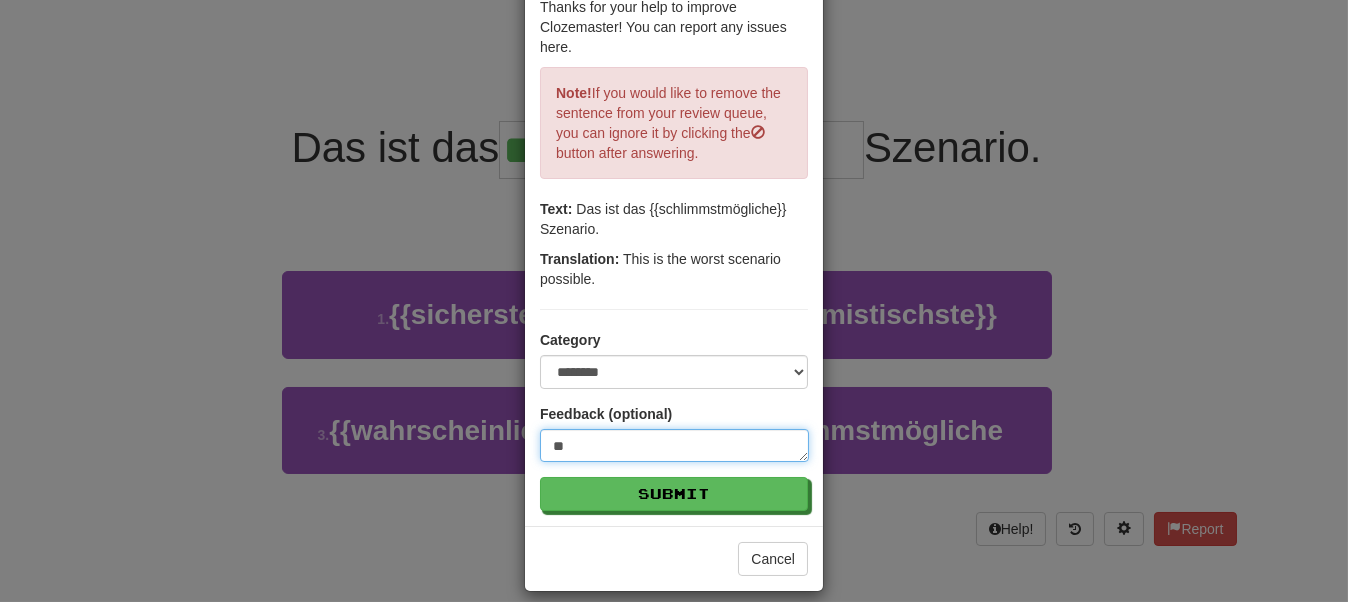 type on "***" 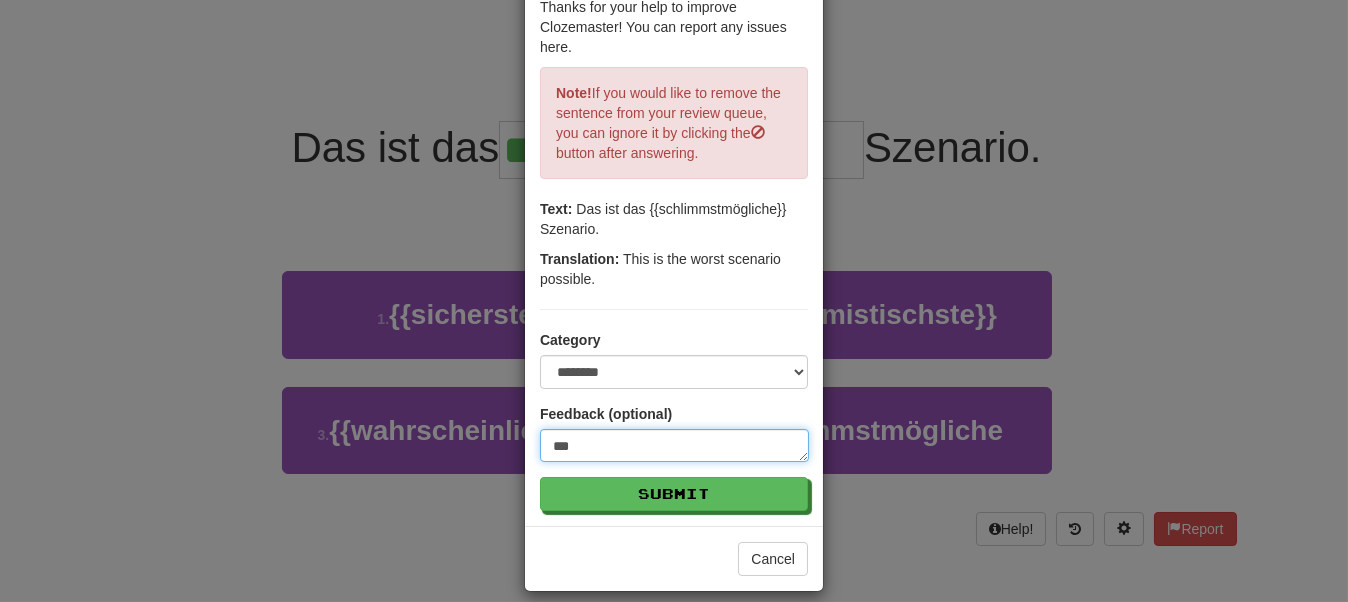 type on "****" 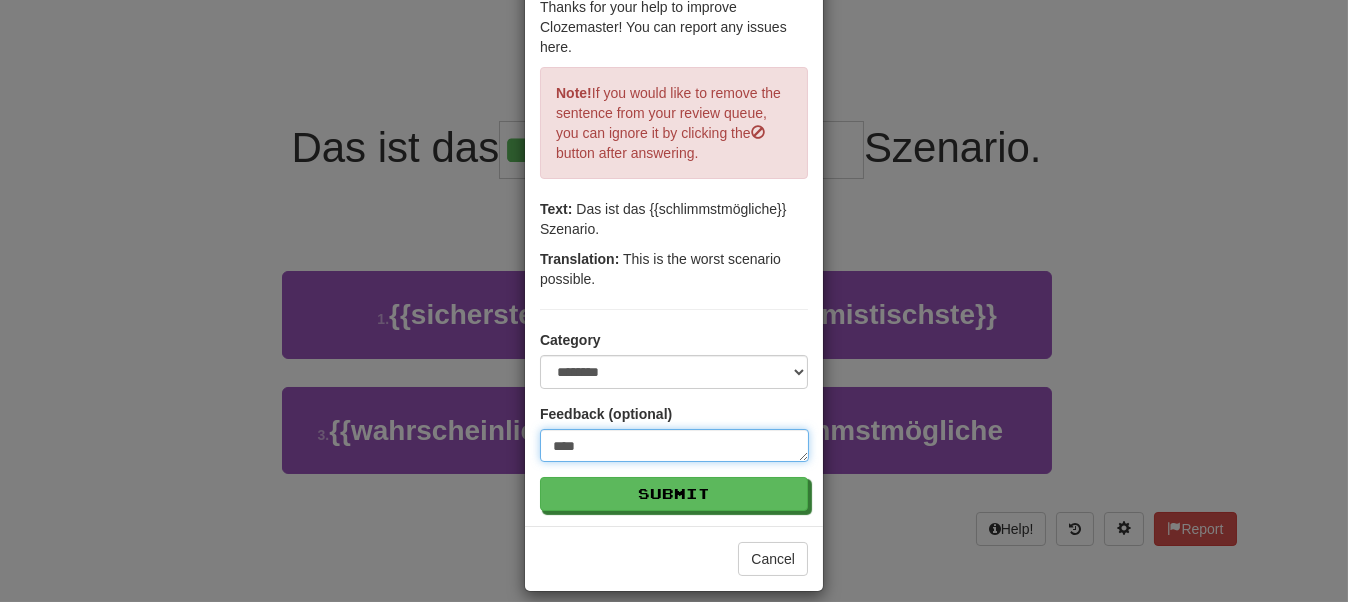 type on "*" 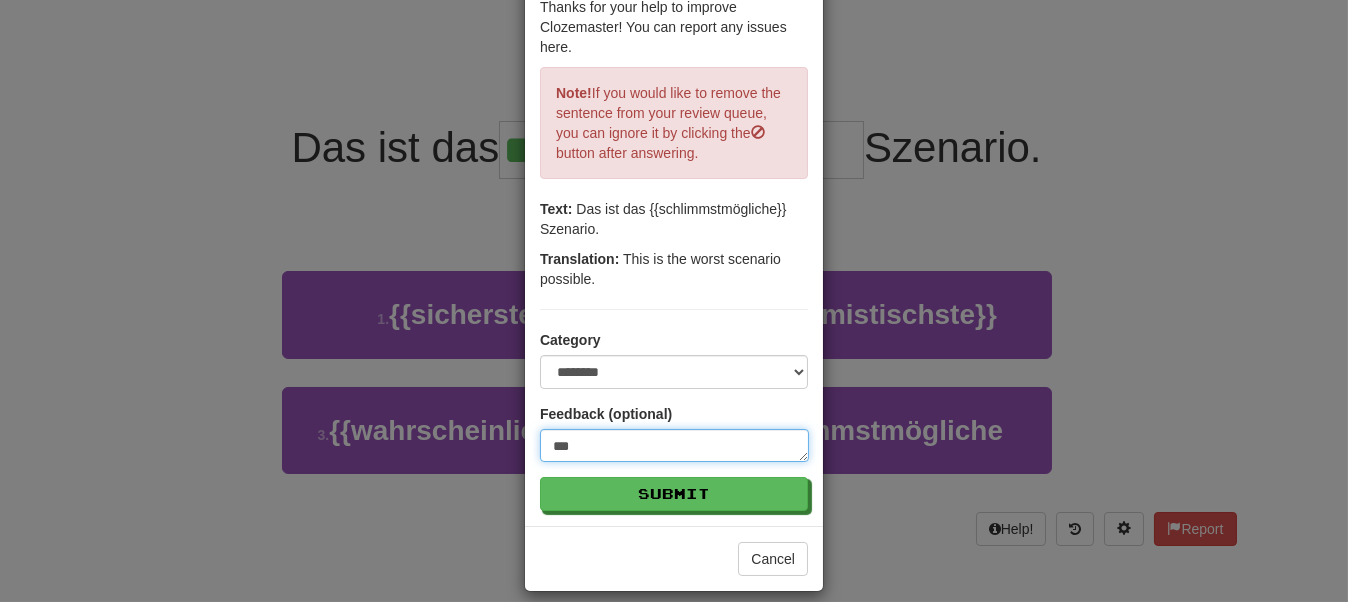type on "**" 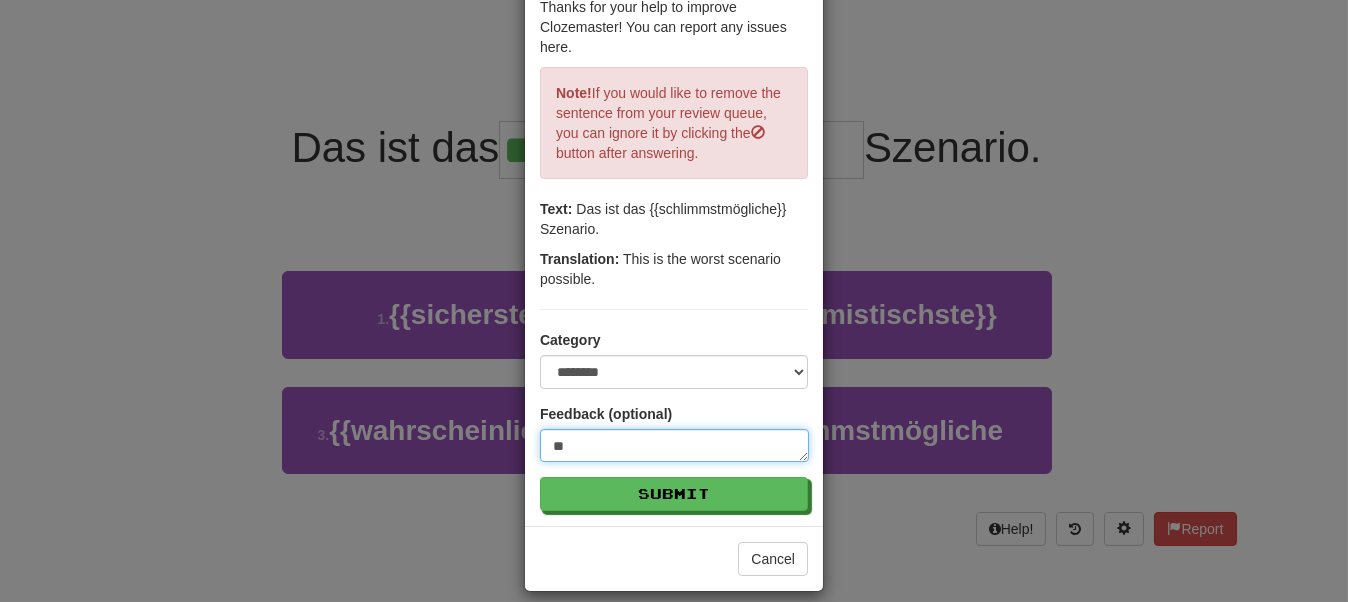 type on "*" 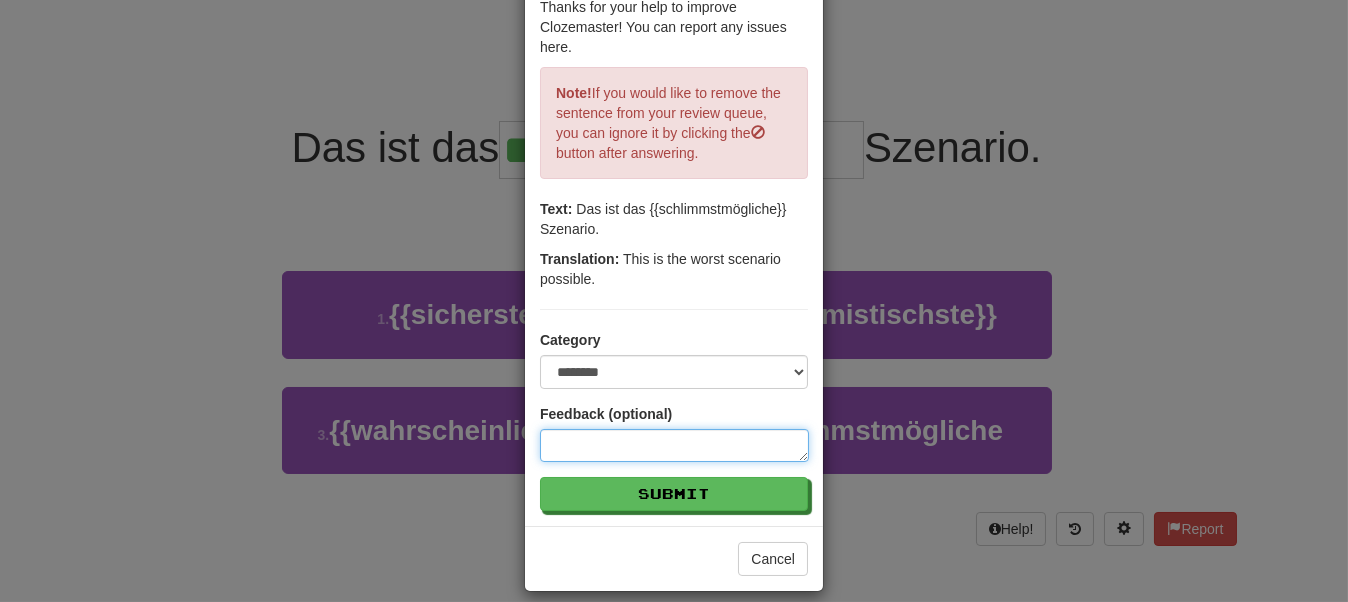 type on "*" 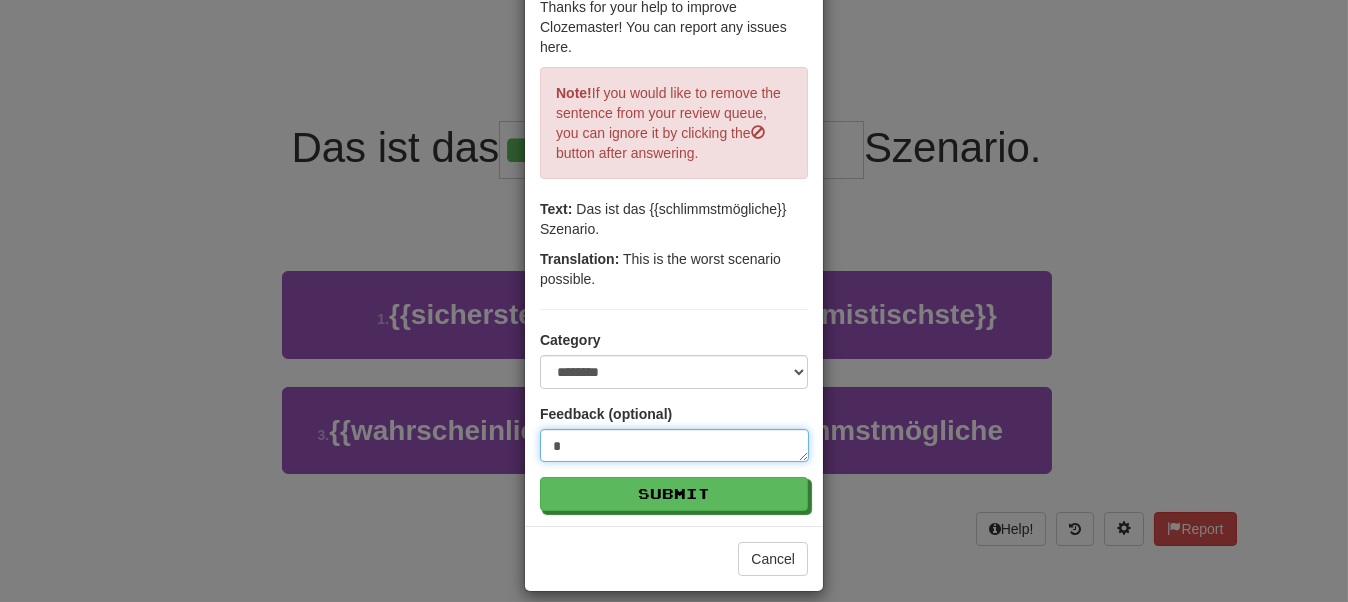 type on "*" 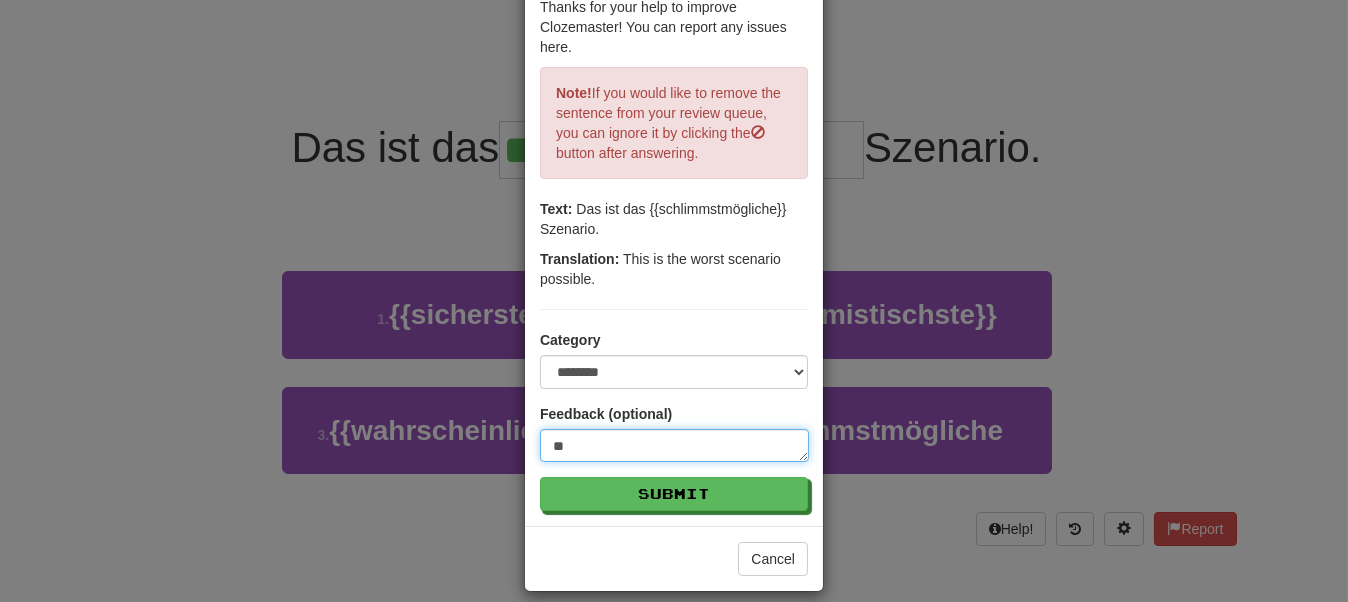 type on "*" 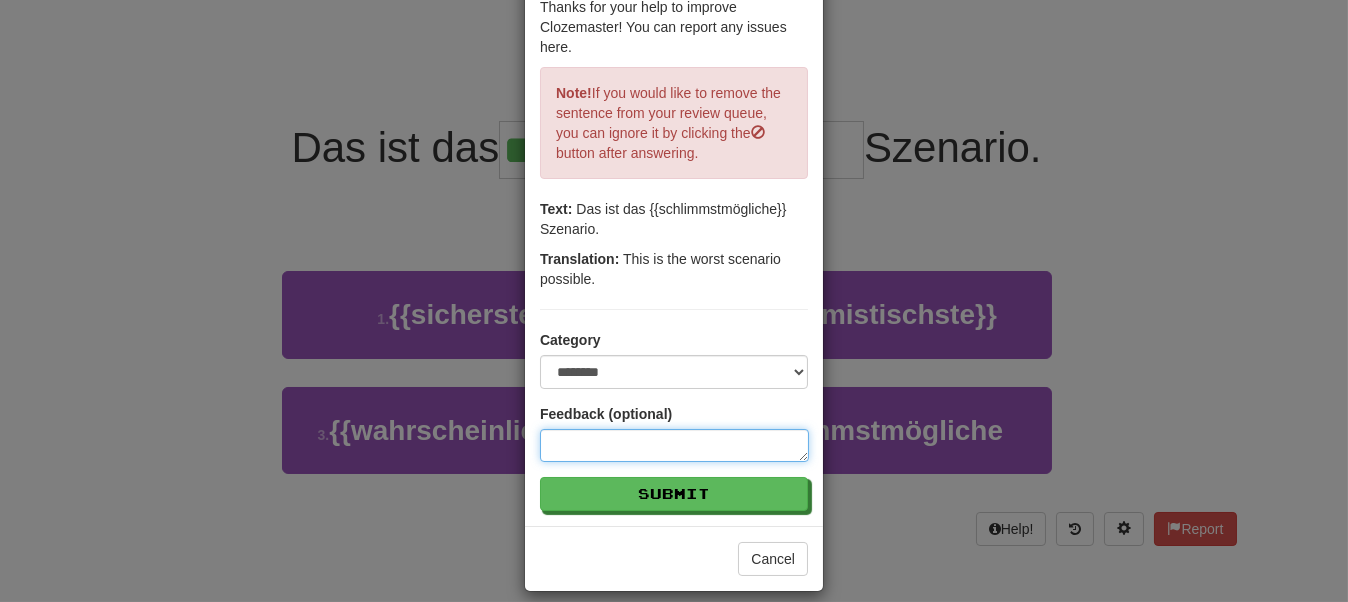 type on "*" 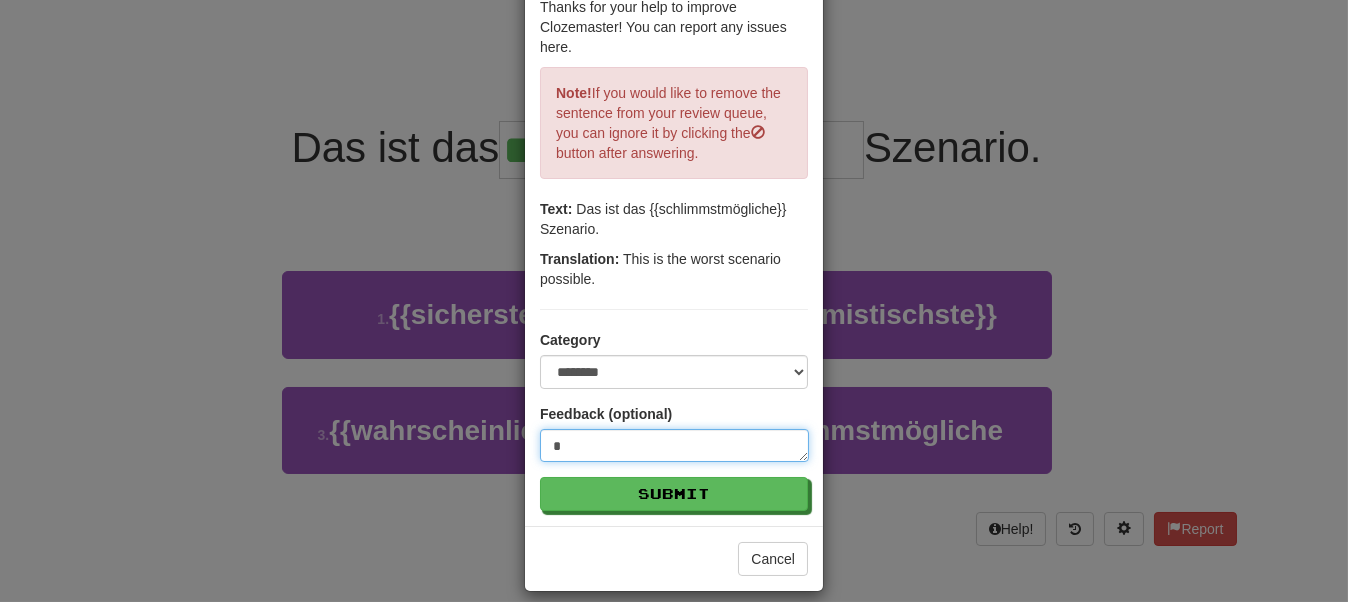 type on "**" 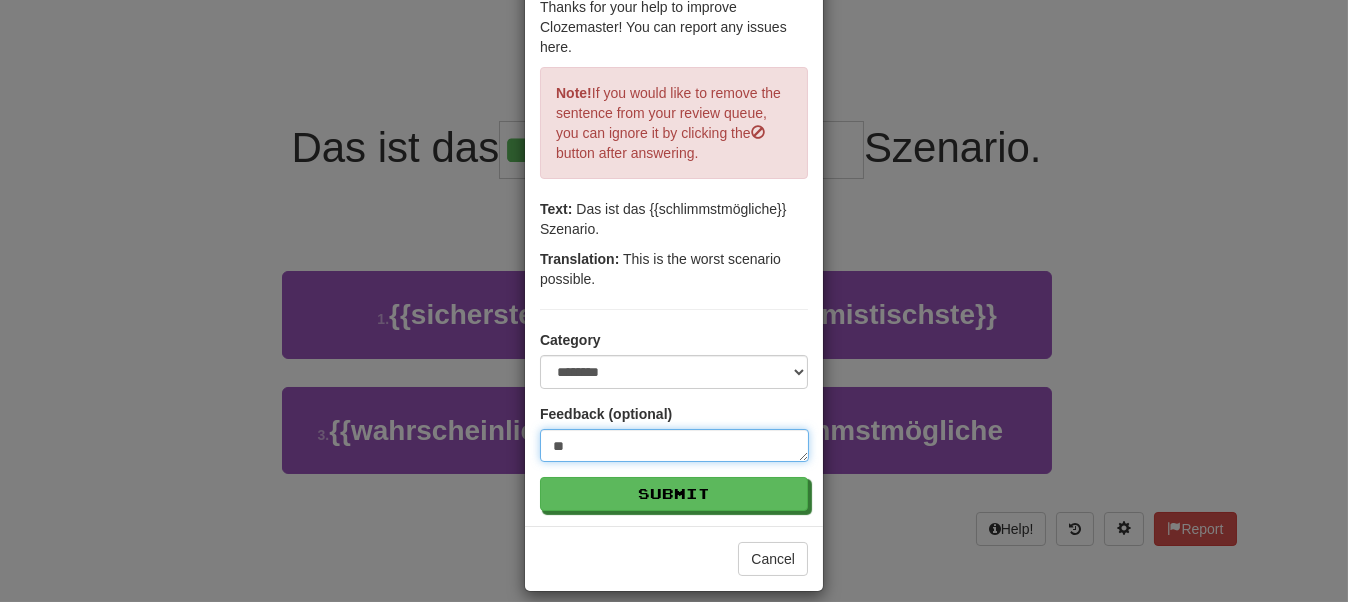 type on "***" 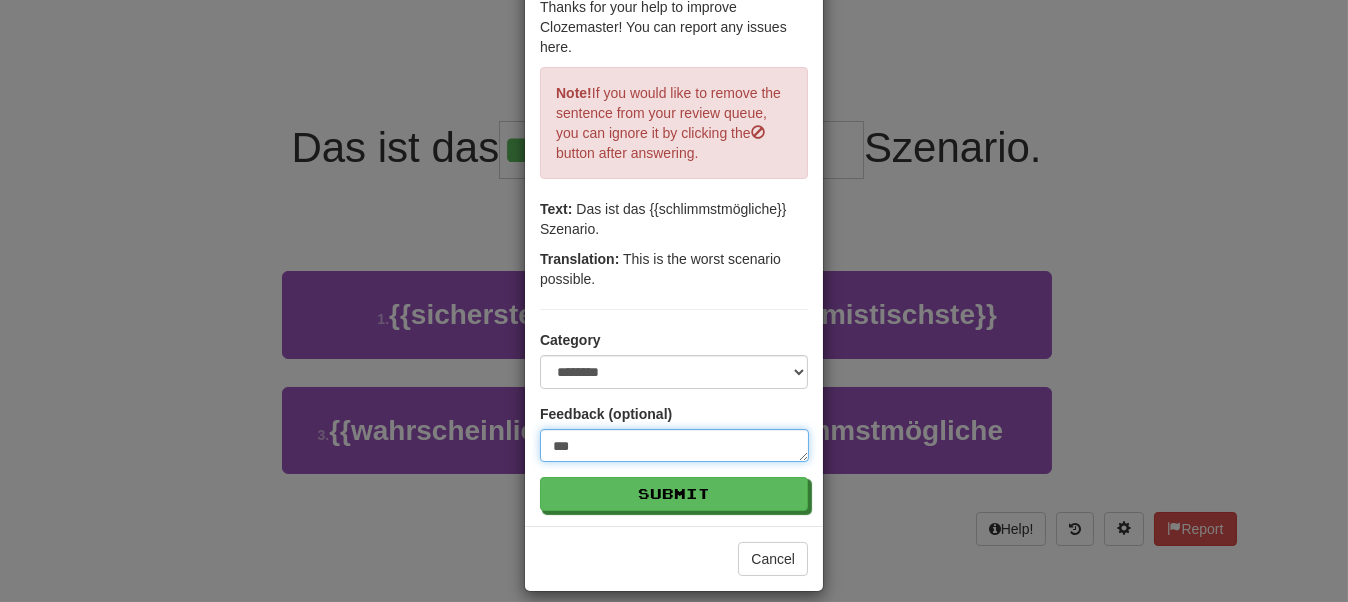 type on "*" 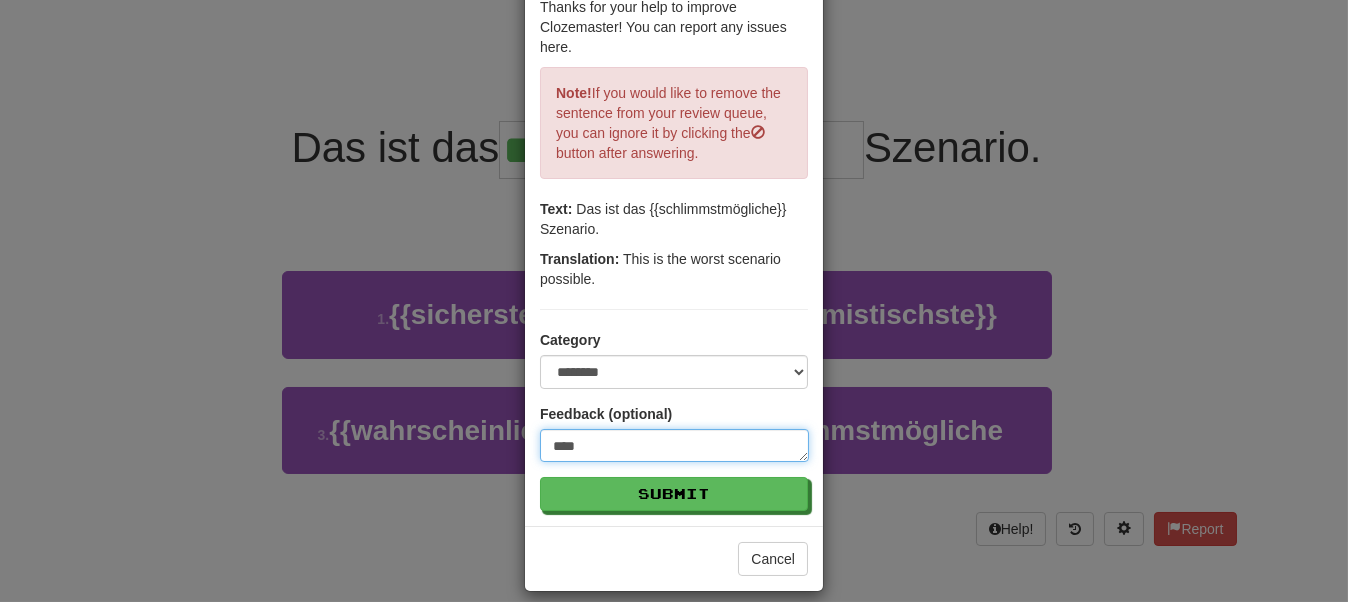 type on "*****" 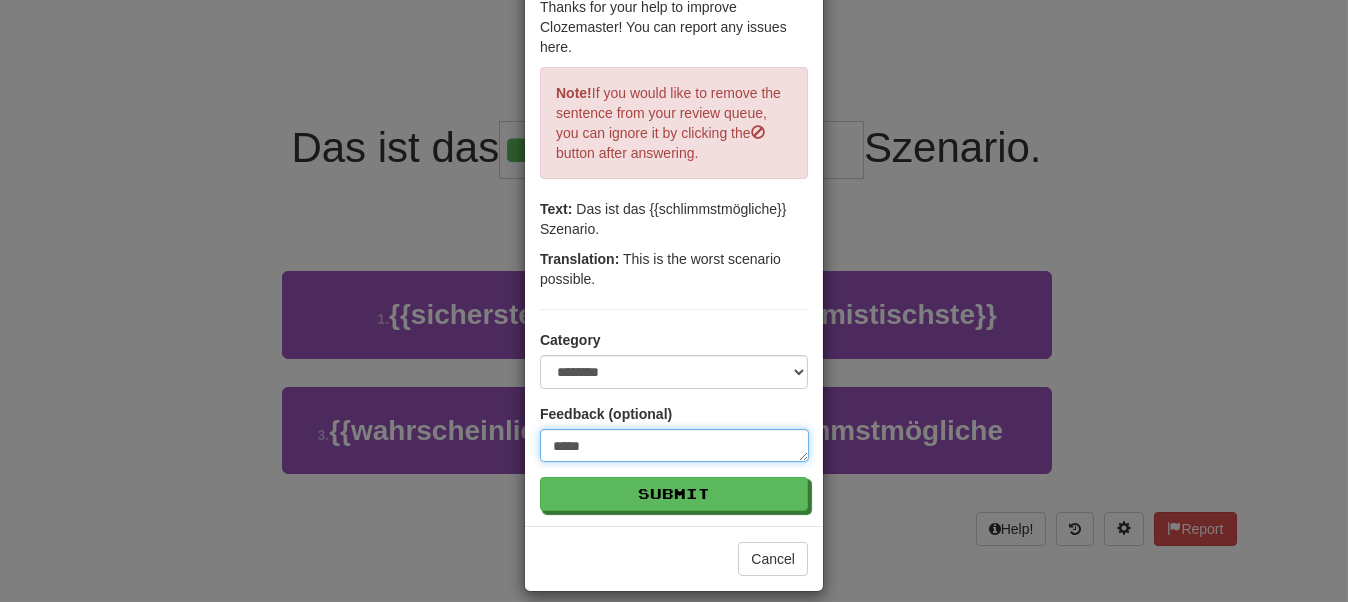 type on "*****" 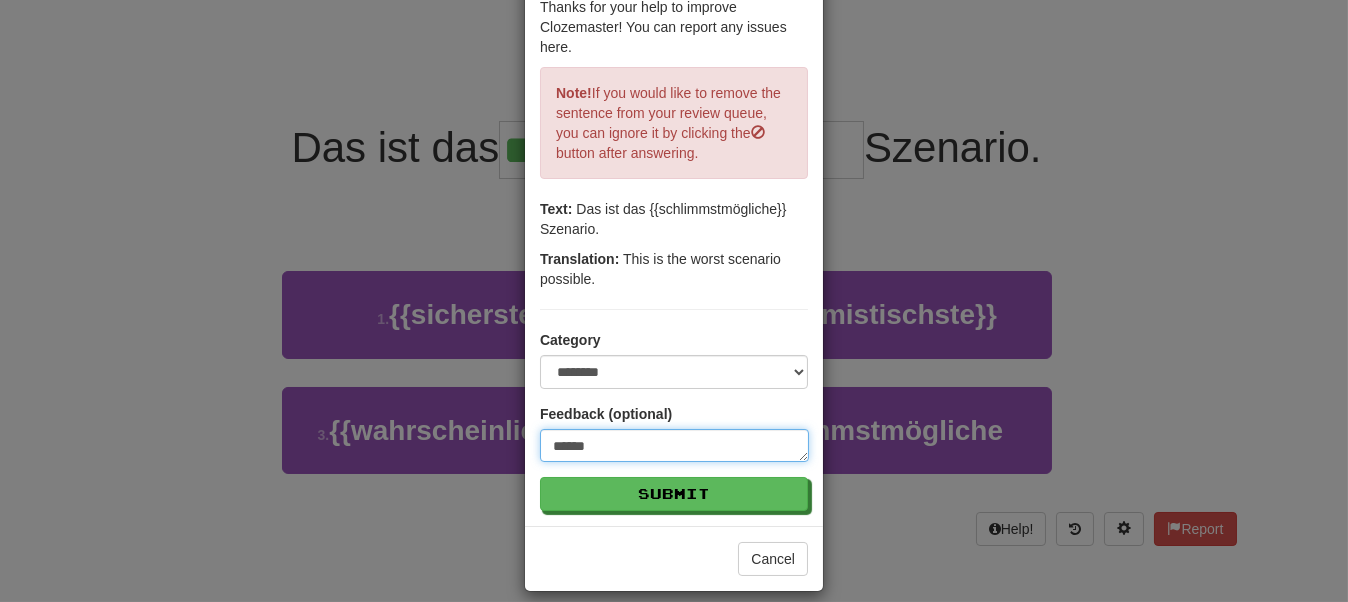 type on "*******" 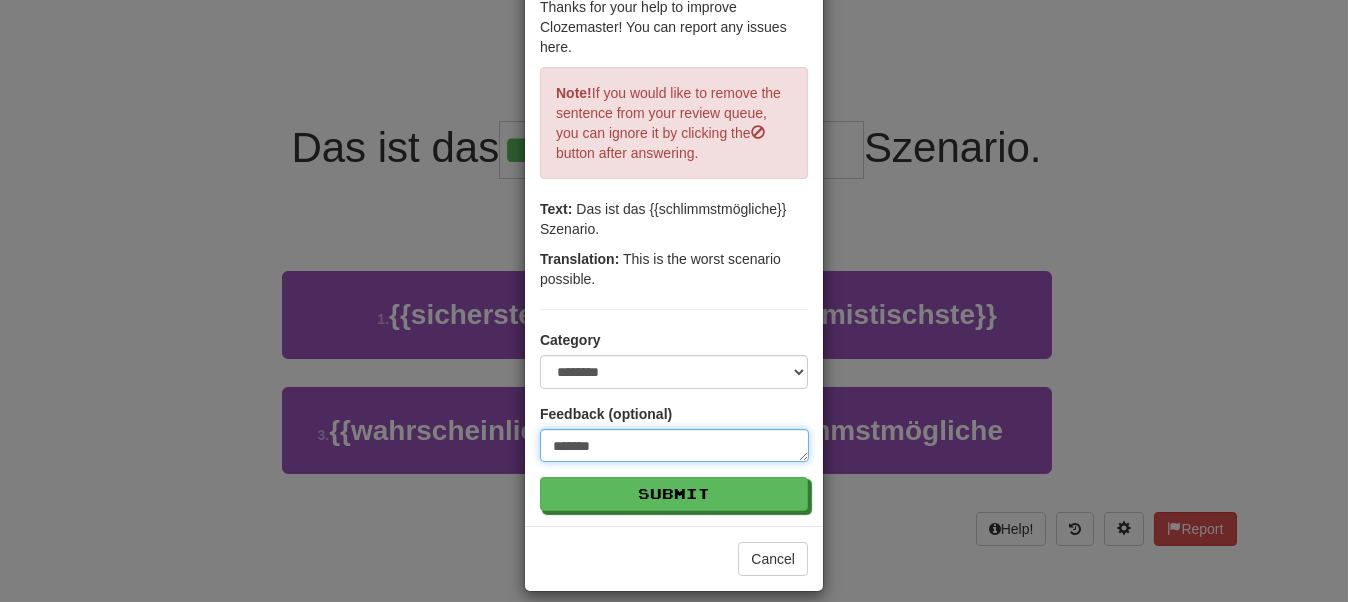 type on "********" 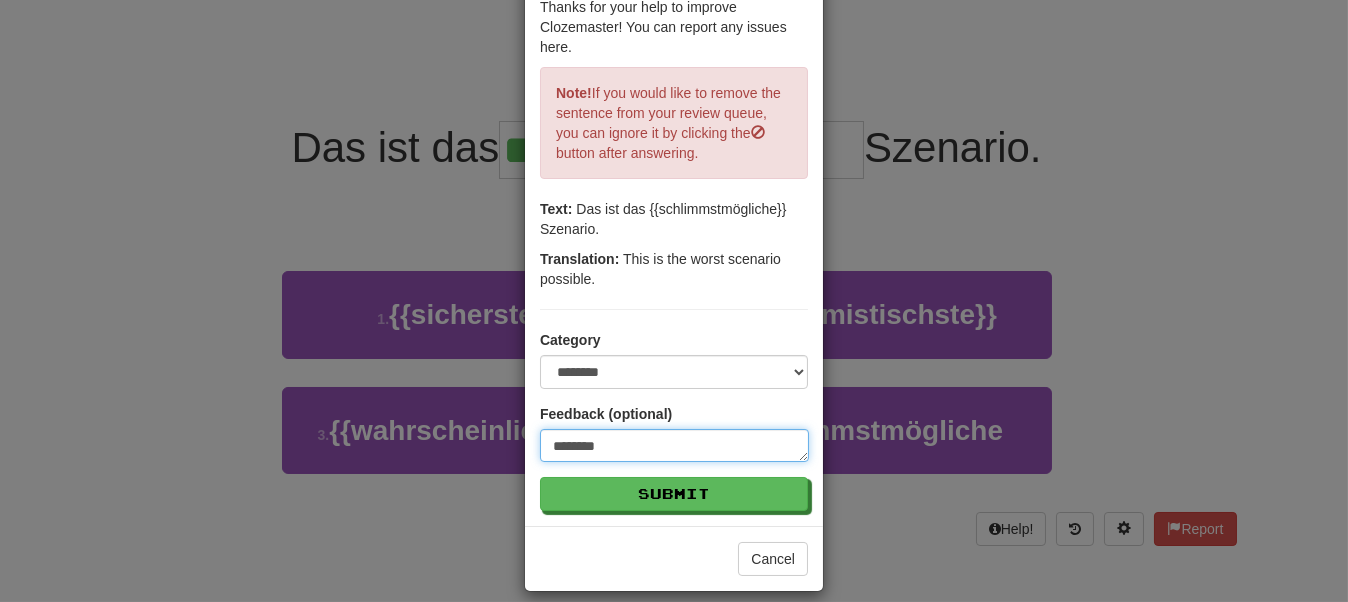 type on "********" 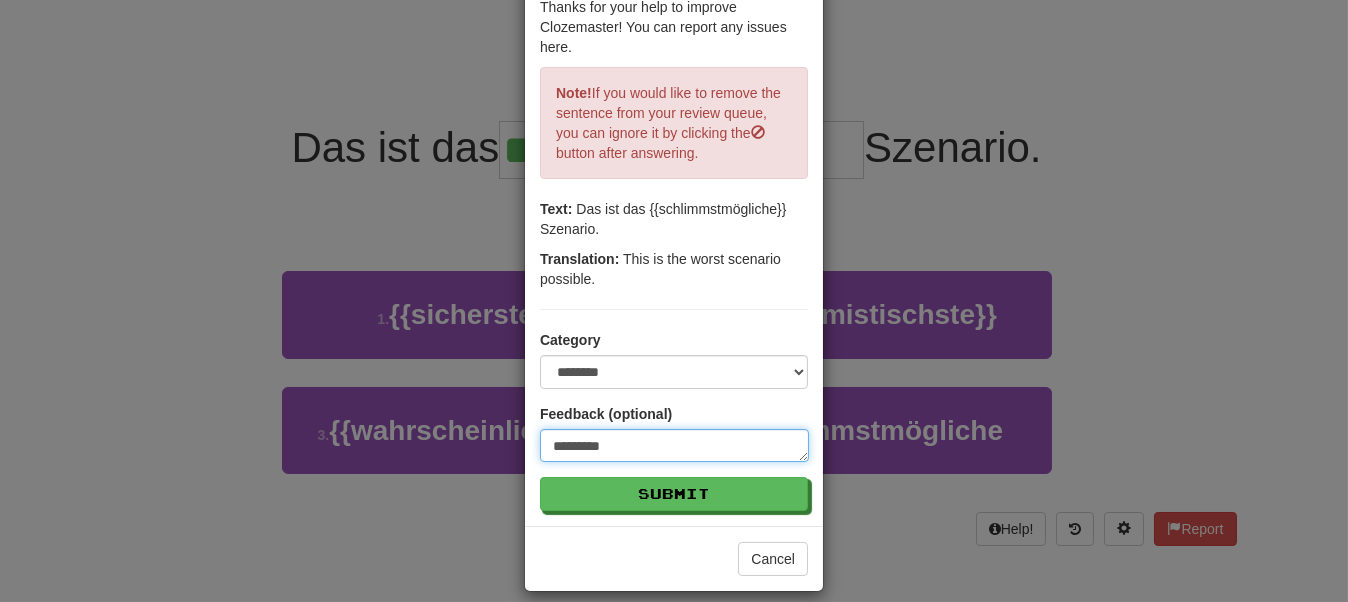 type on "**********" 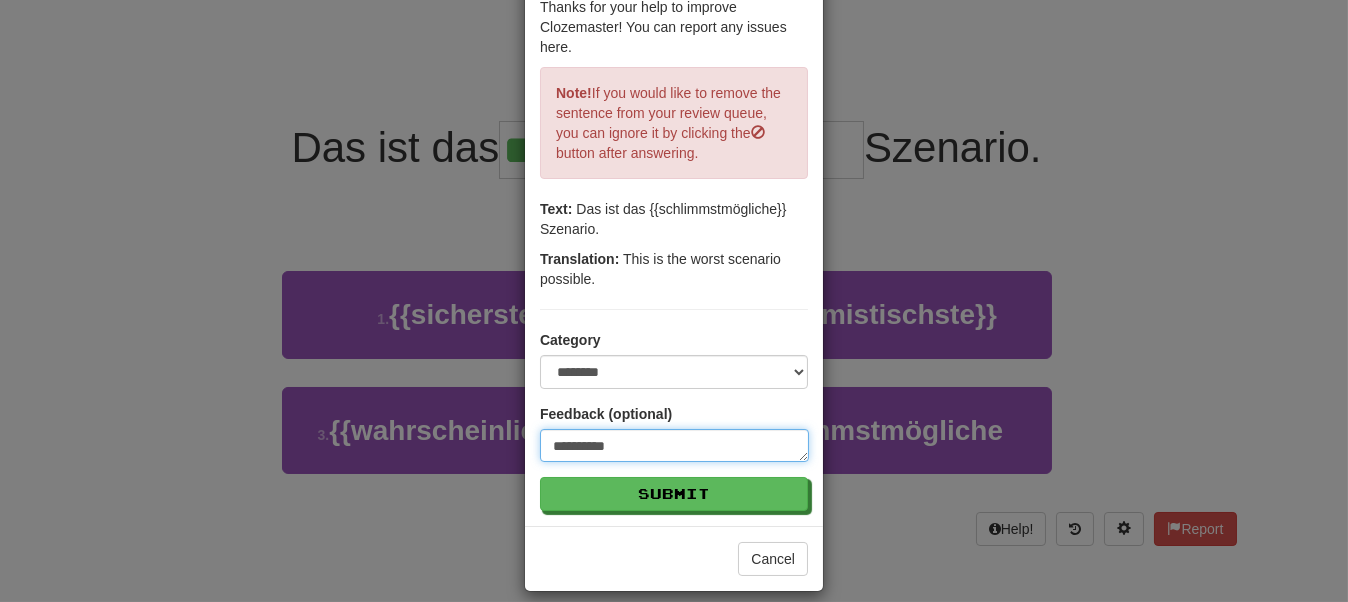 type on "**********" 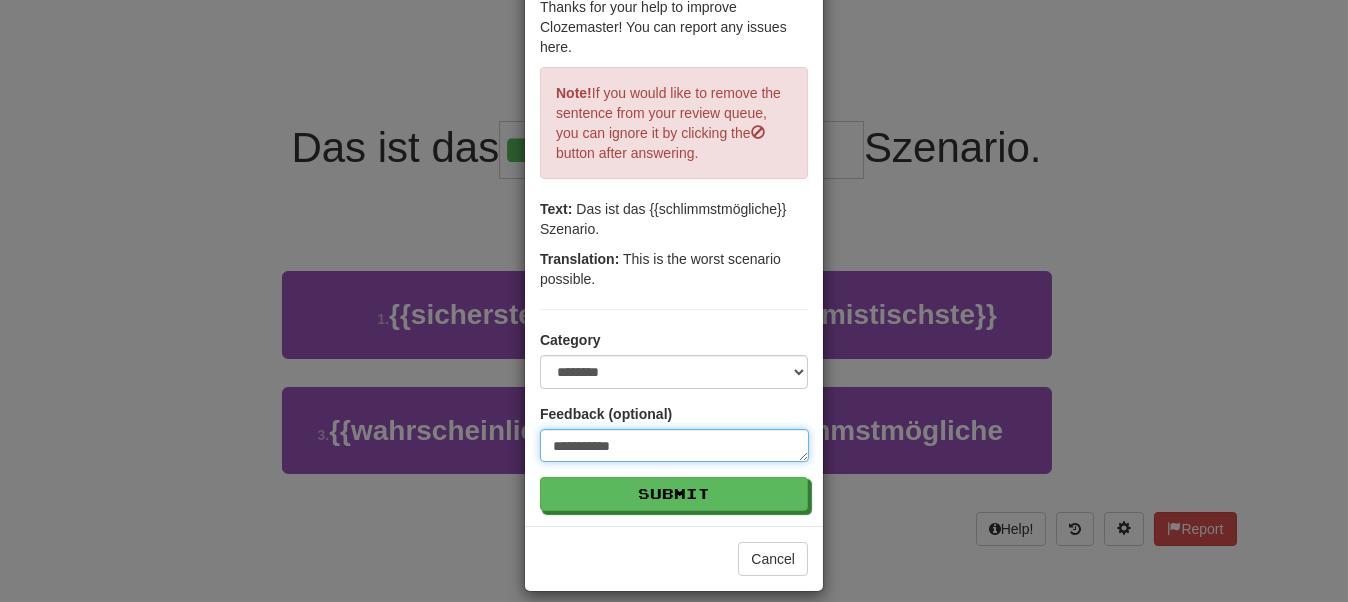 type on "**********" 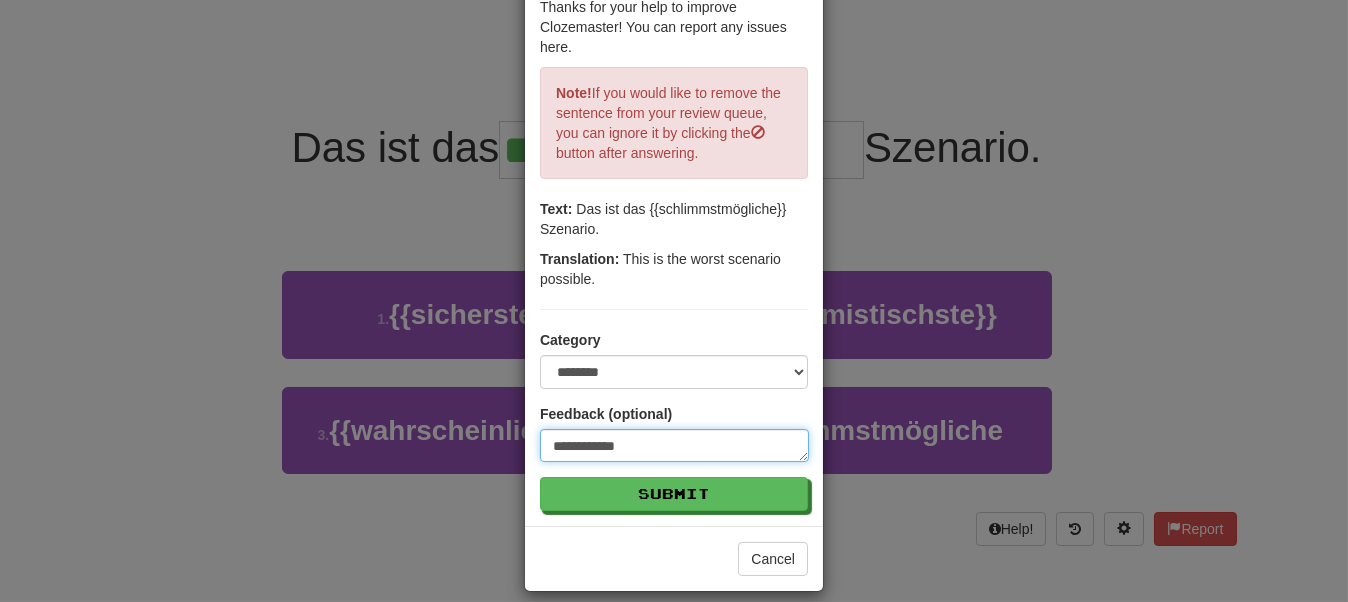 type on "**********" 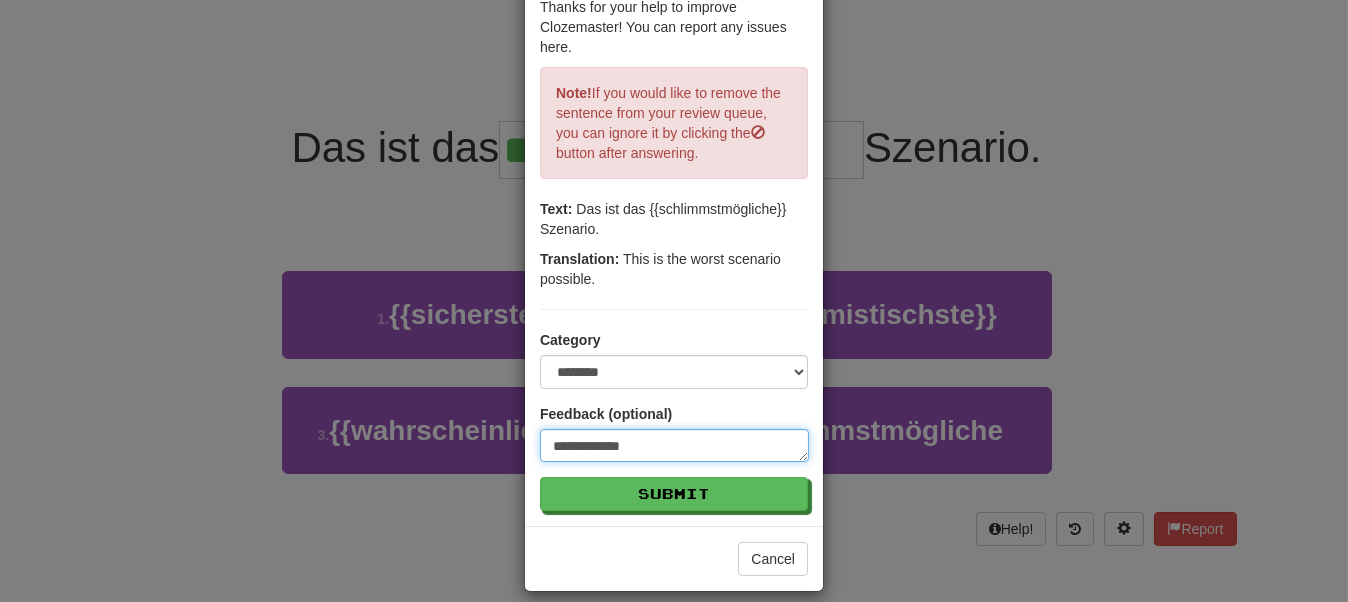 type on "**********" 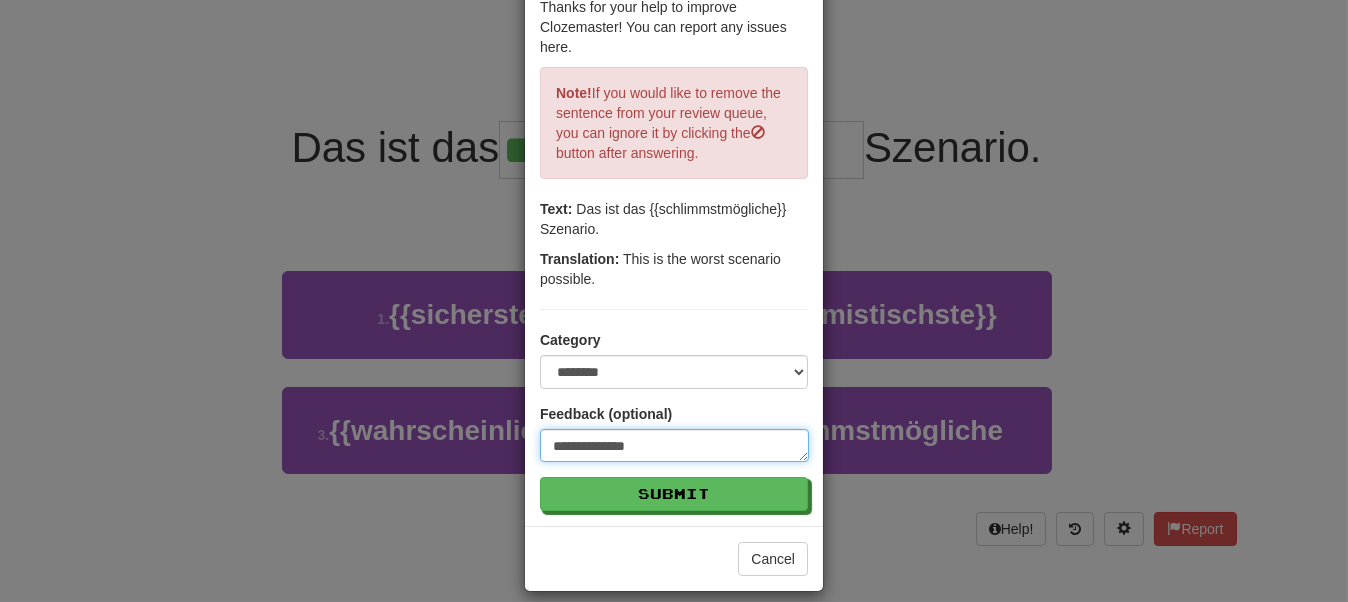 type on "**********" 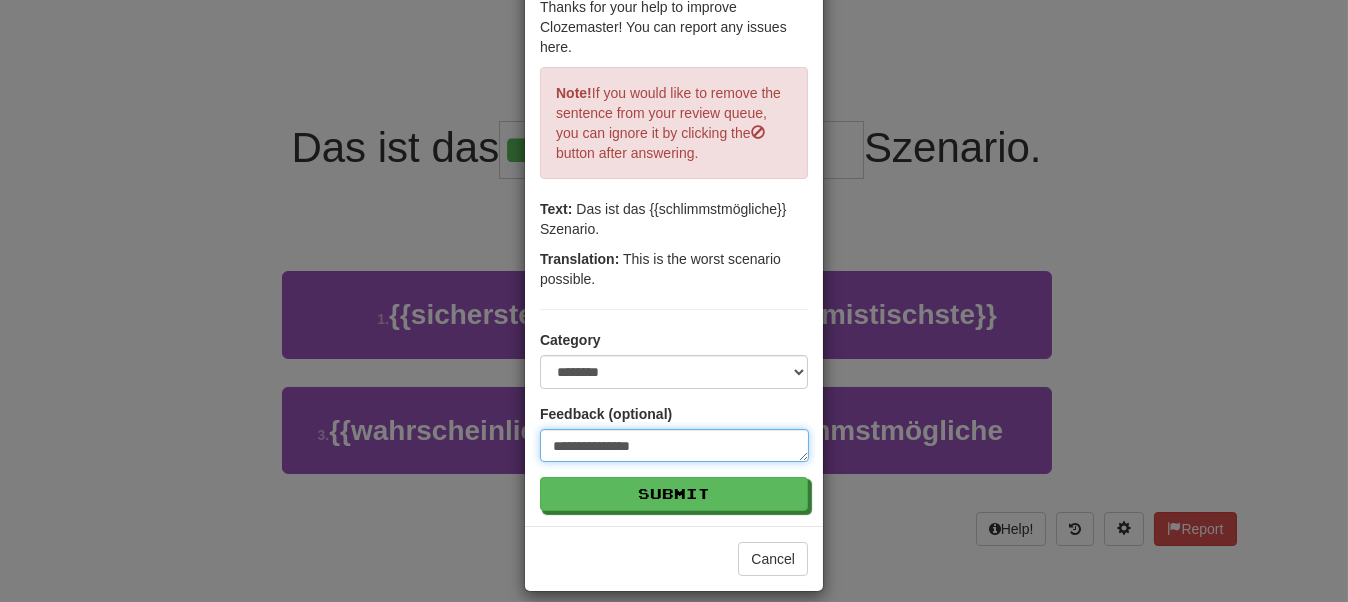 type on "**********" 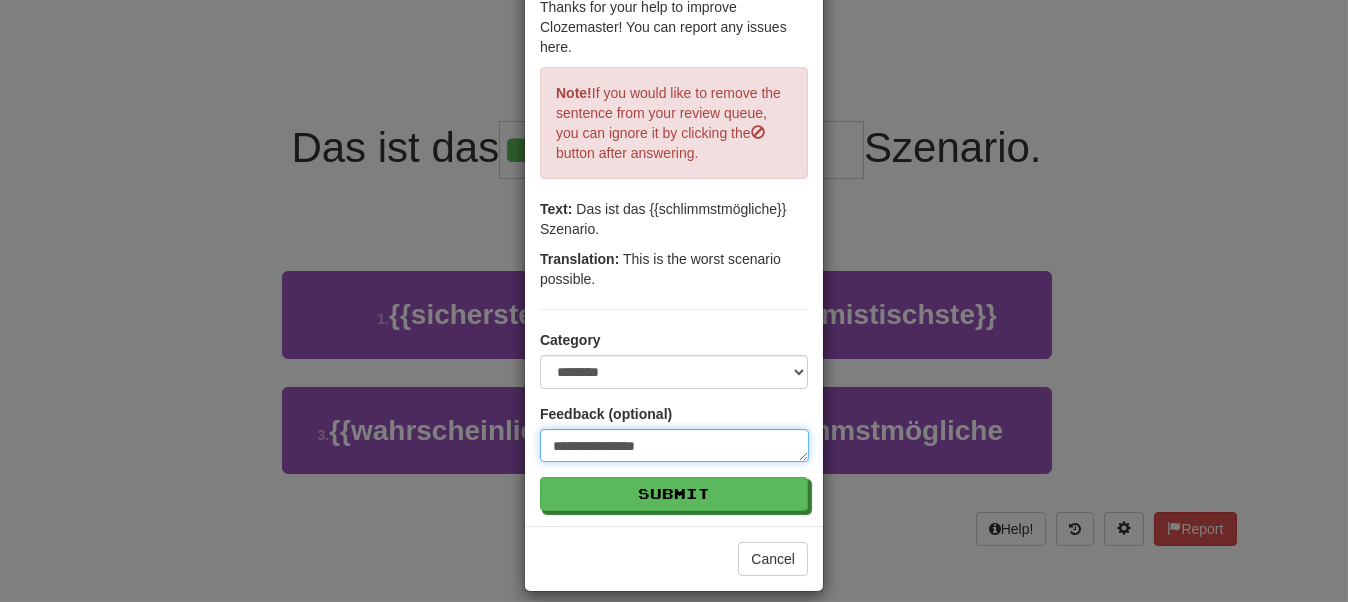 type on "**********" 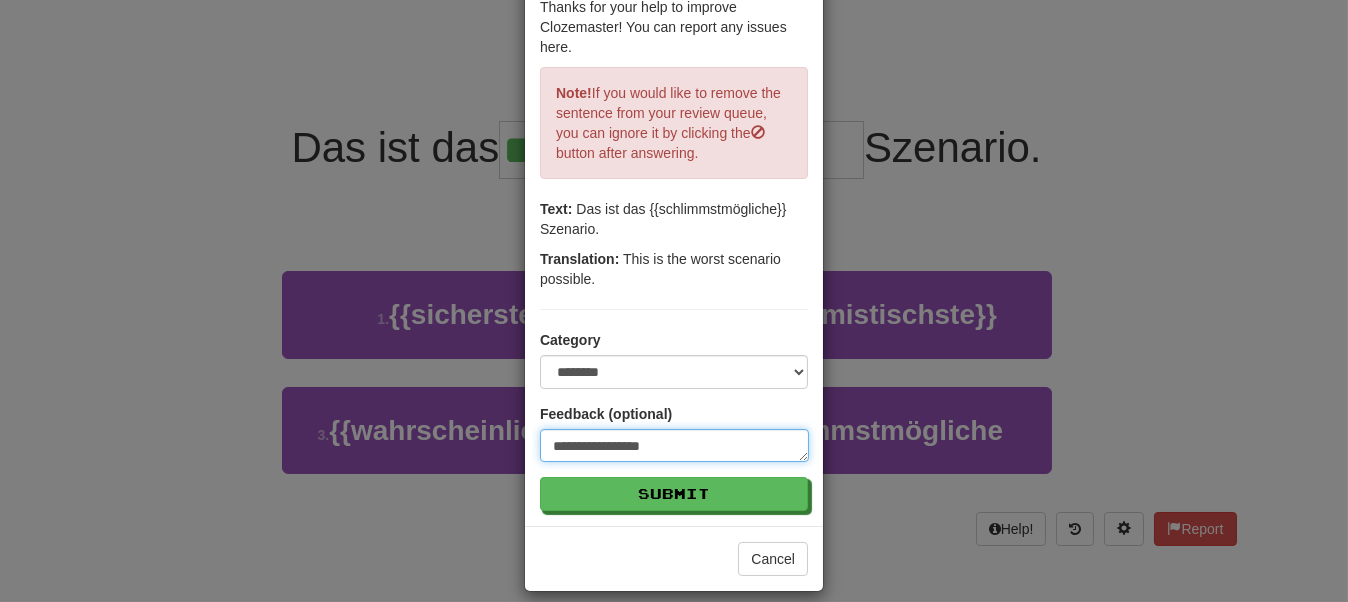 type on "**********" 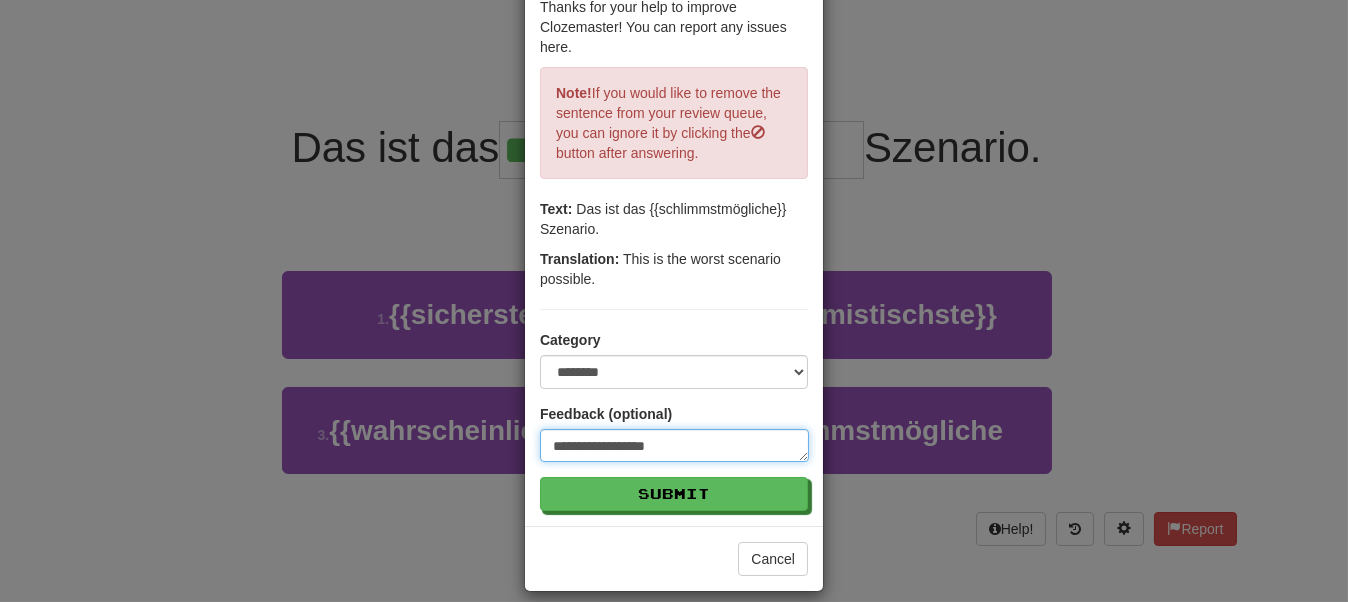 type on "**********" 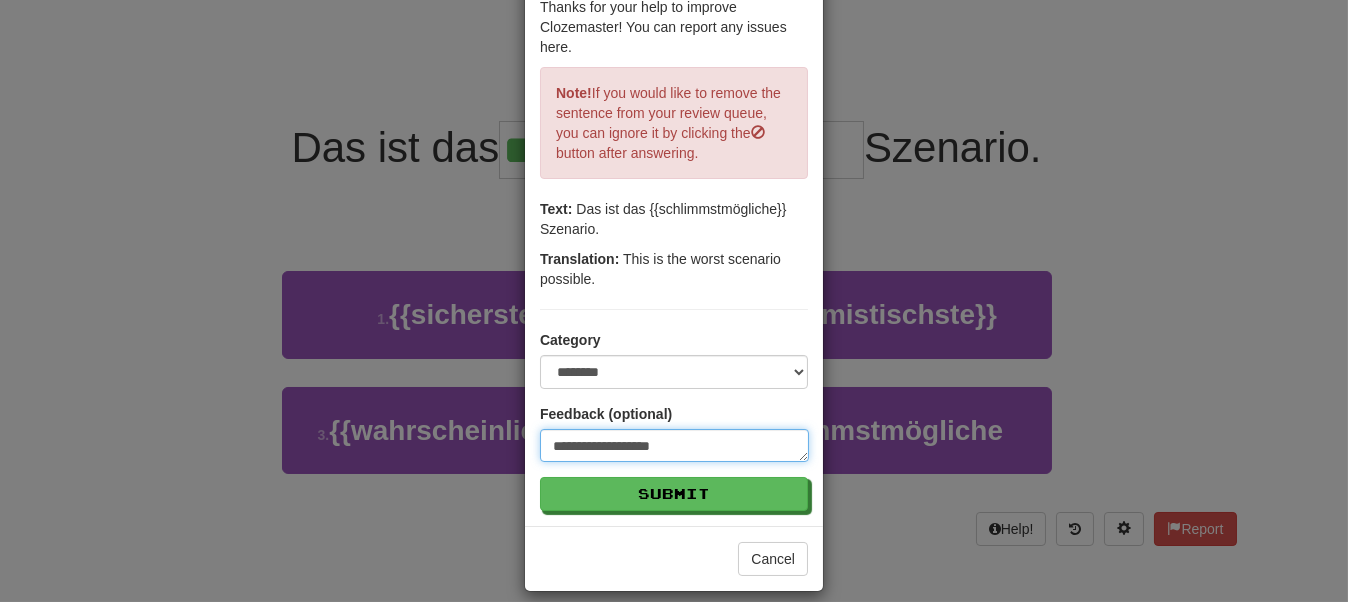 type on "**********" 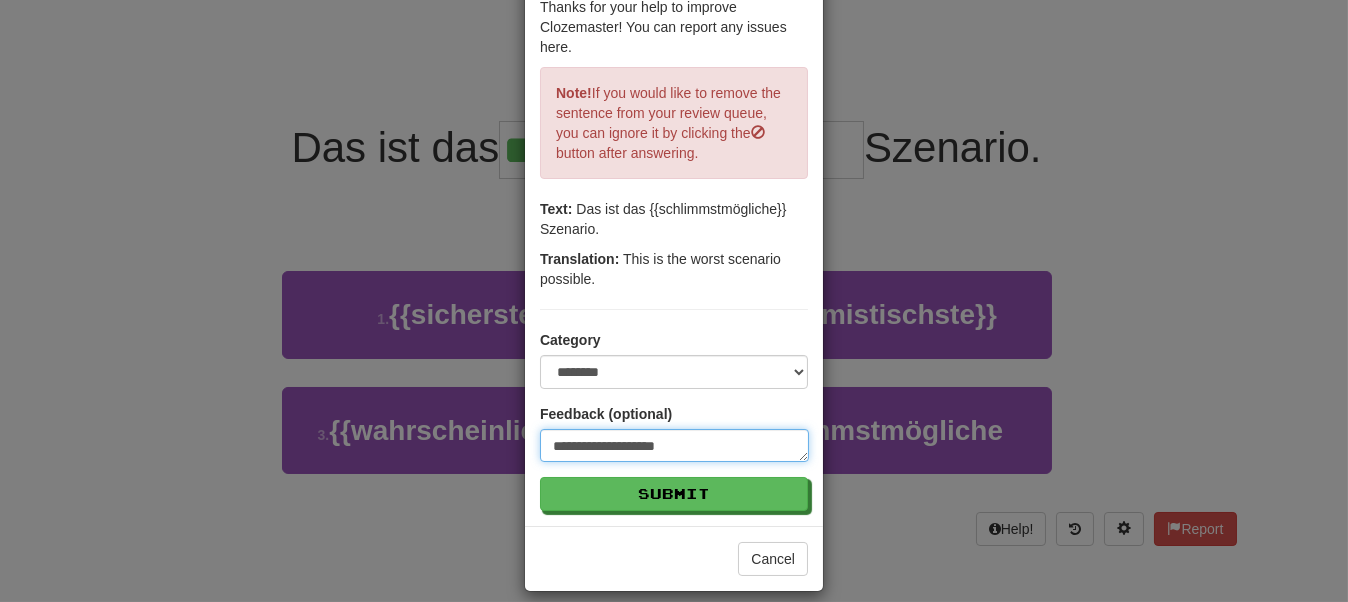 type on "**********" 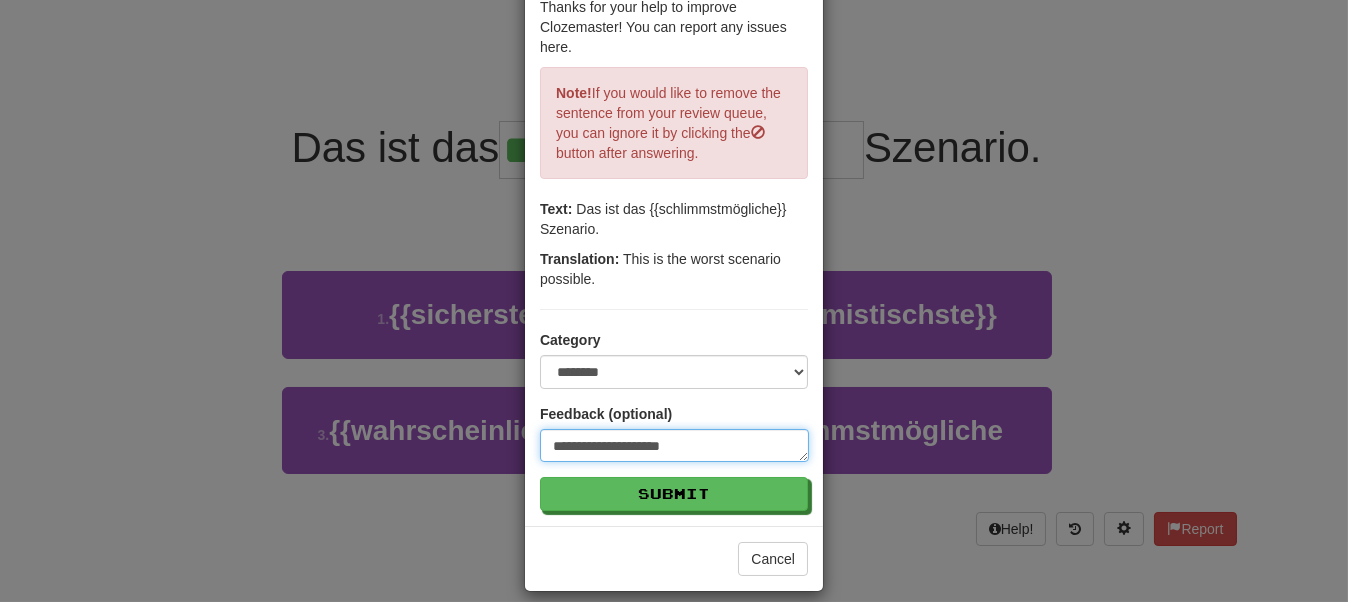 type on "**********" 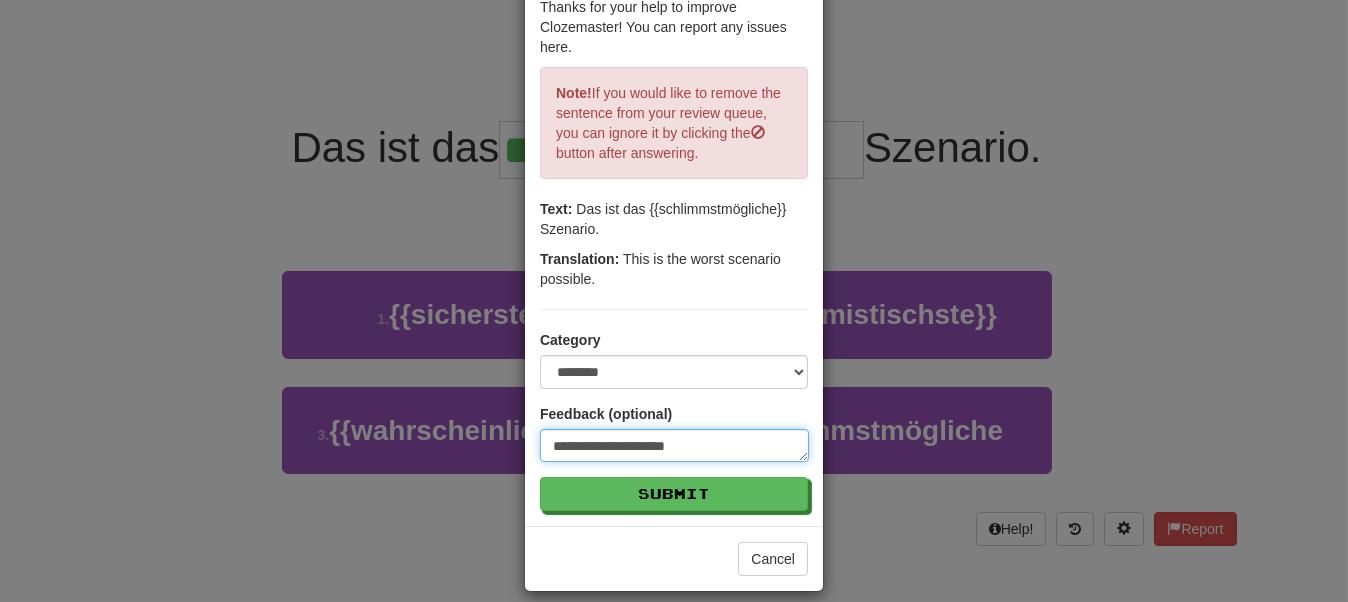 type on "**********" 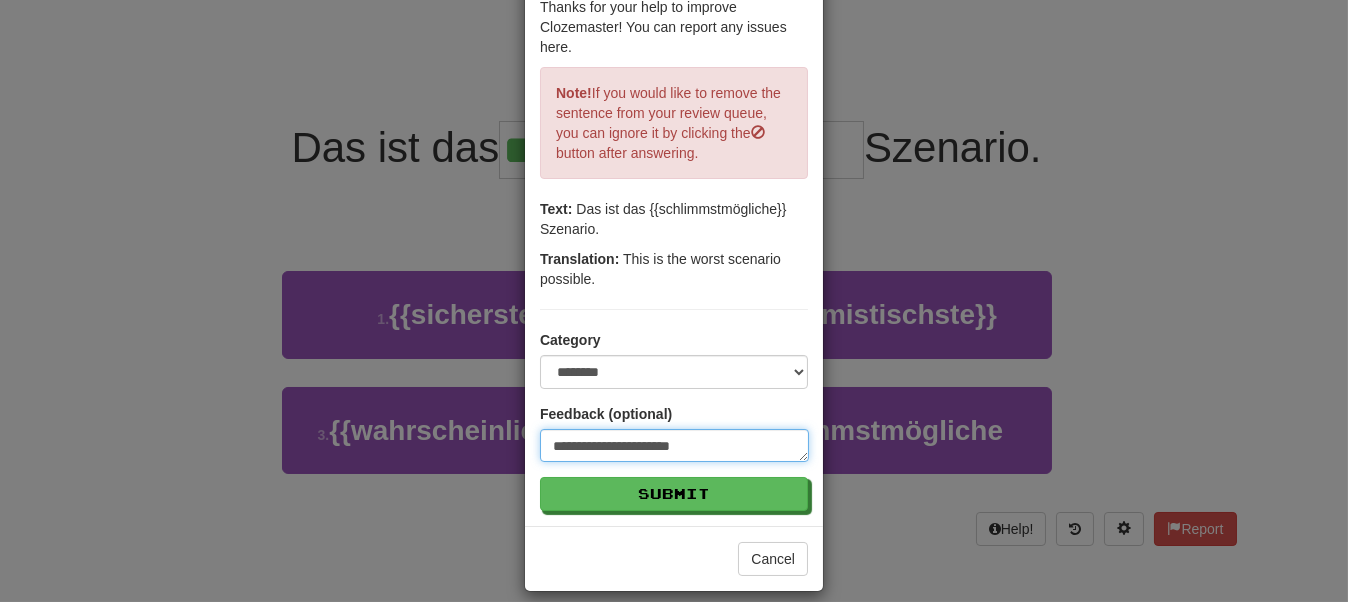 type on "**********" 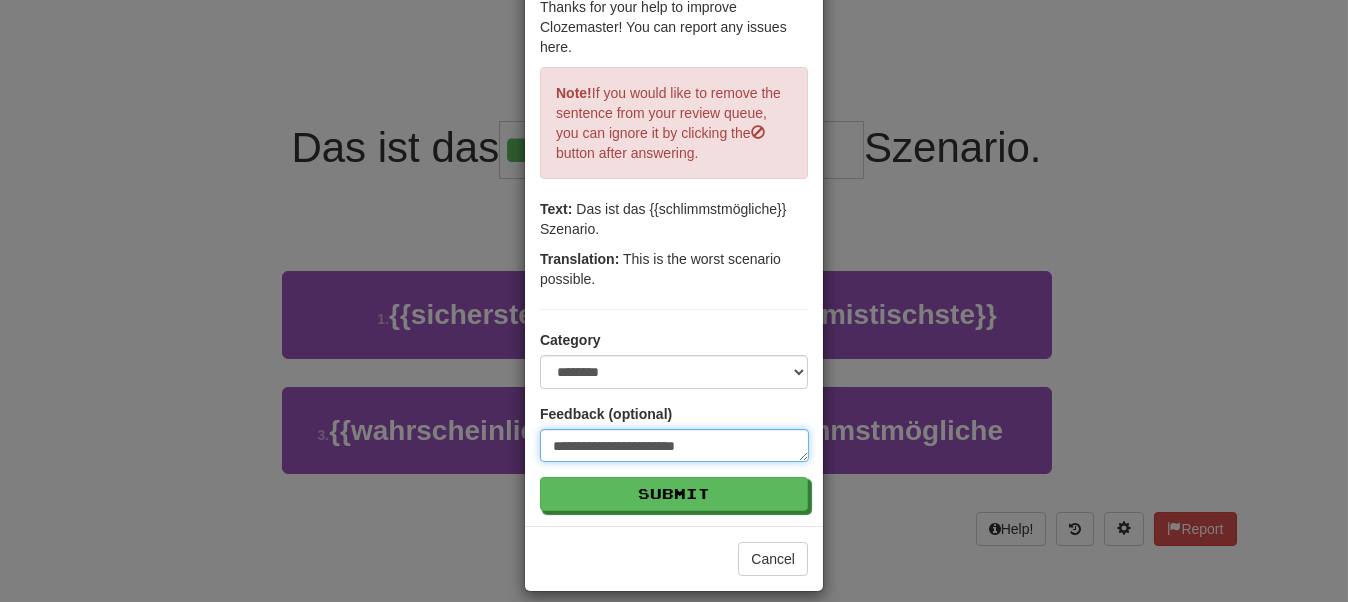 type on "**********" 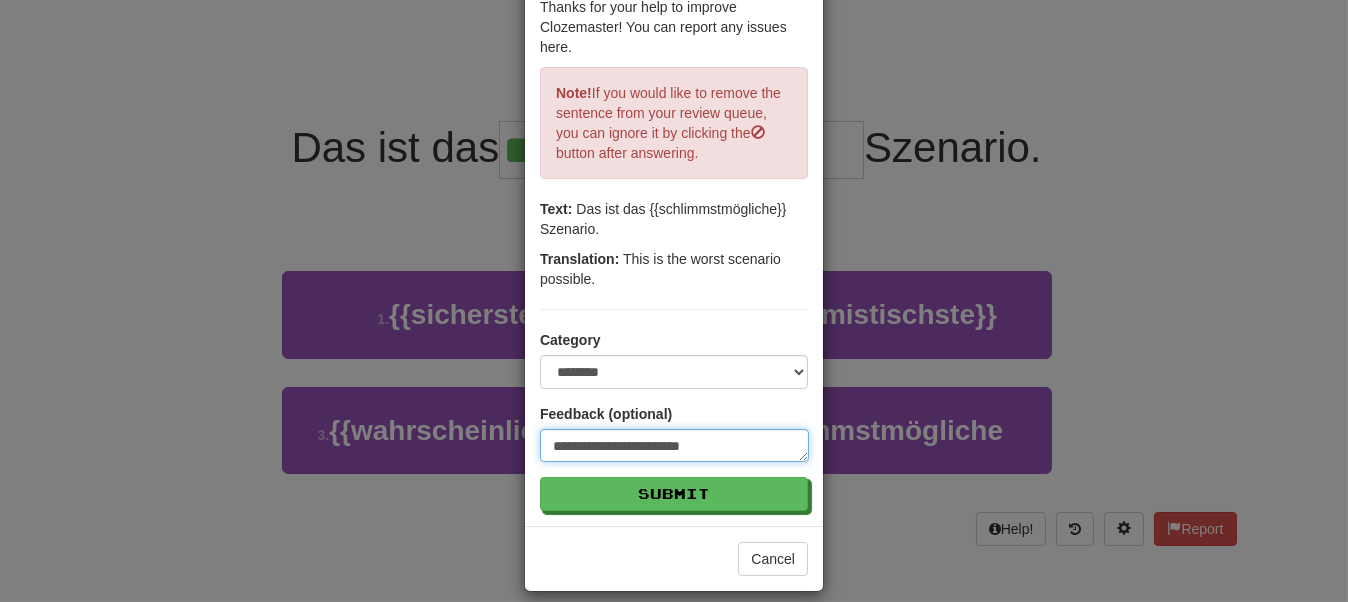 type on "**********" 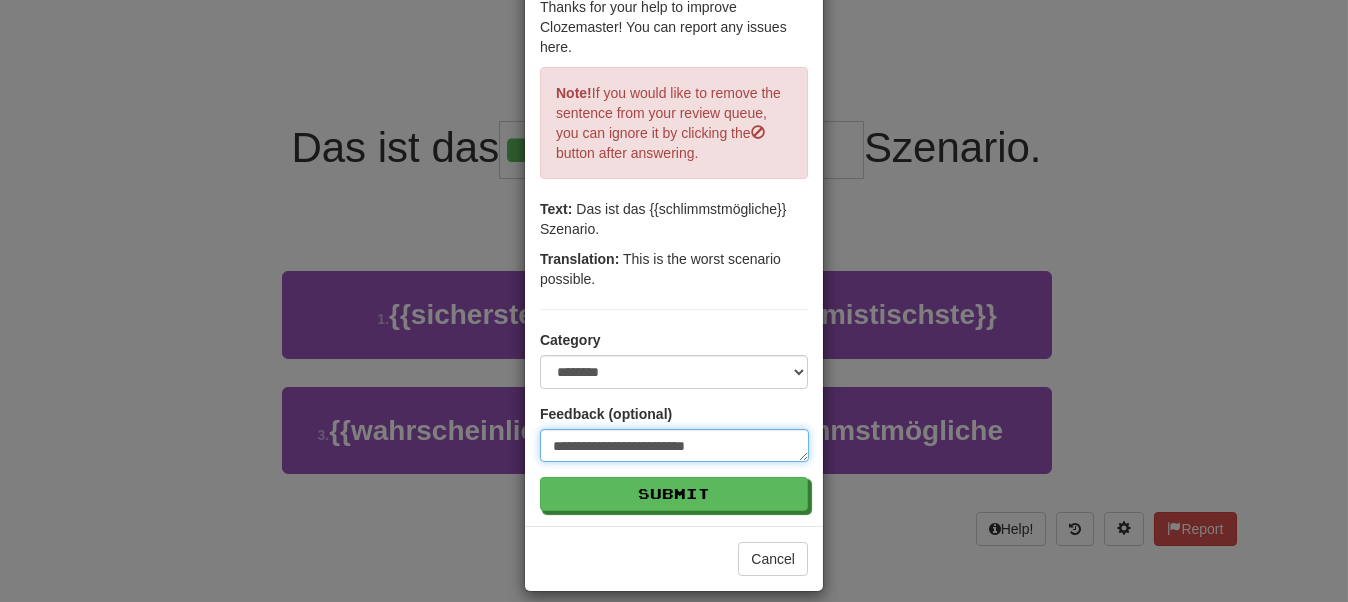type on "**********" 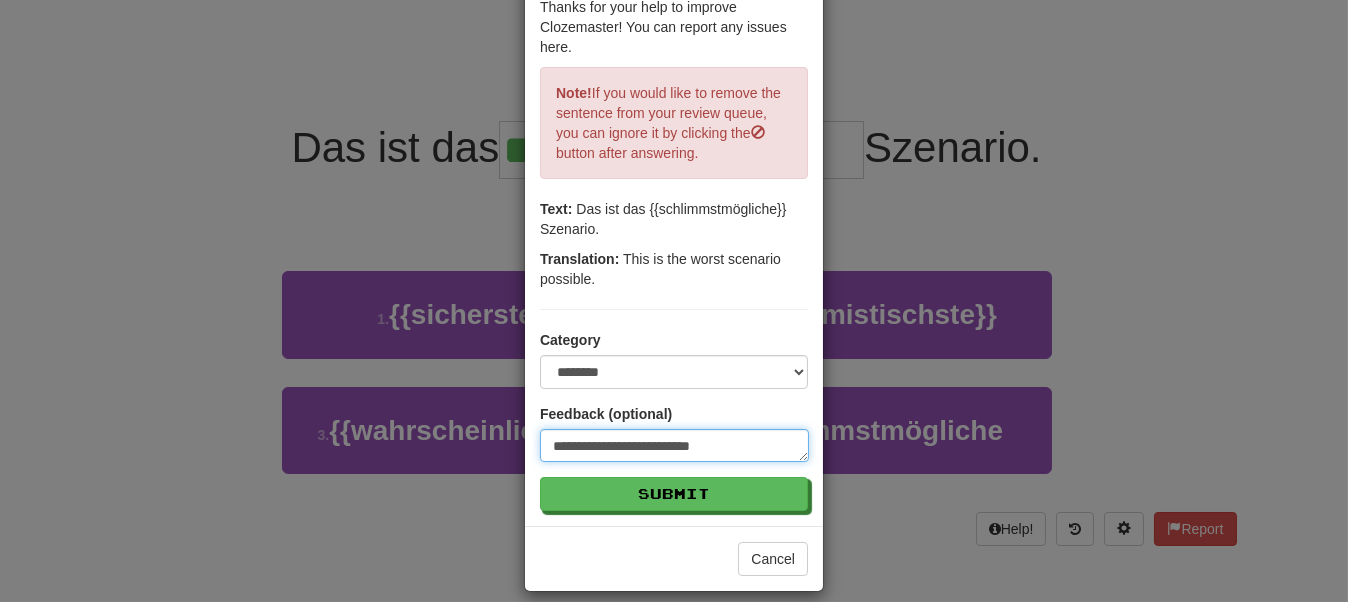 type on "**********" 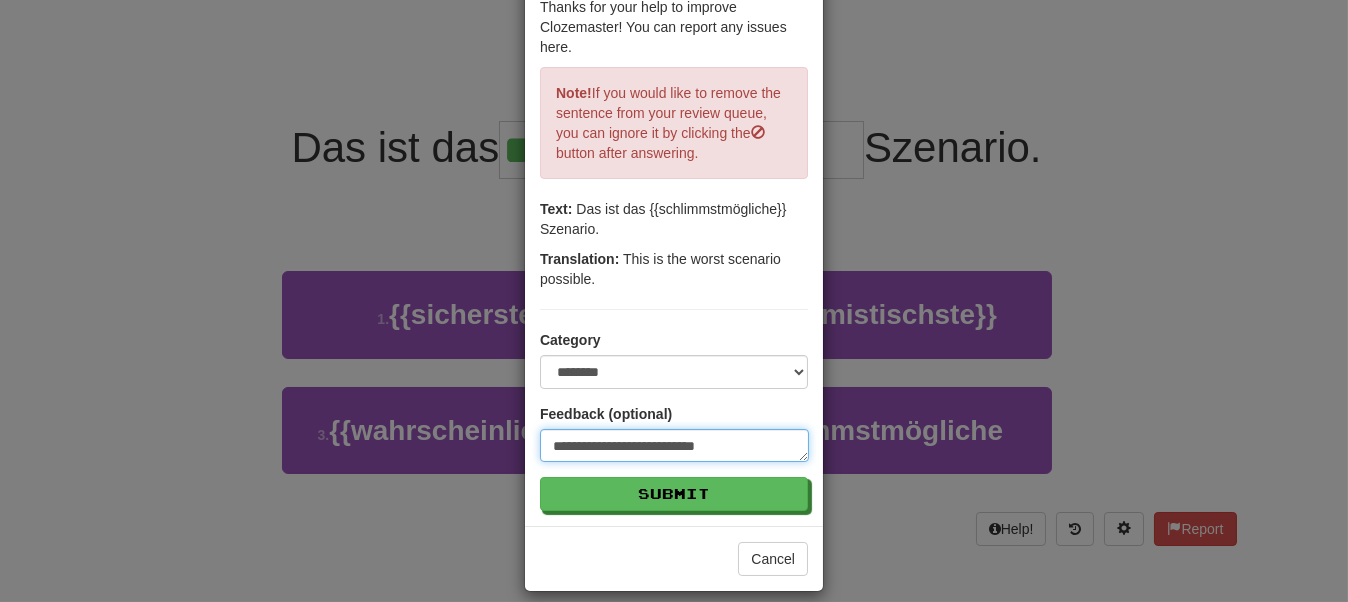 type on "**********" 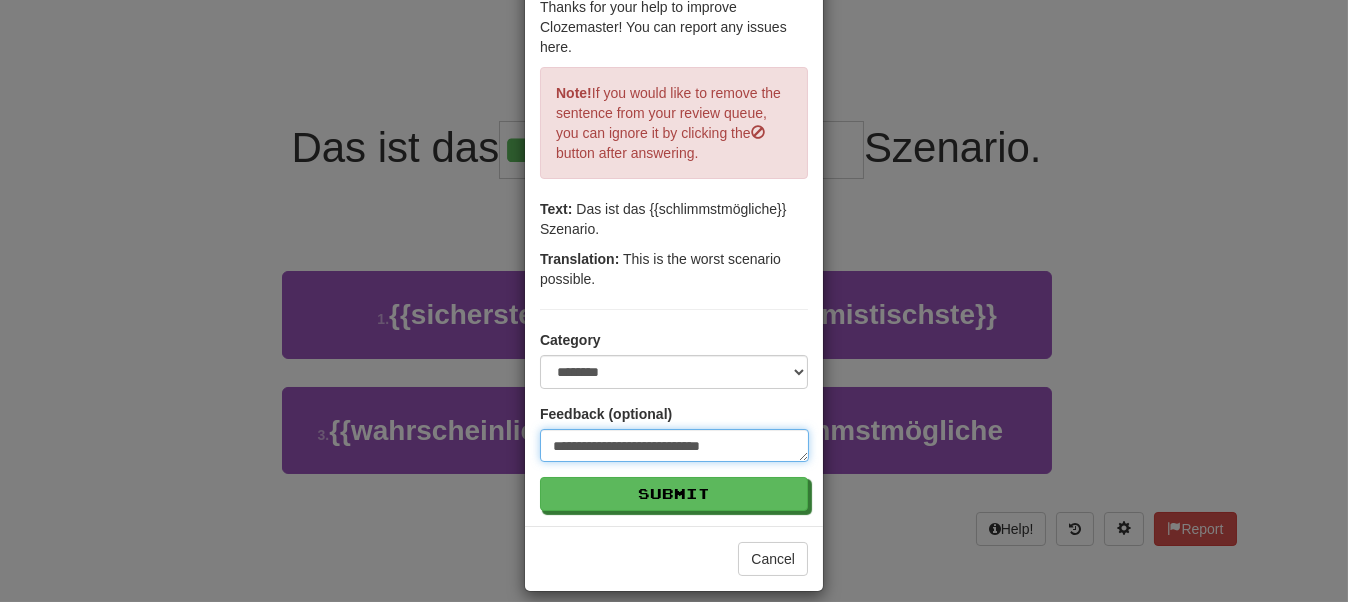 type on "*" 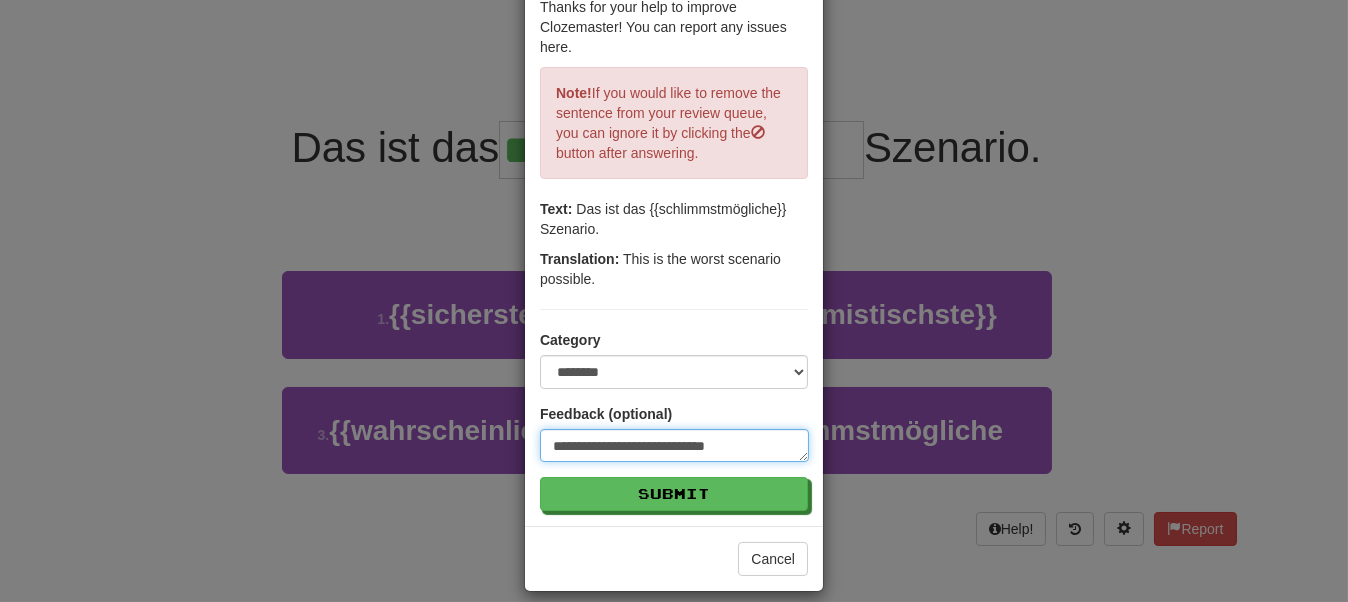 type on "**********" 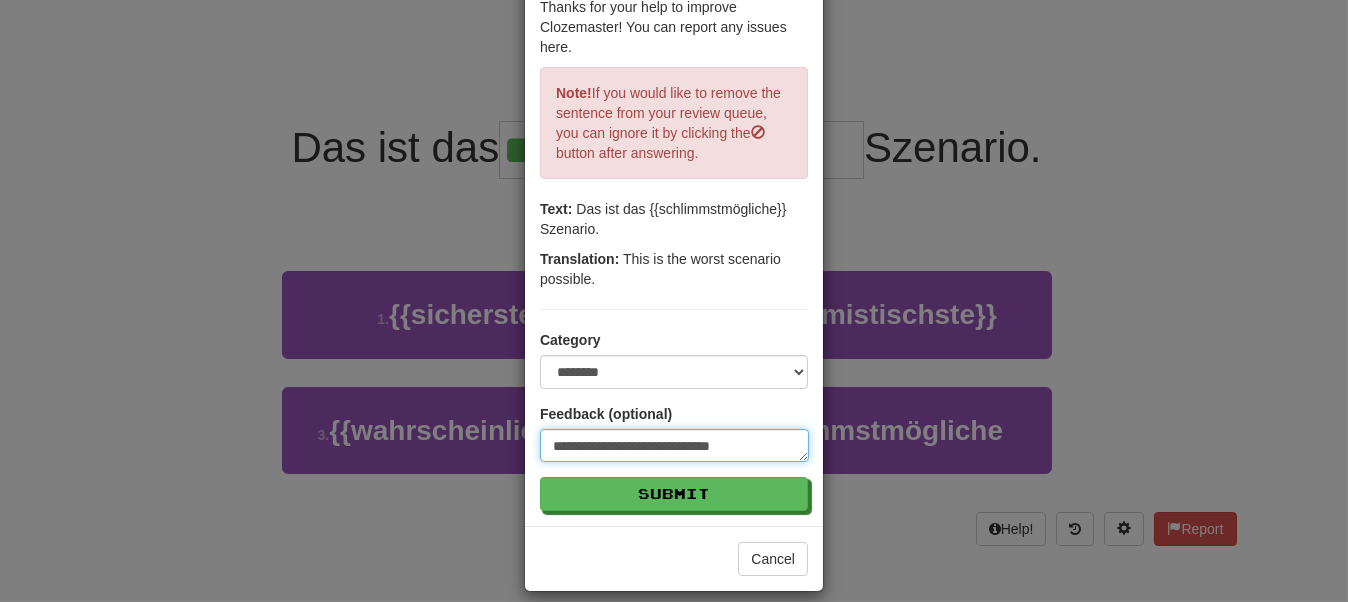 type on "**********" 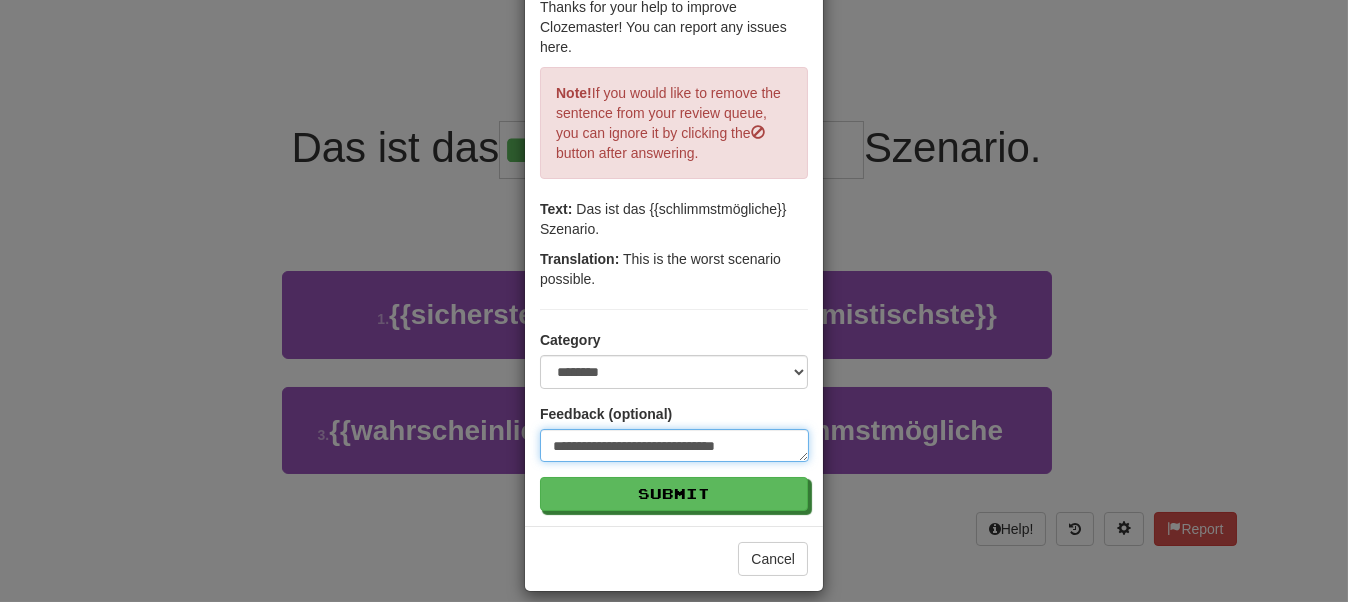 type on "**********" 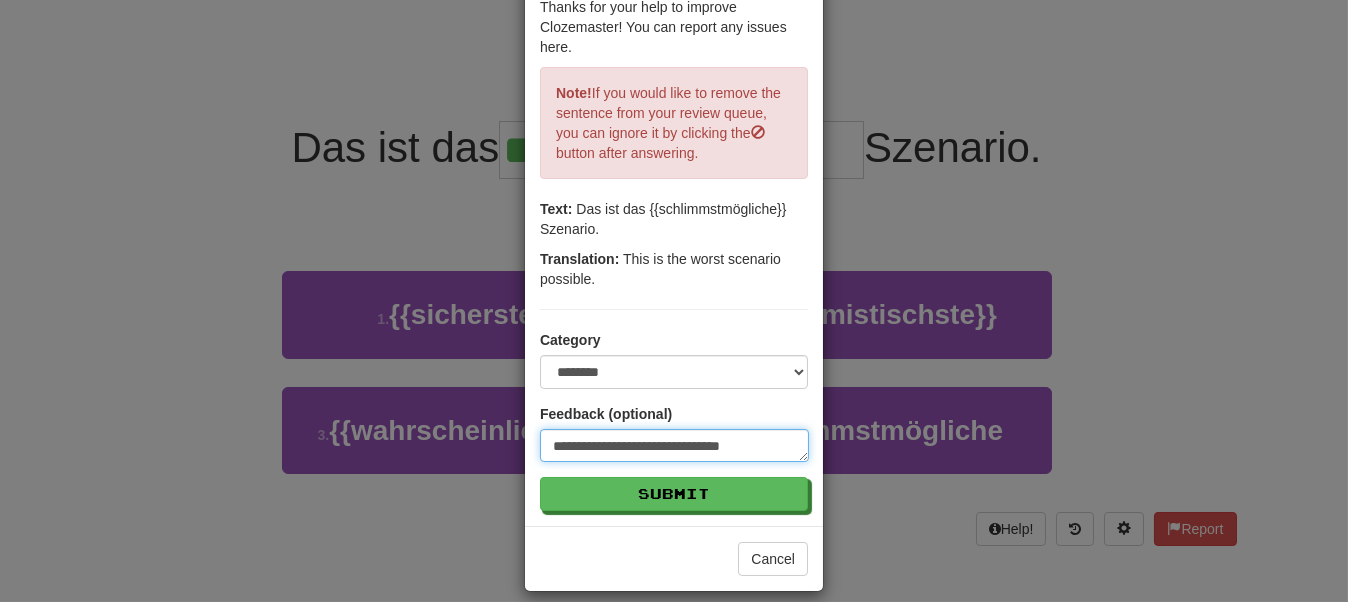type on "**********" 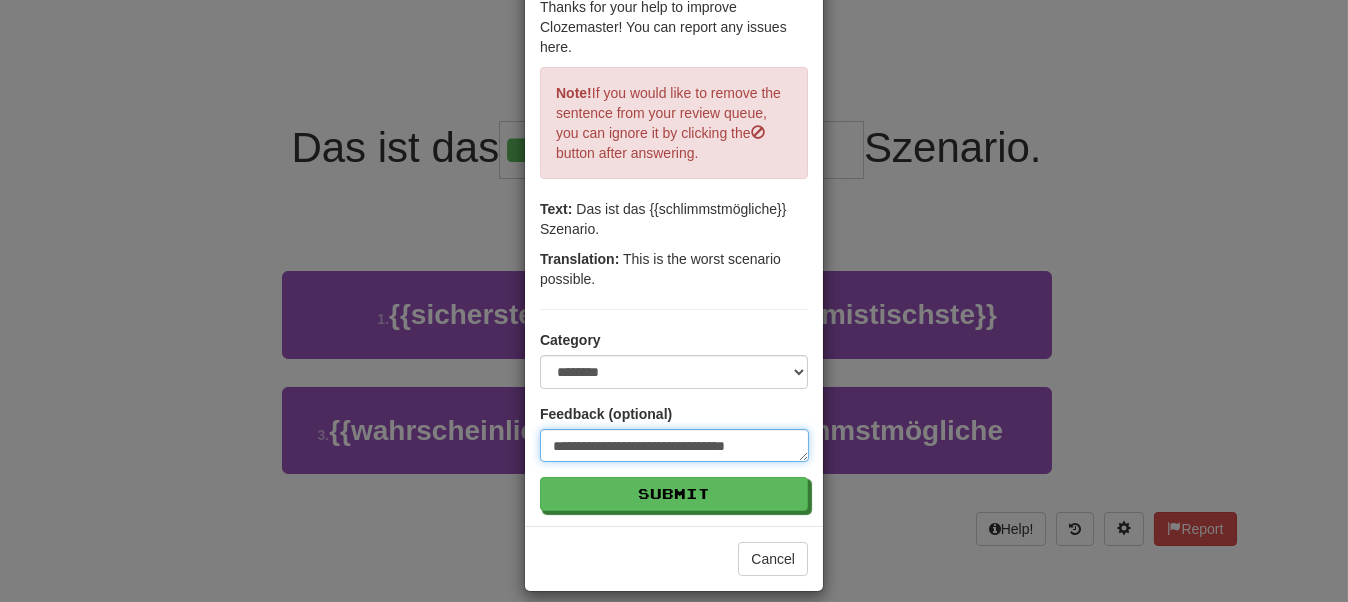 type on "**********" 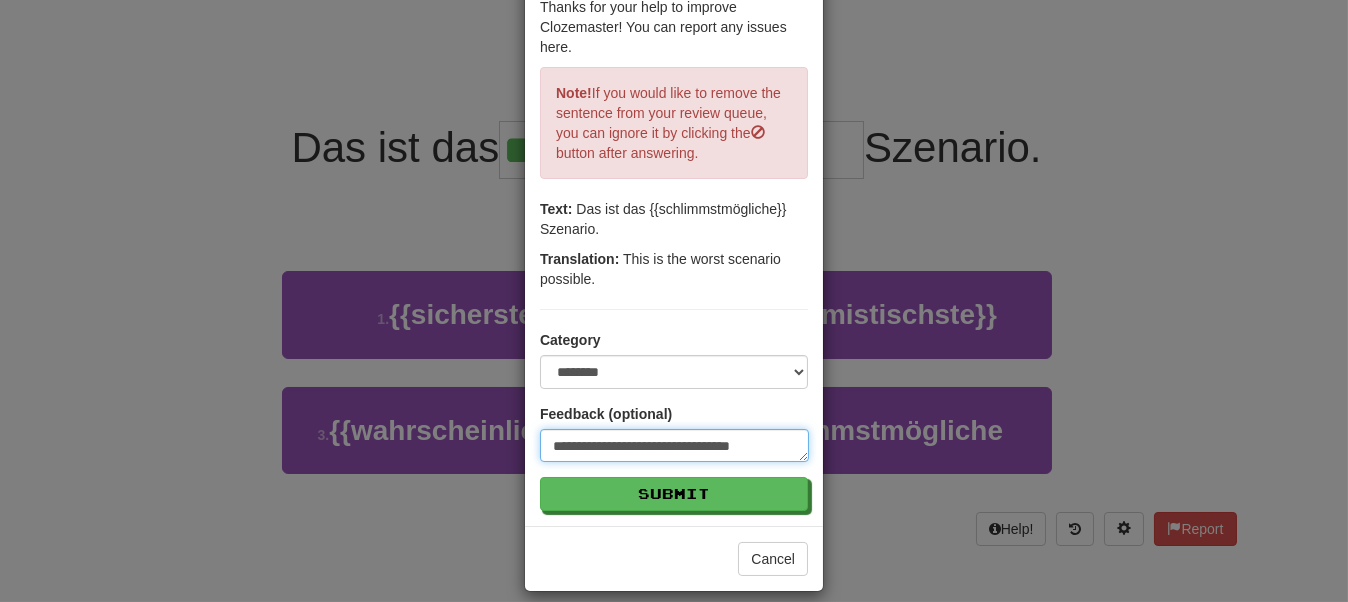 type on "**********" 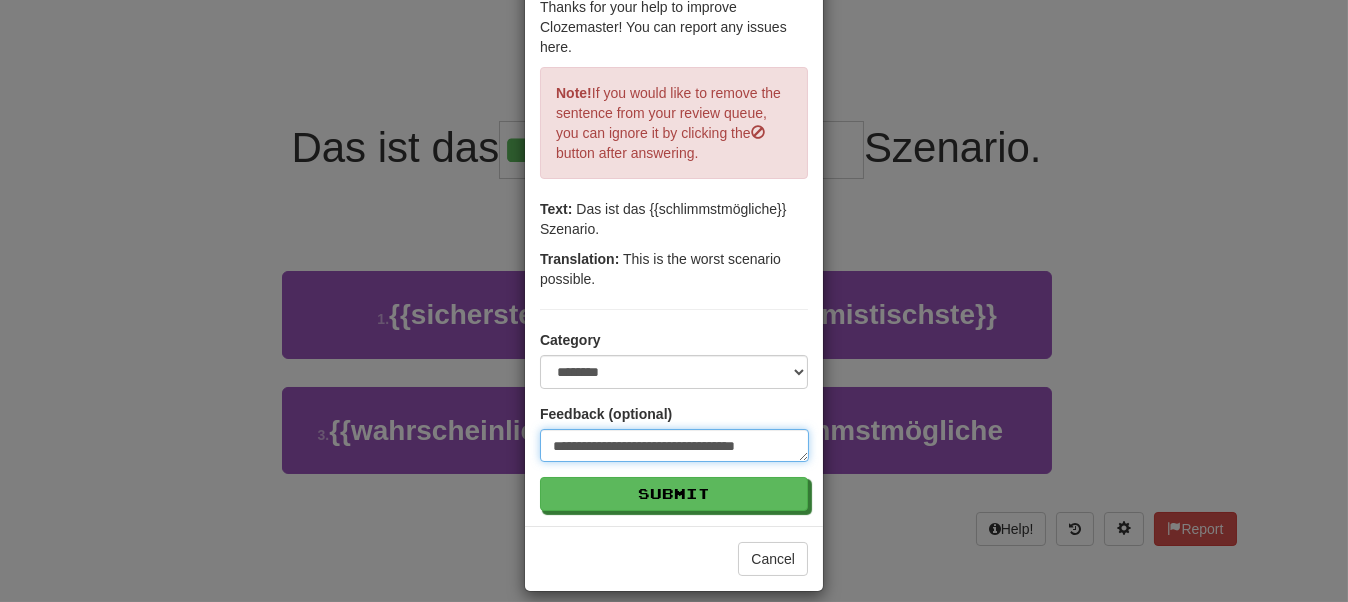 type on "**********" 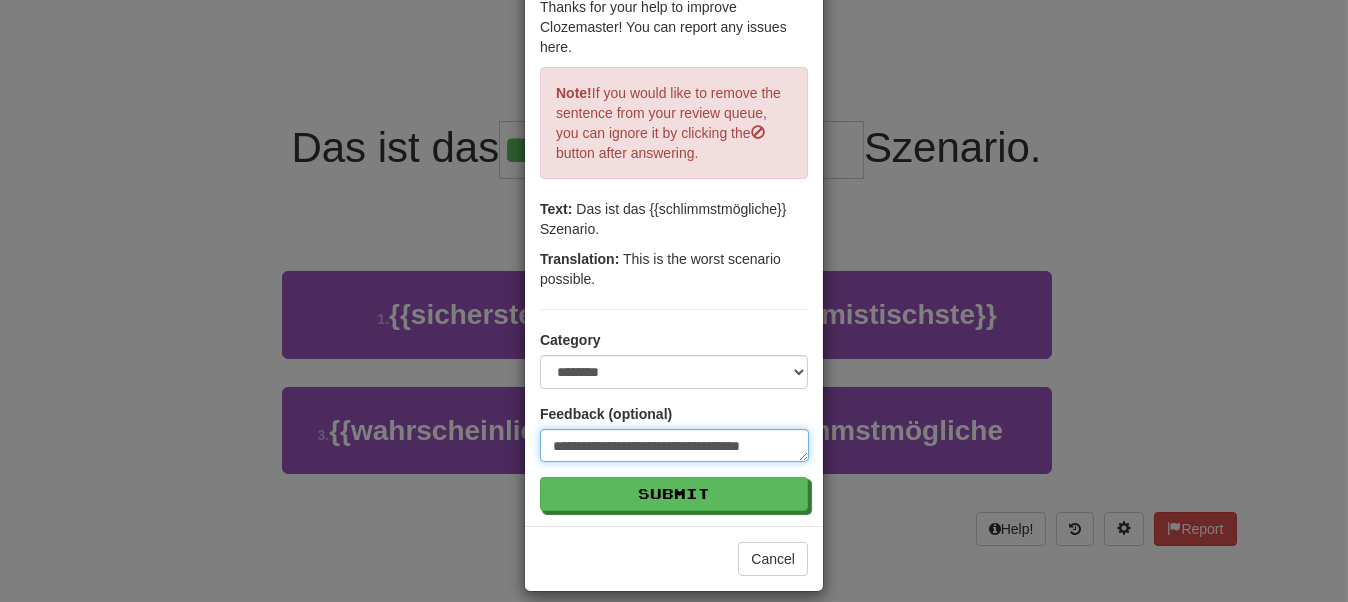 type on "**********" 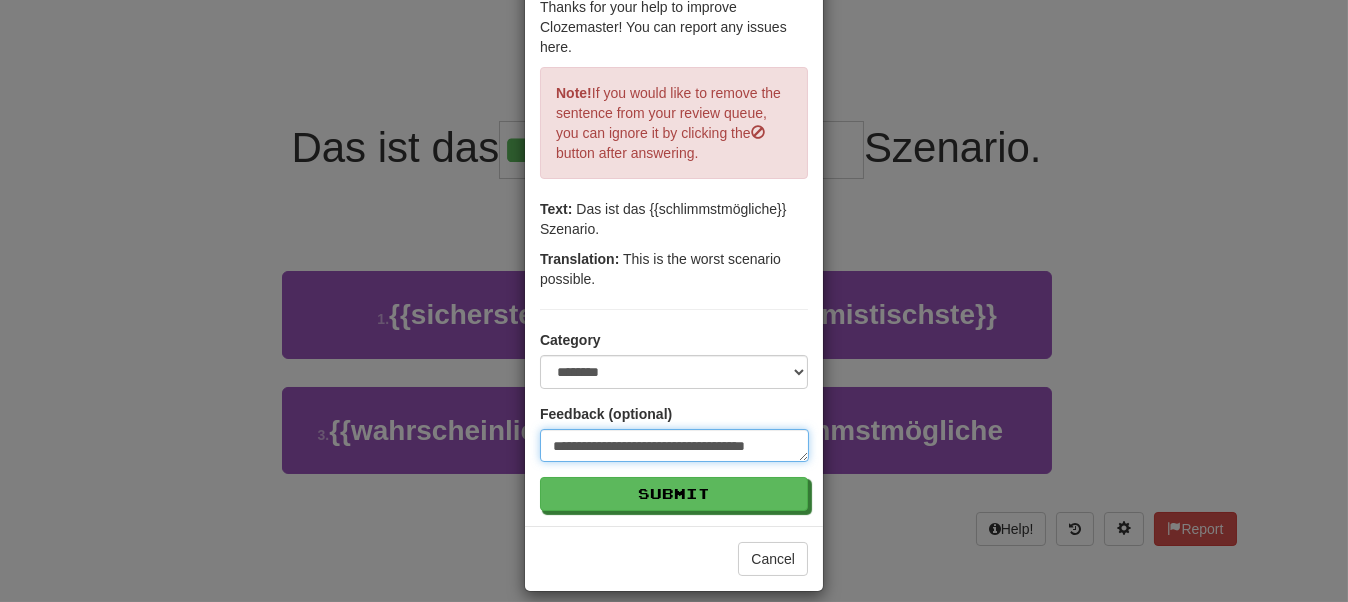 type on "**********" 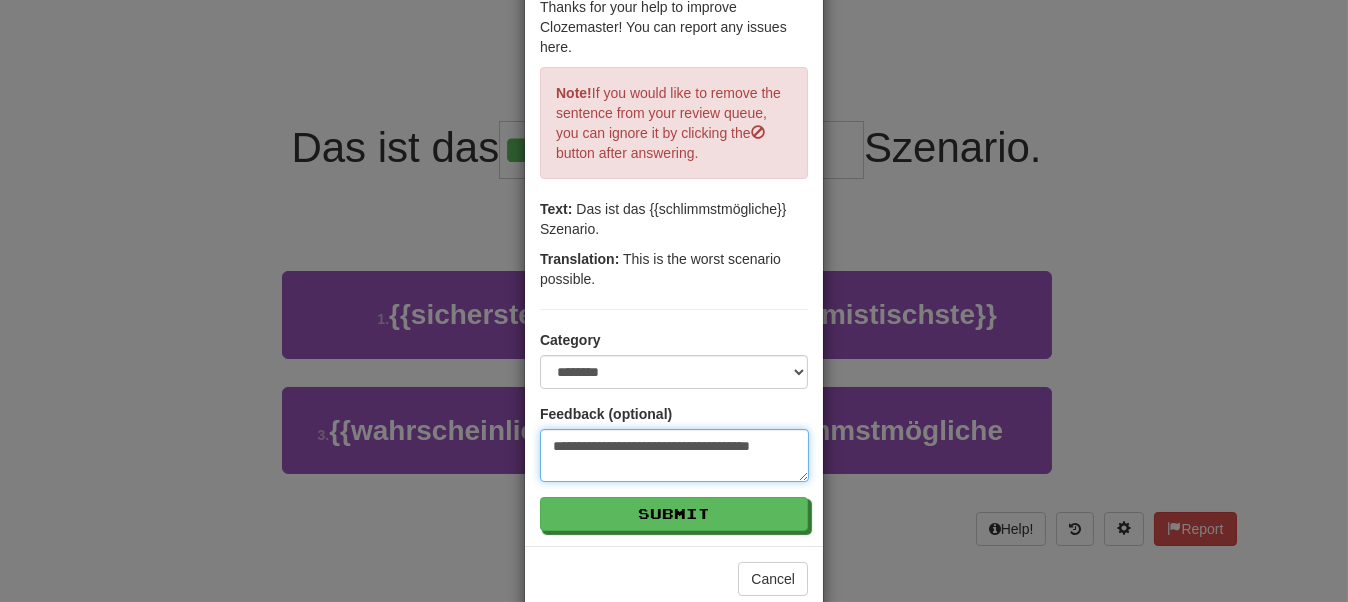 type on "**********" 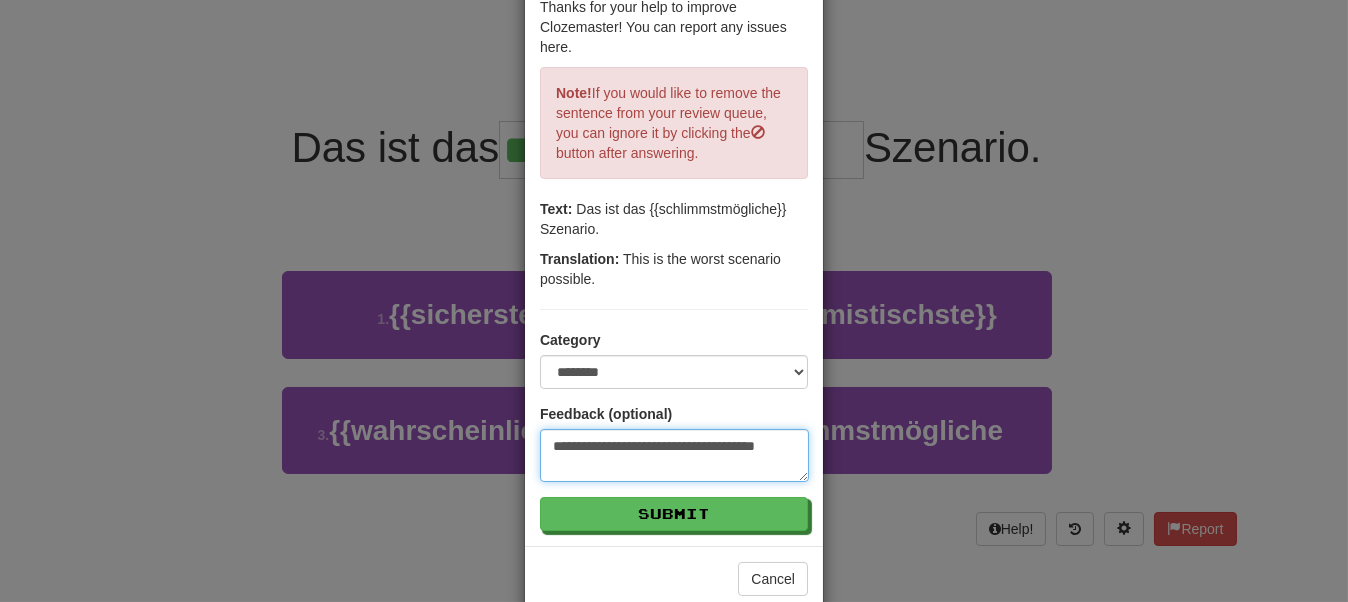 type on "**********" 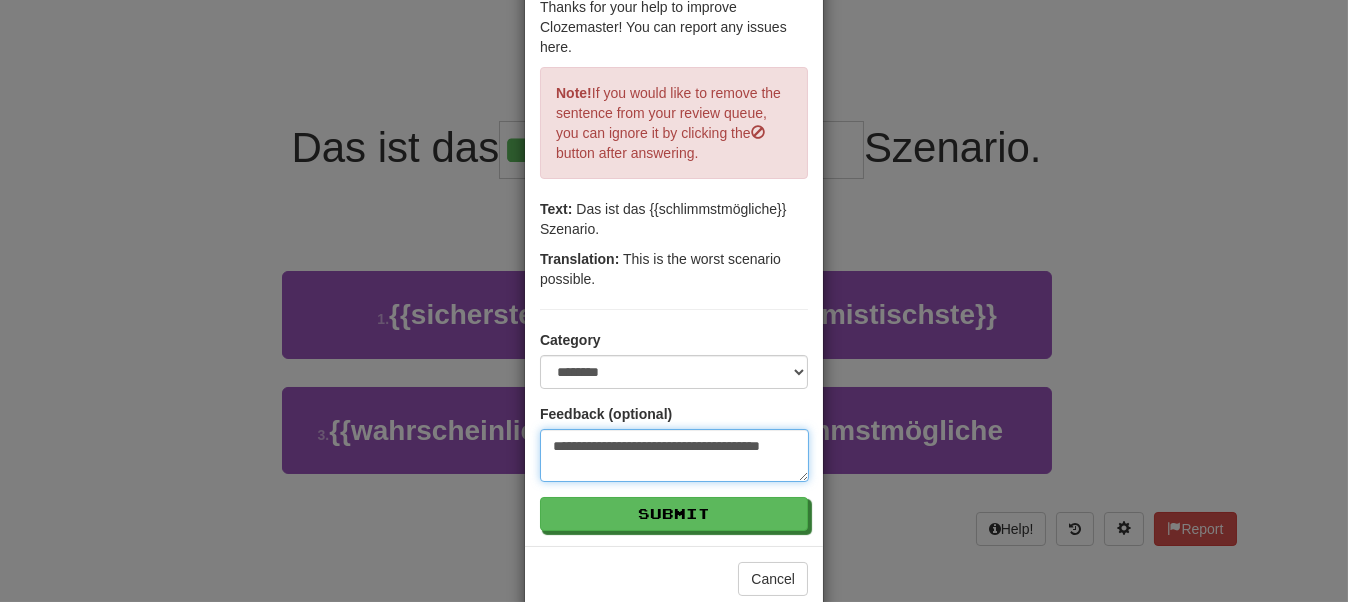 type on "**********" 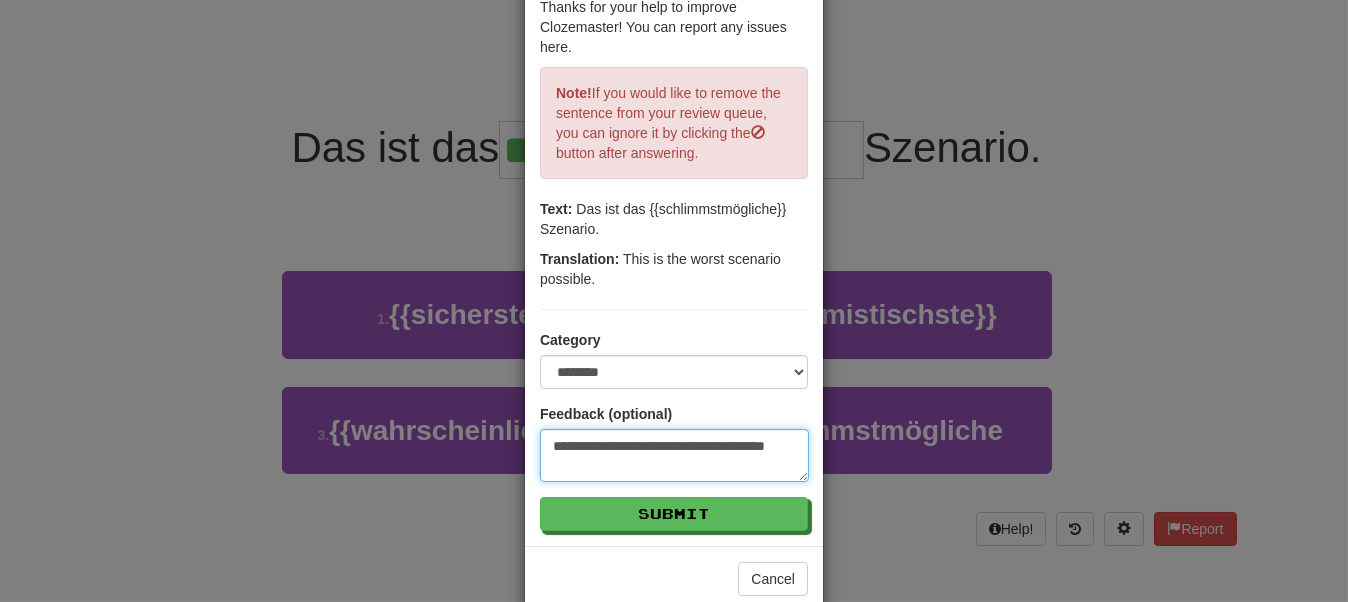 type on "**********" 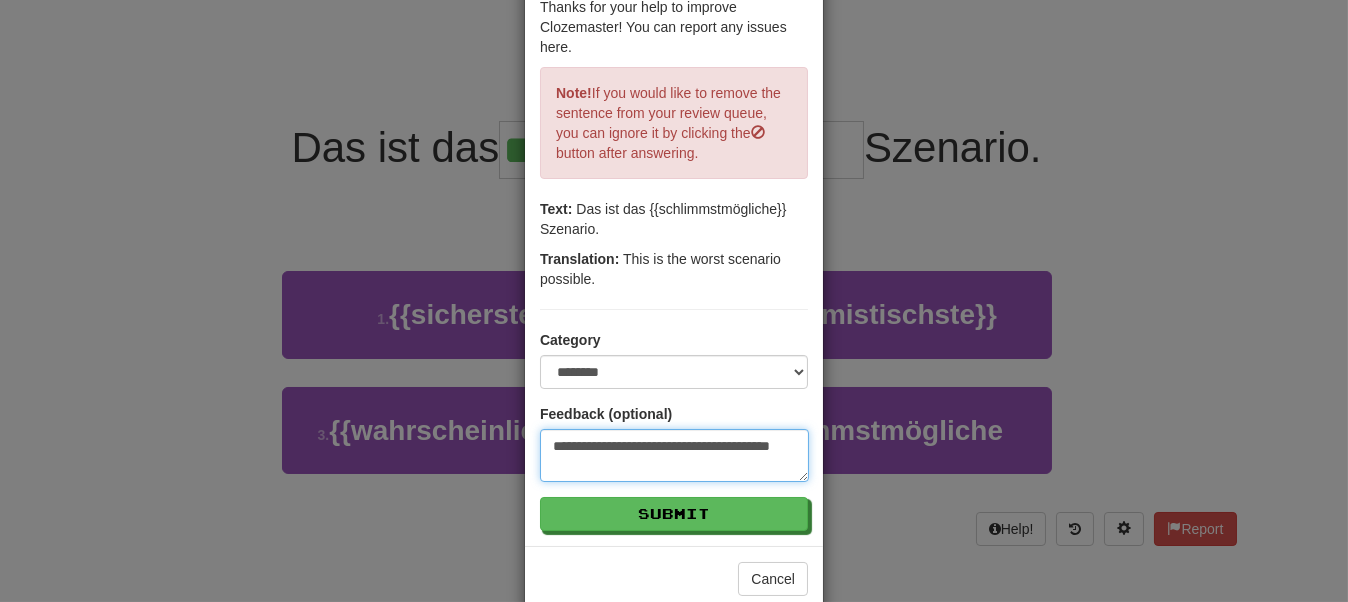 type on "**********" 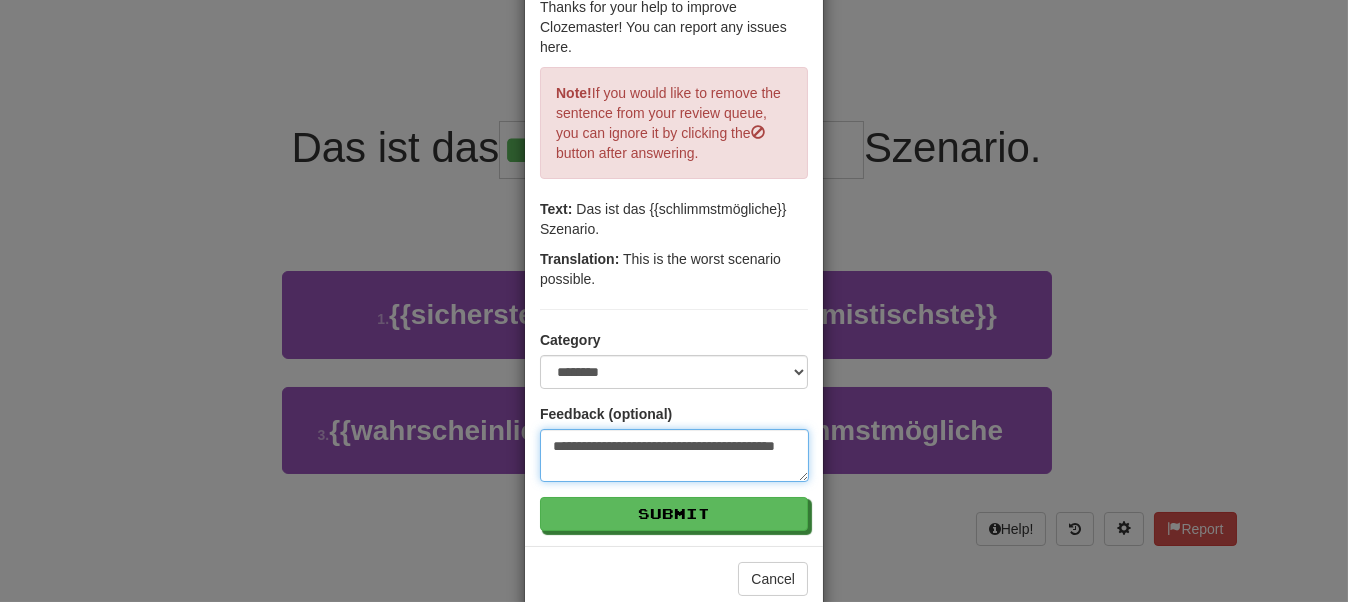 type on "**********" 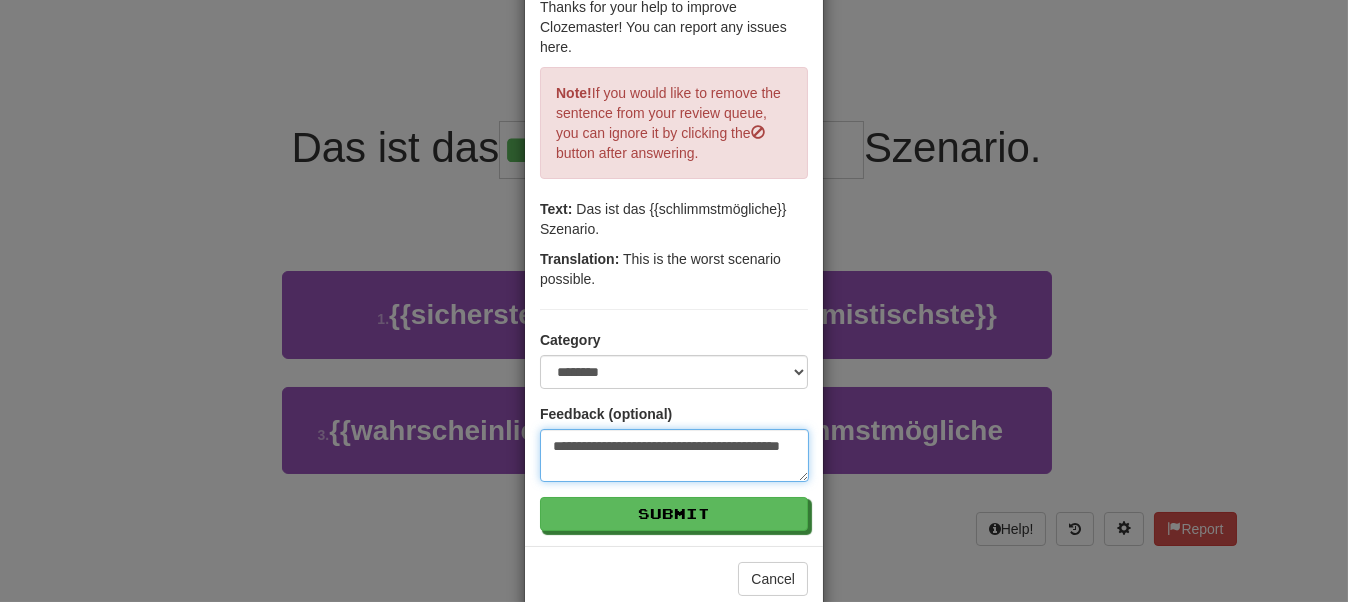 type on "**********" 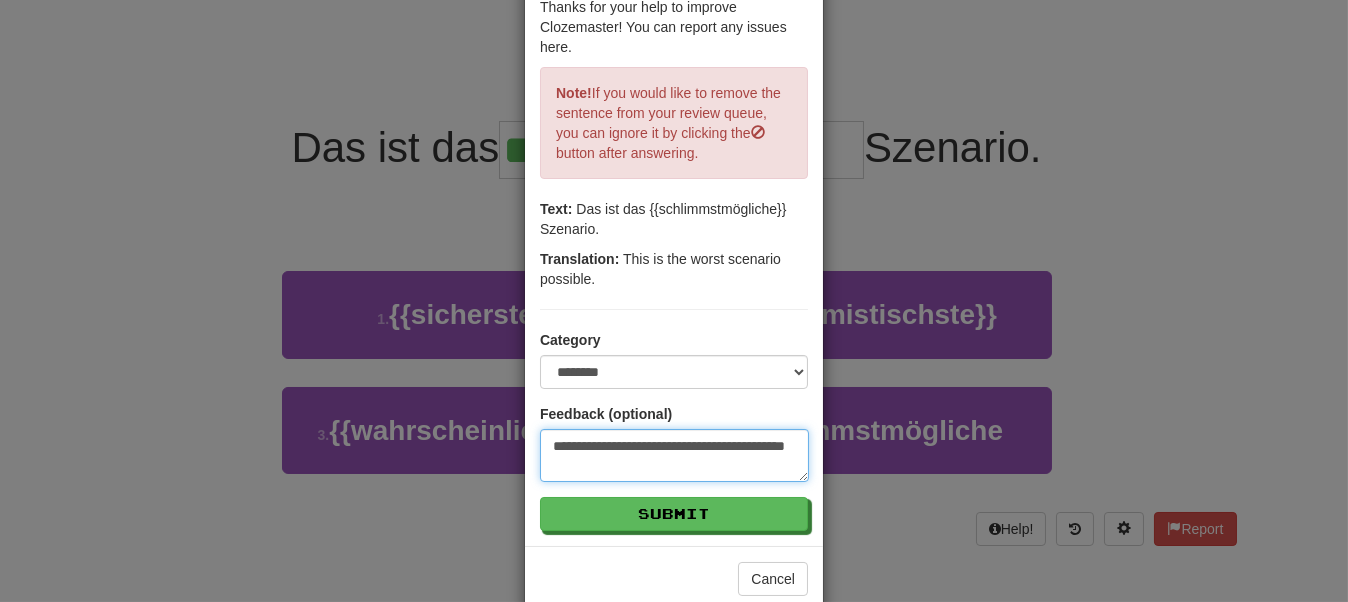 type on "**********" 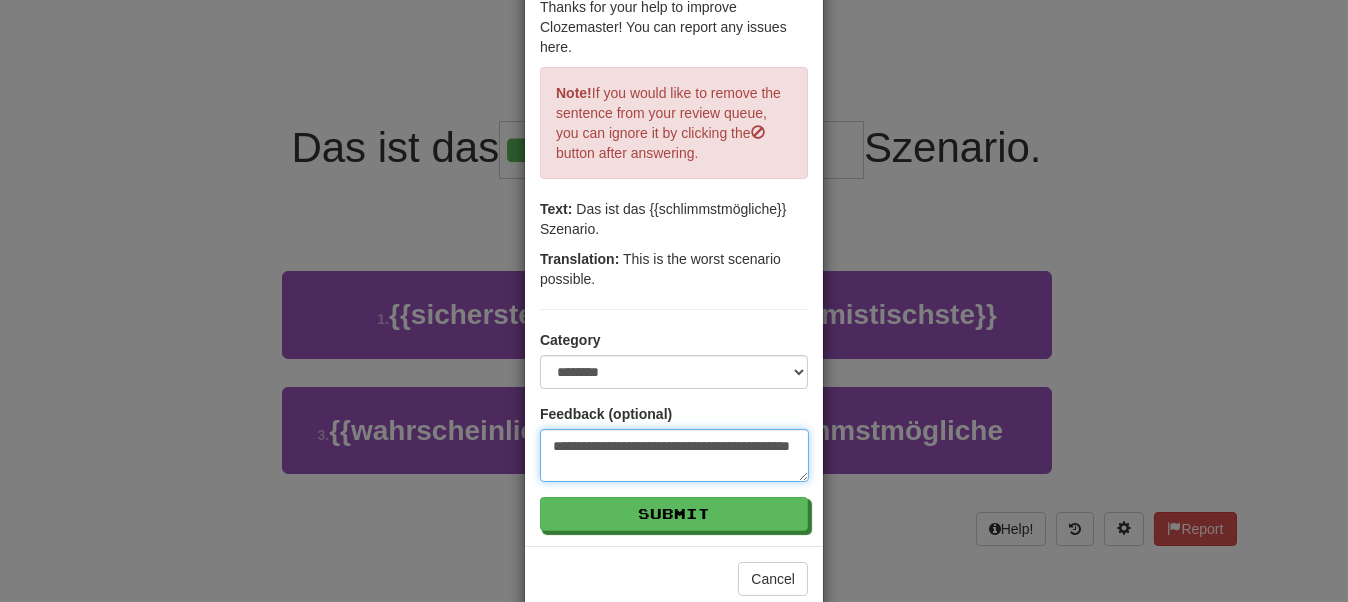 type on "**********" 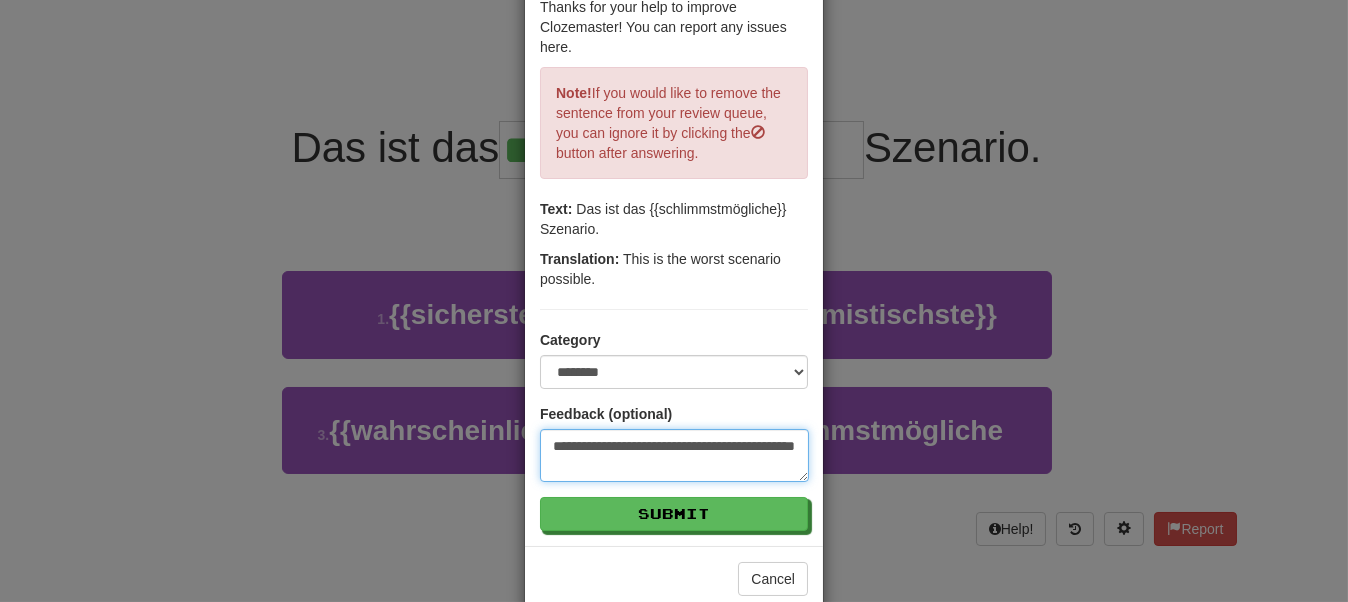 type on "*" 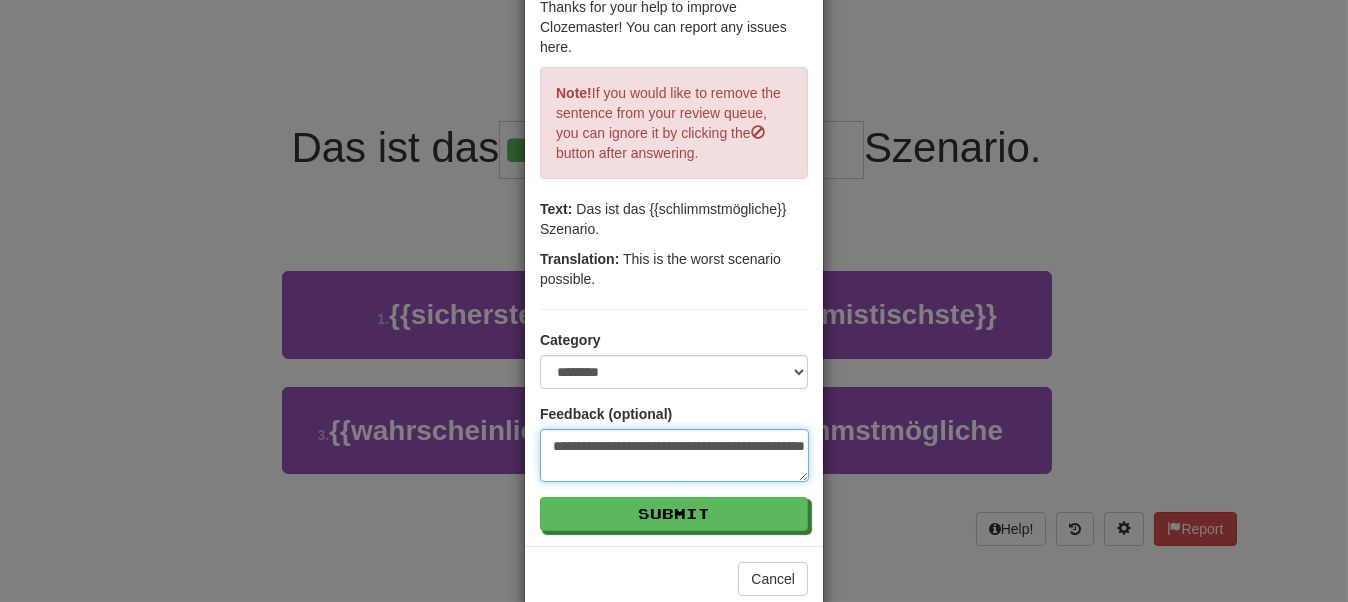type on "**********" 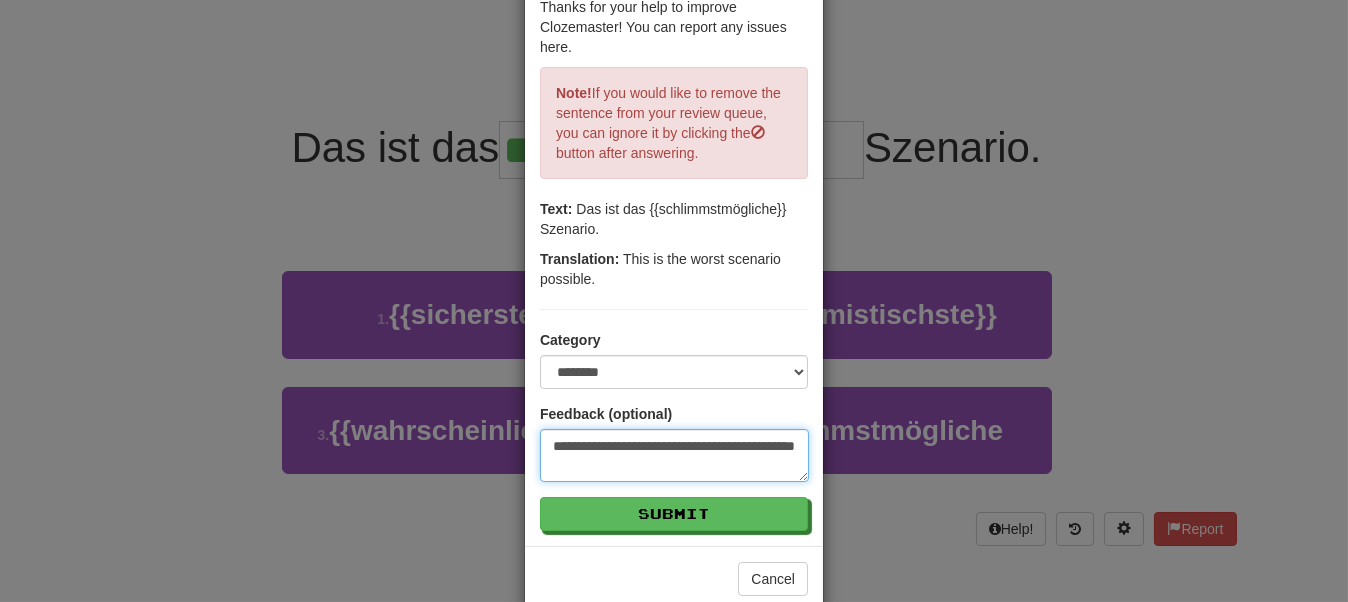 type on "**********" 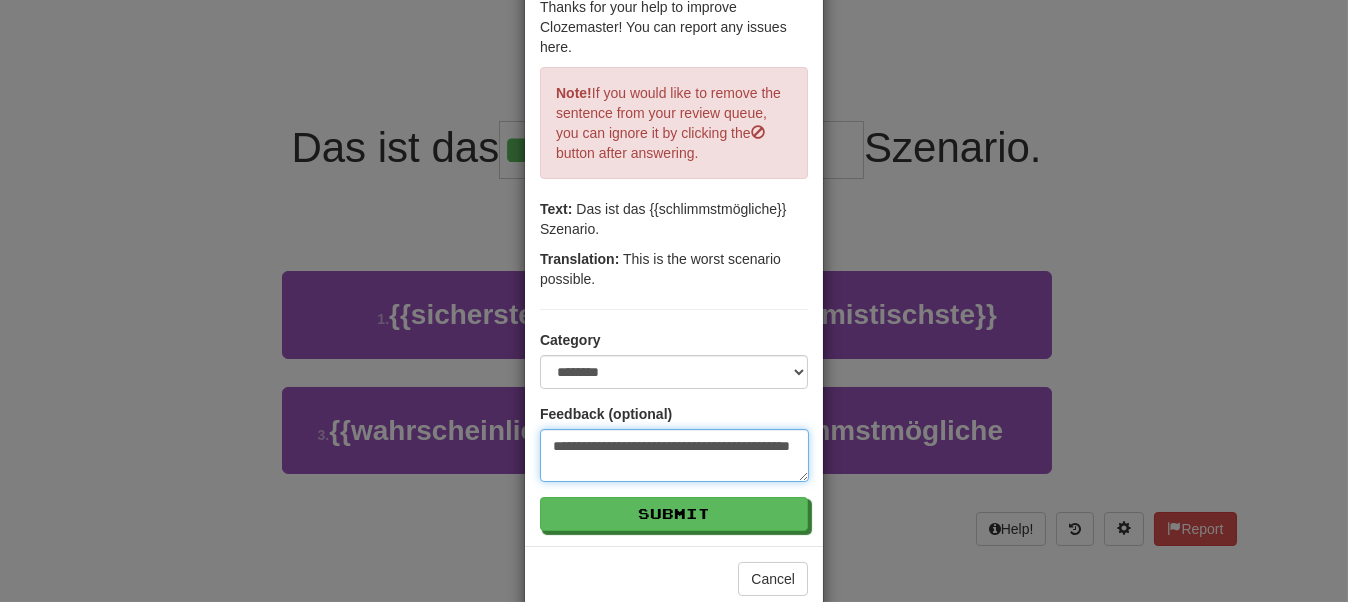 type on "**********" 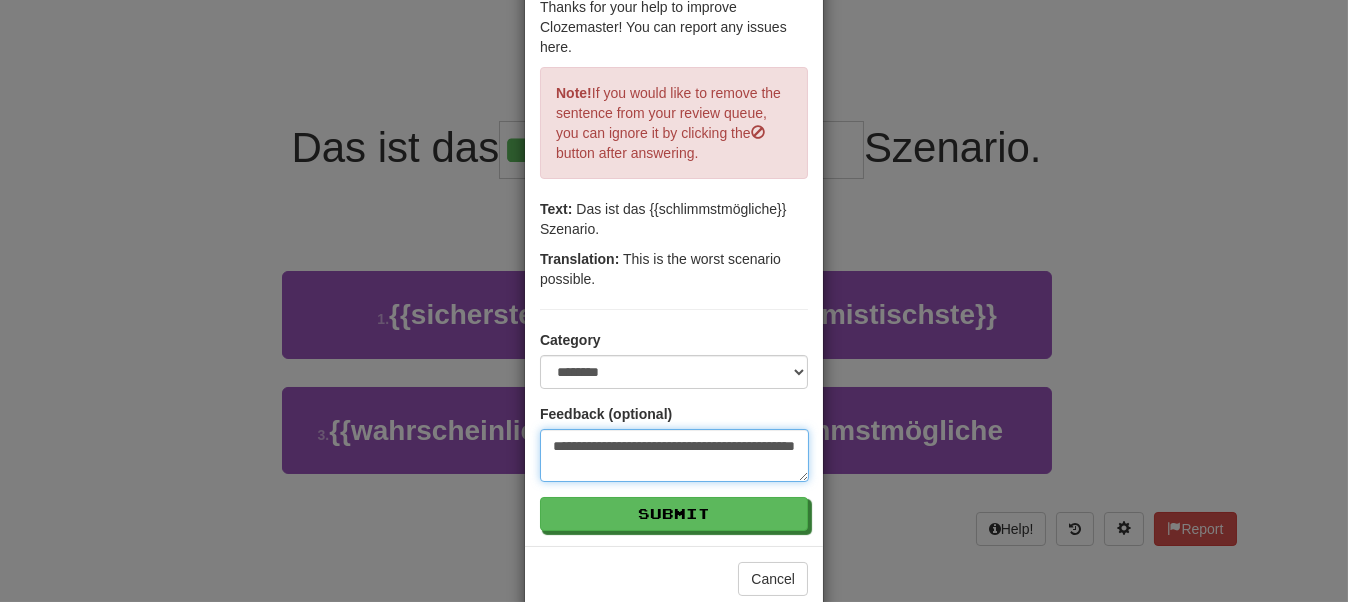 type on "**********" 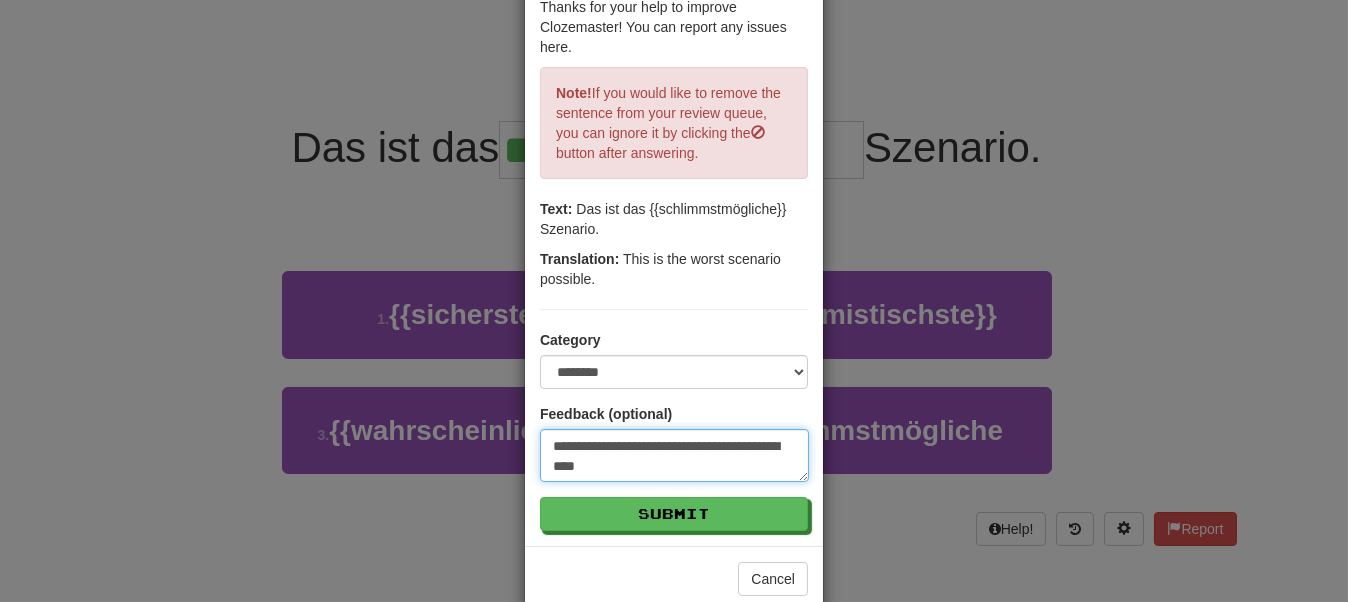 type on "**********" 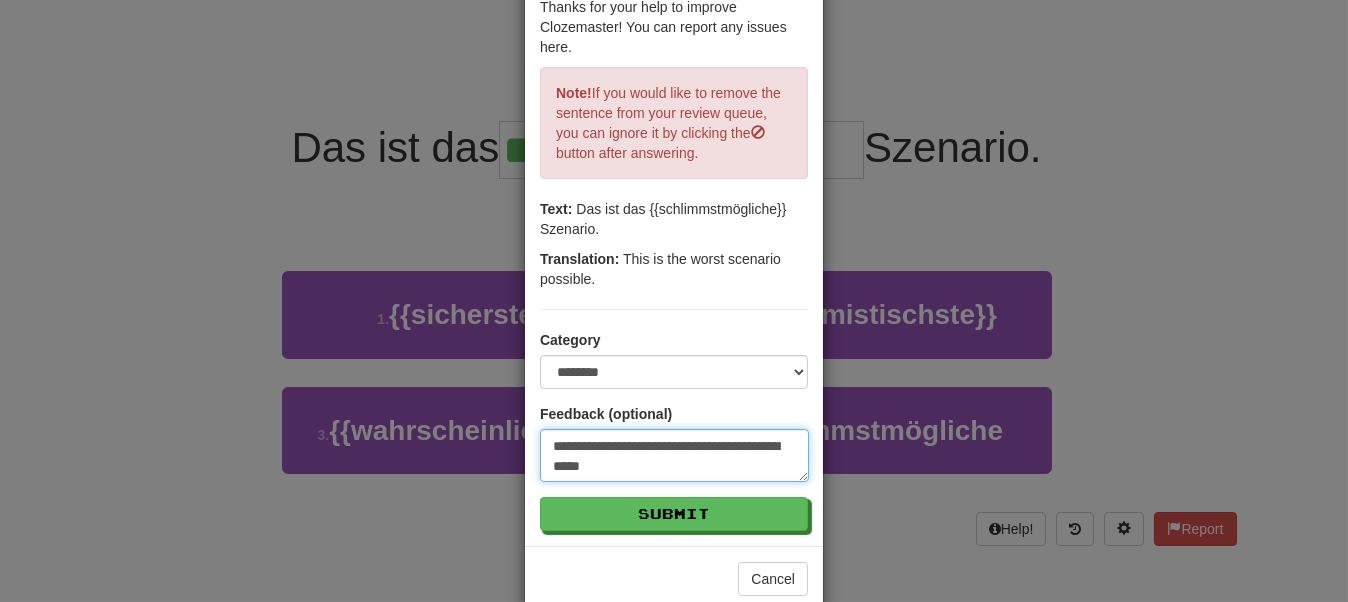 type on "**********" 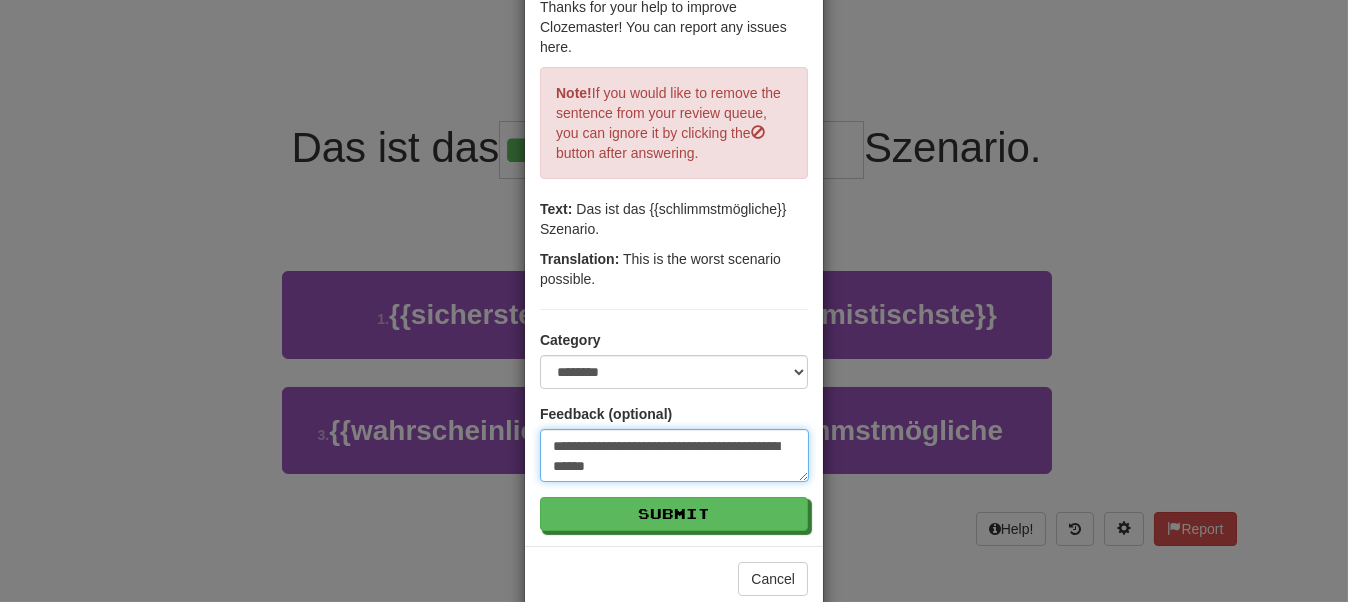 type on "**********" 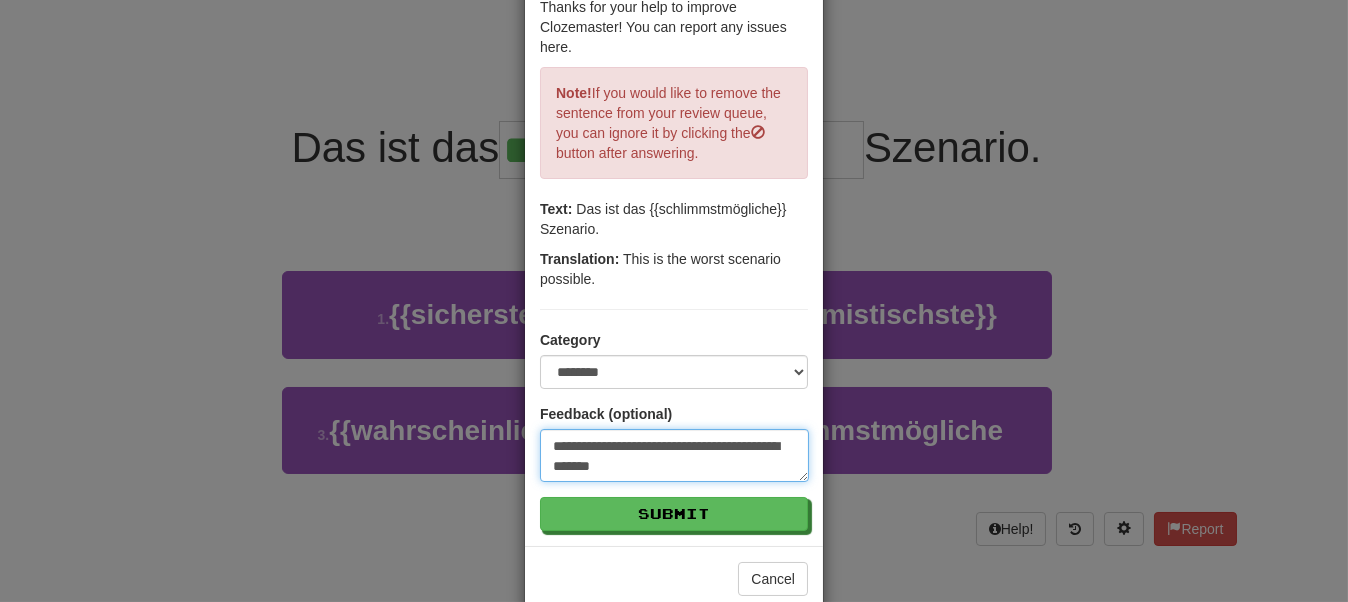 type on "*" 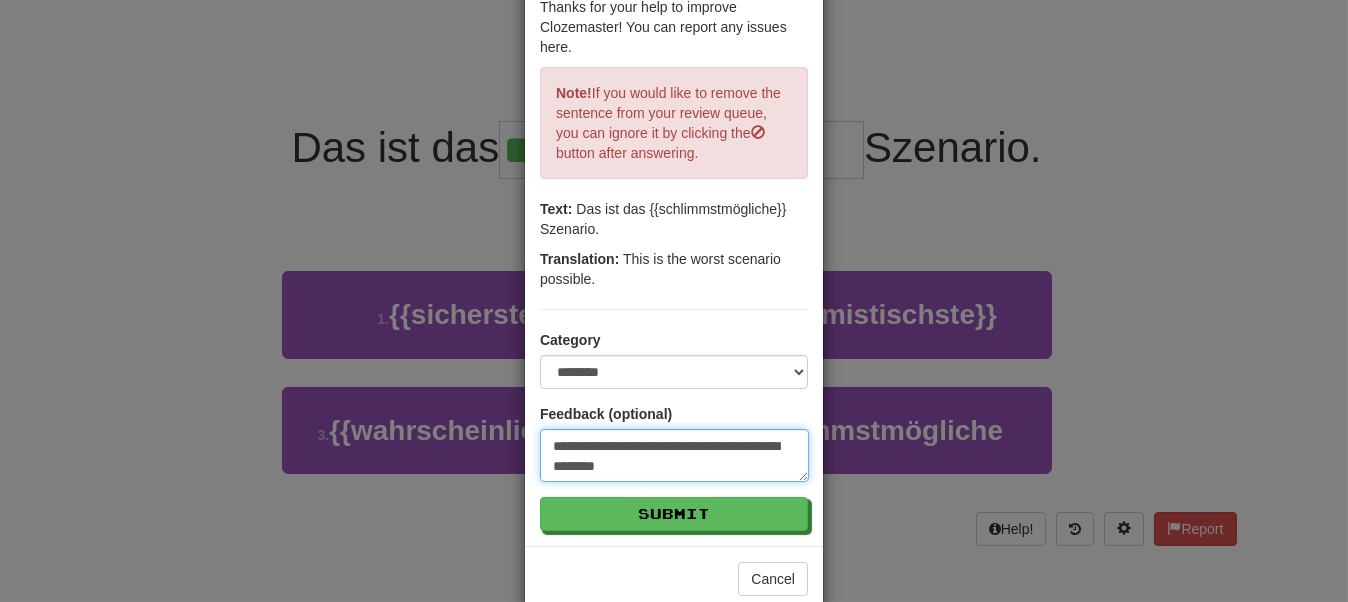 type on "**********" 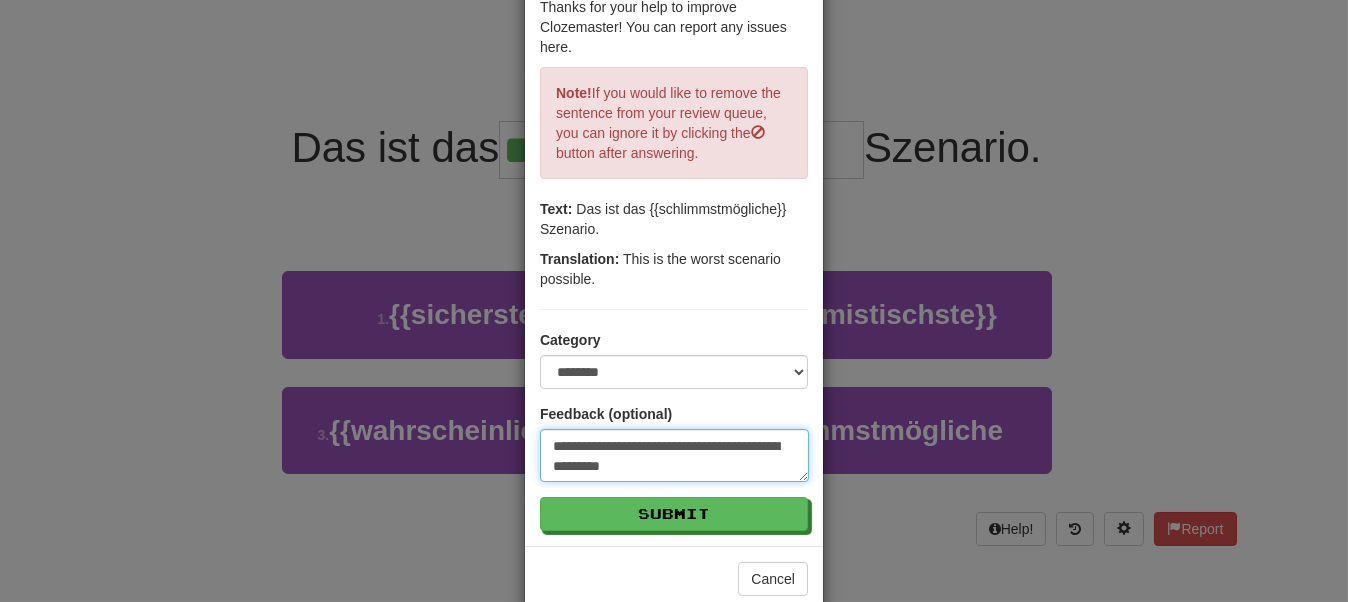 type on "**********" 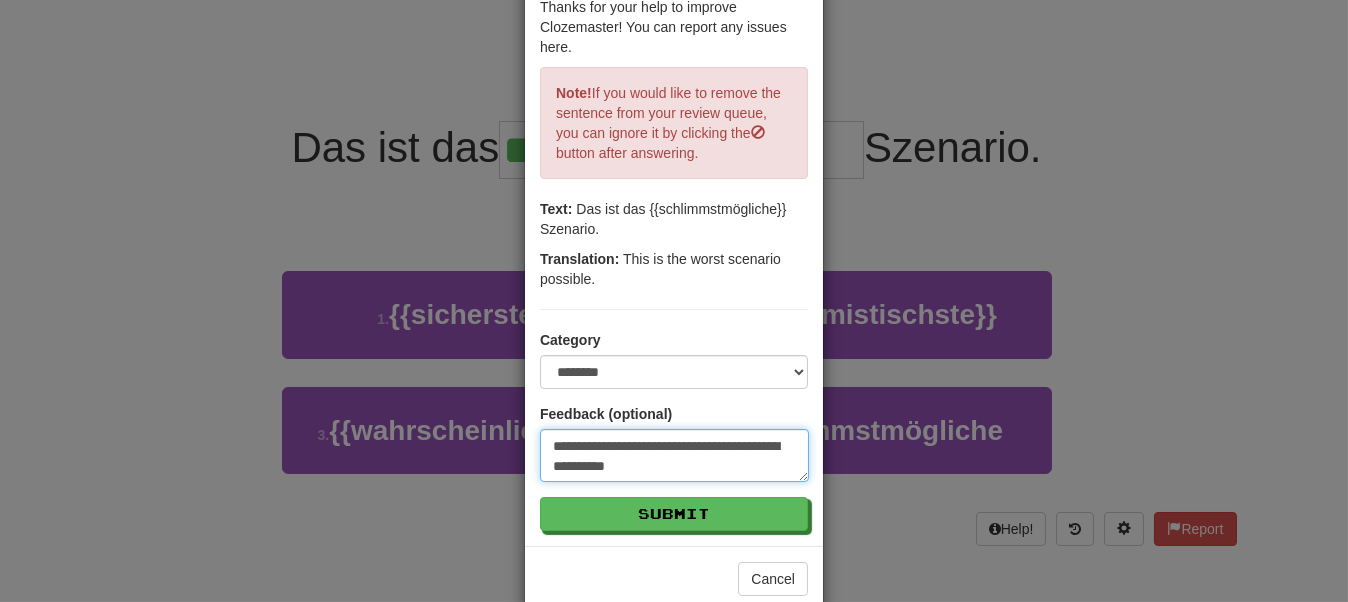 type on "**********" 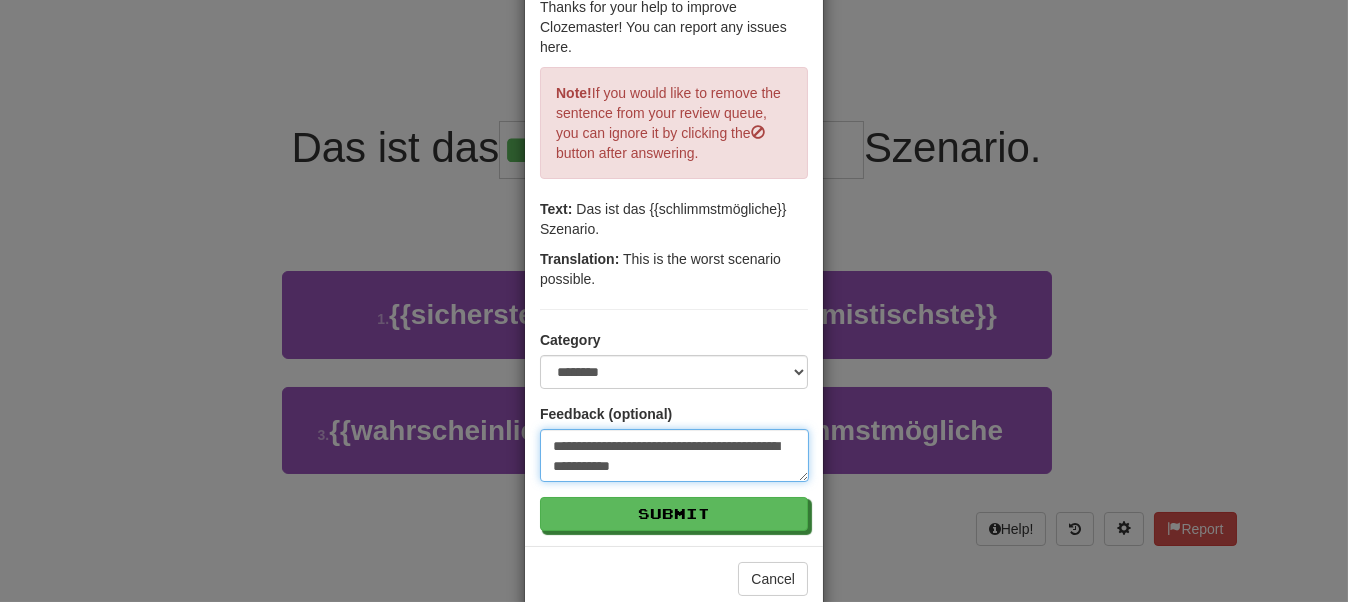 type on "**********" 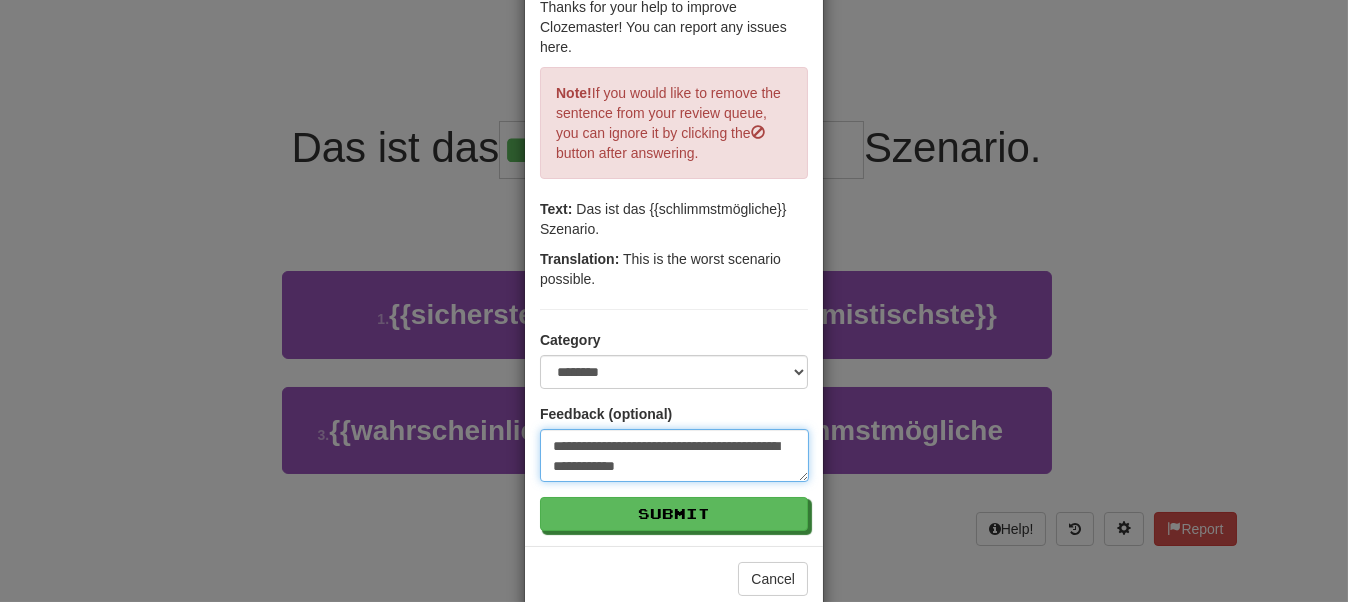 type on "**********" 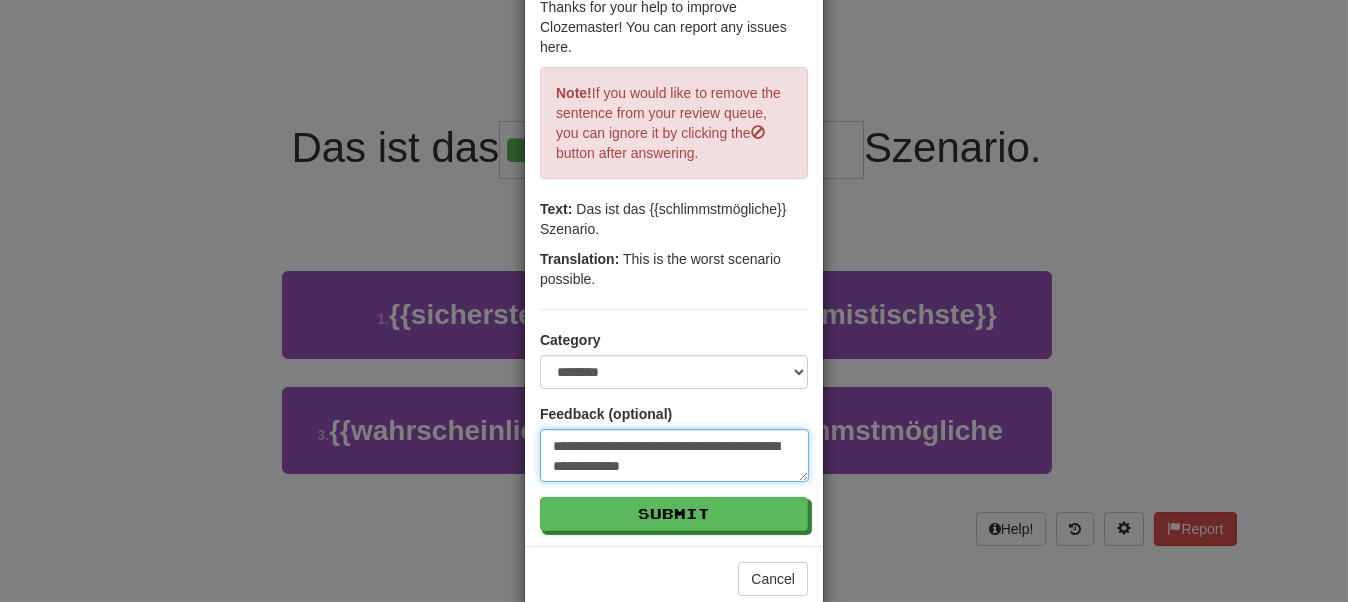 type on "**********" 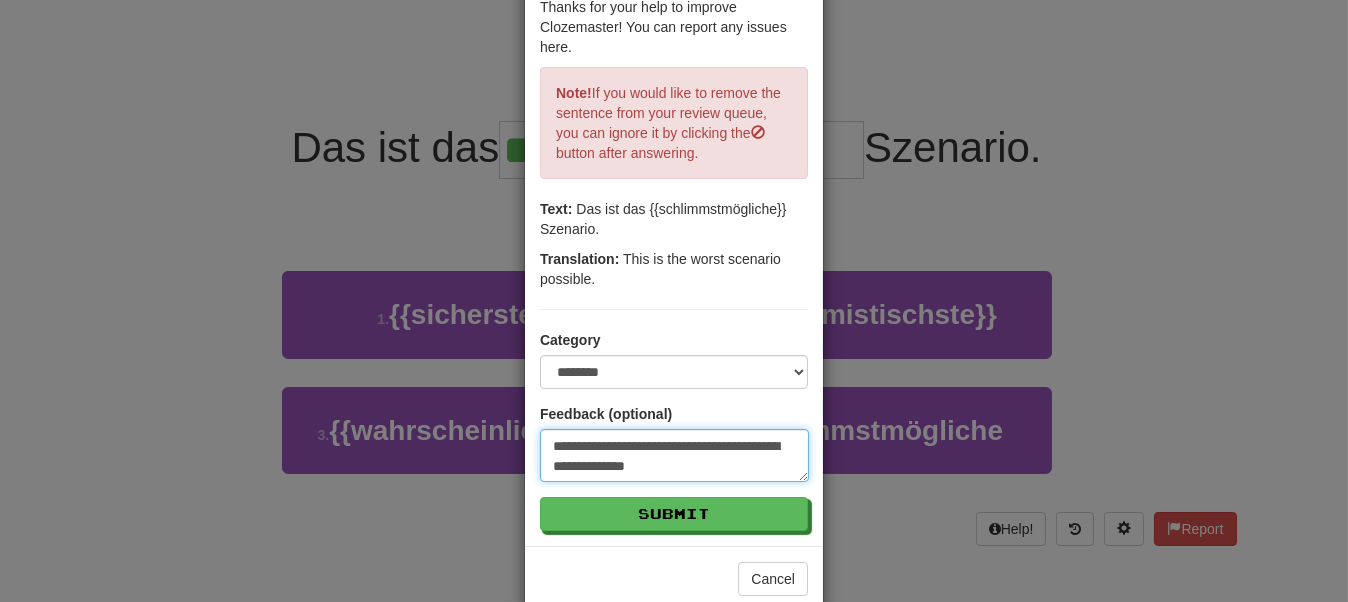 type on "**********" 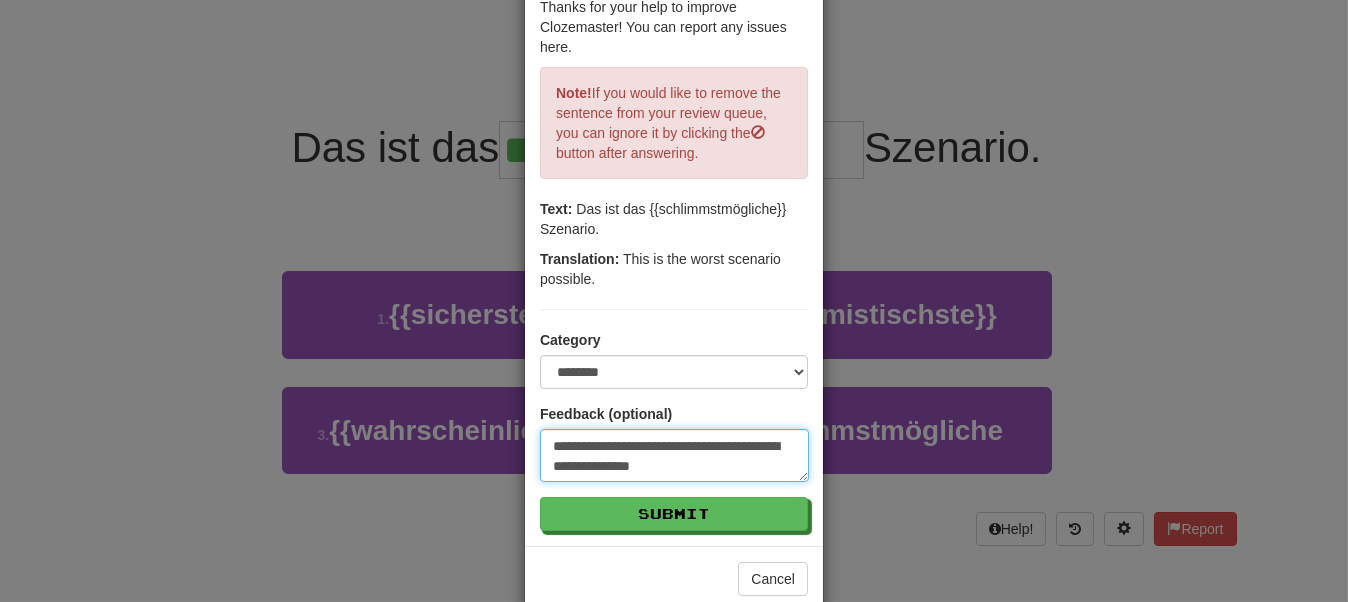 type on "**********" 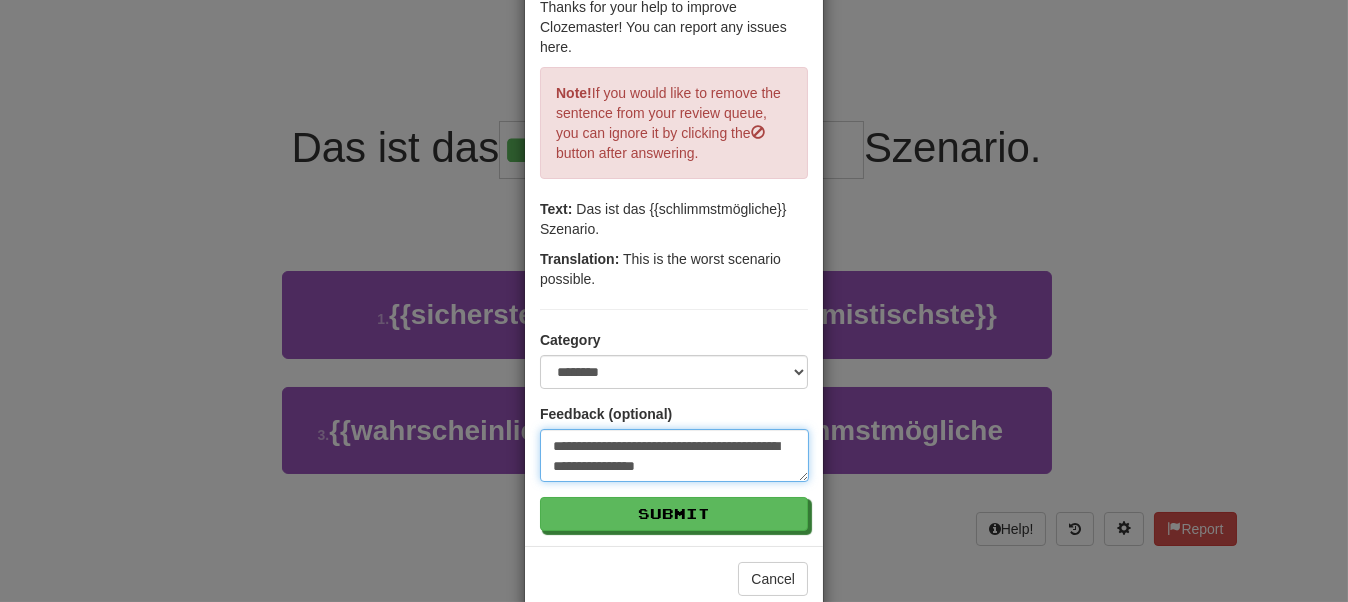 type on "**********" 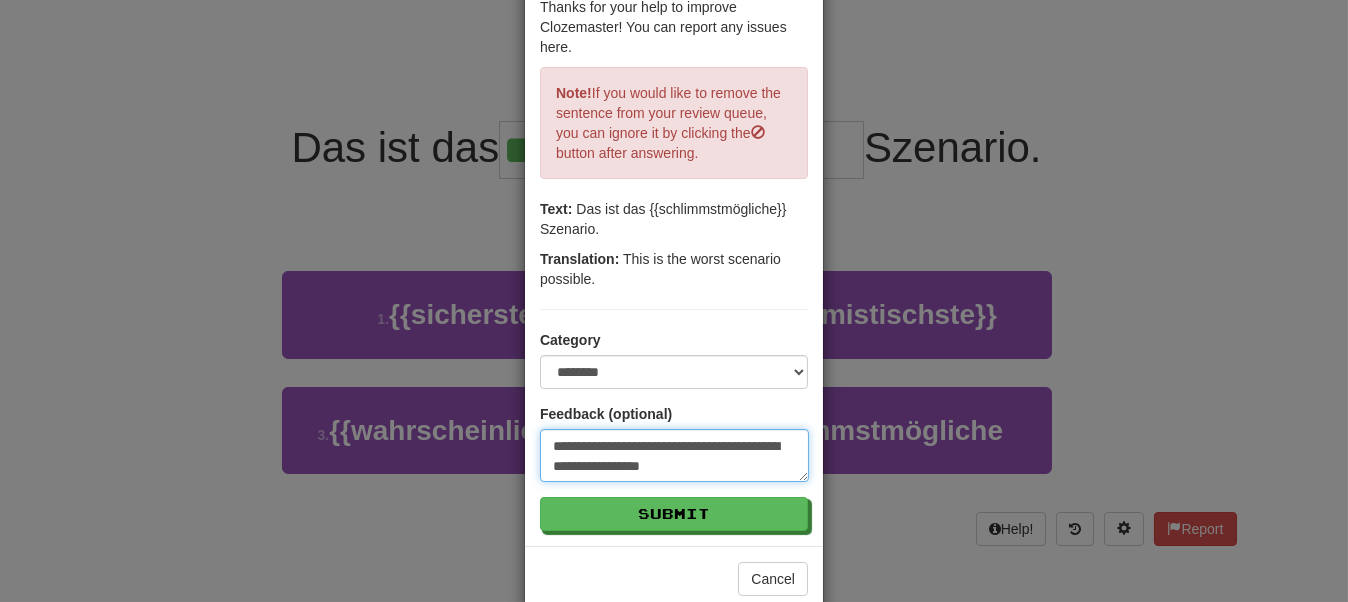 type on "**********" 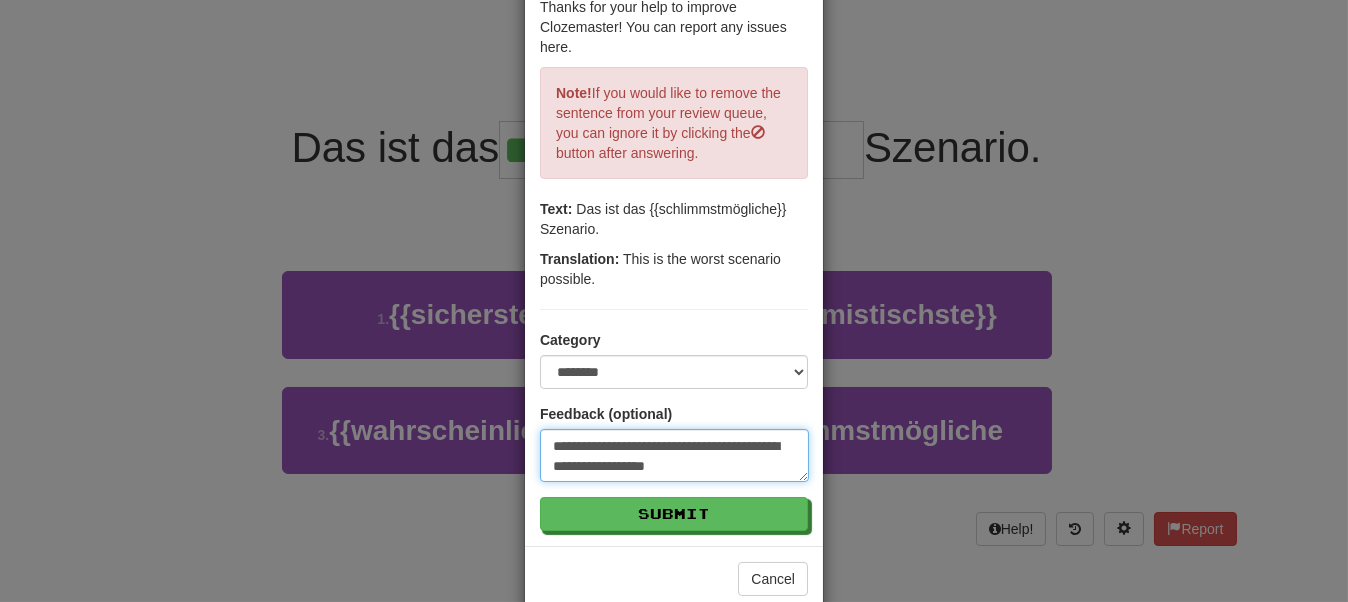 type on "**********" 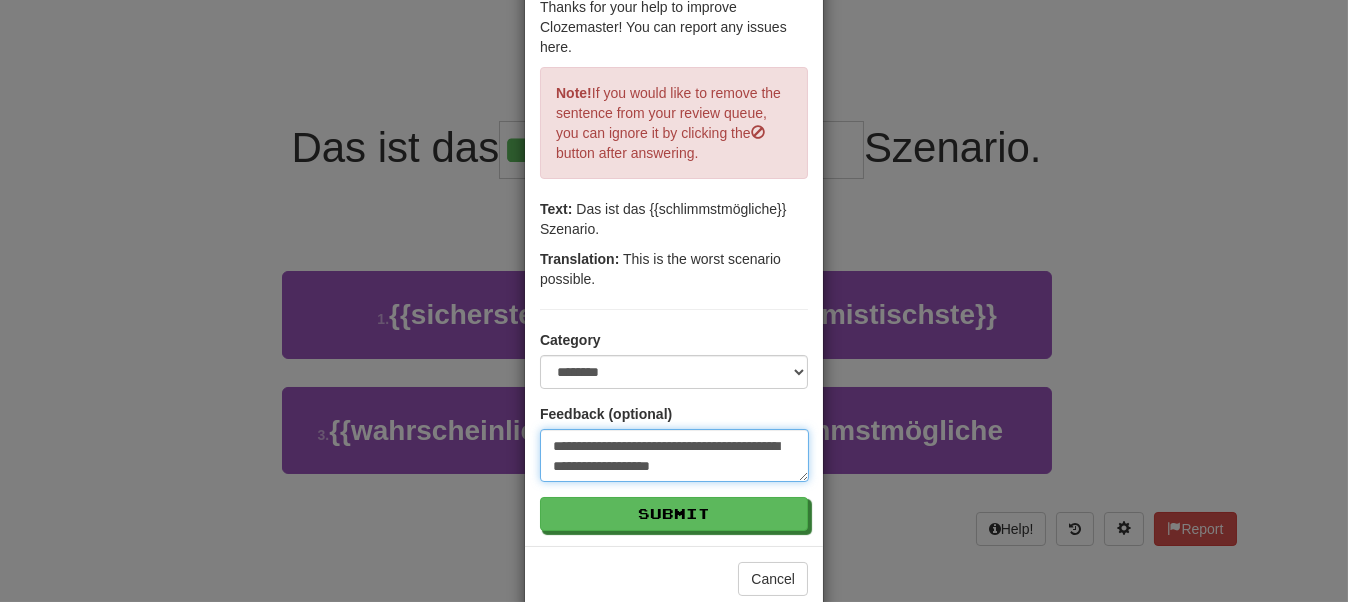 type on "**********" 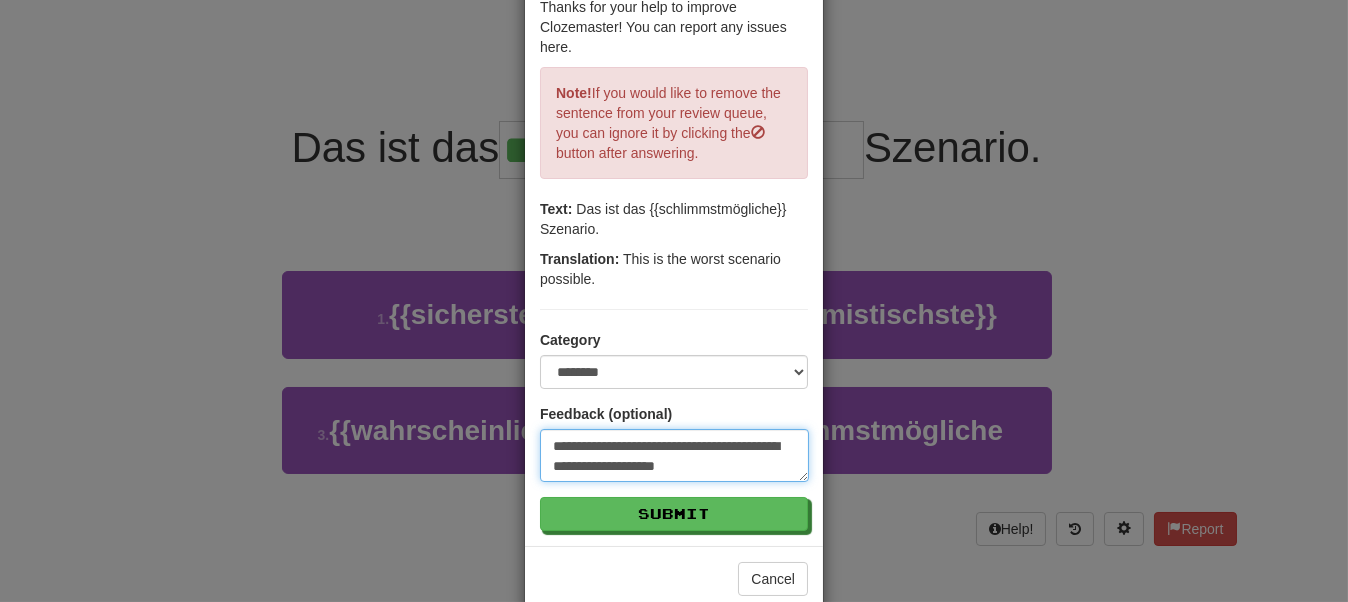 type on "*" 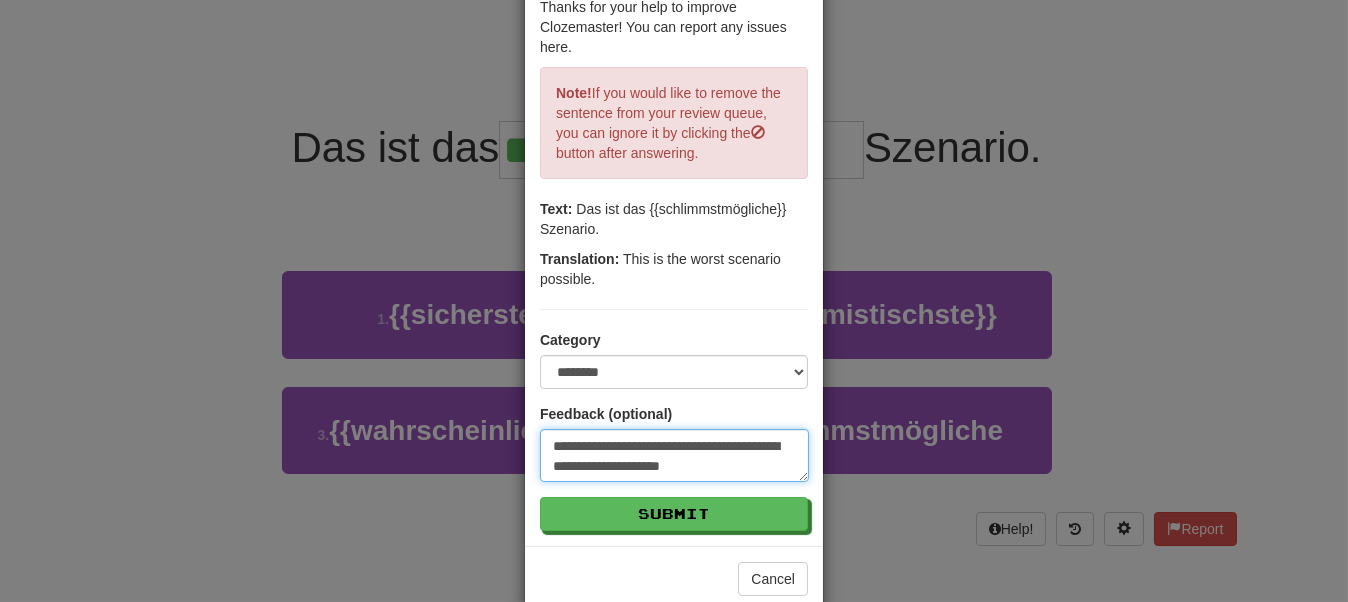 type on "**********" 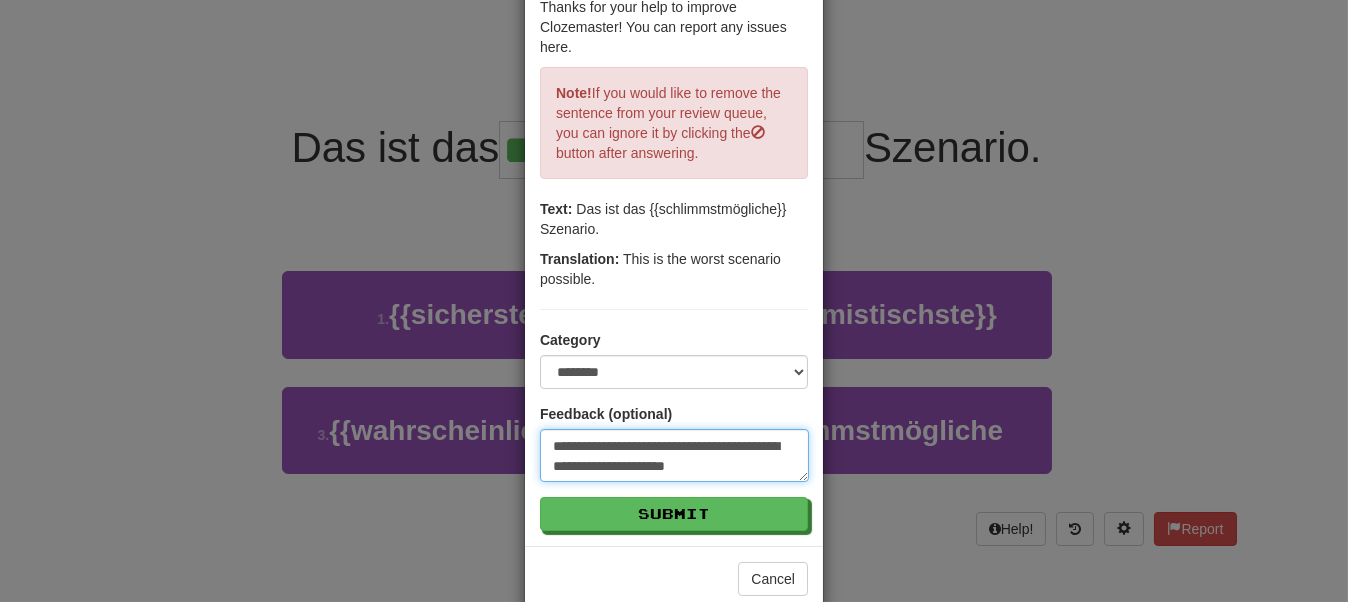 type on "**********" 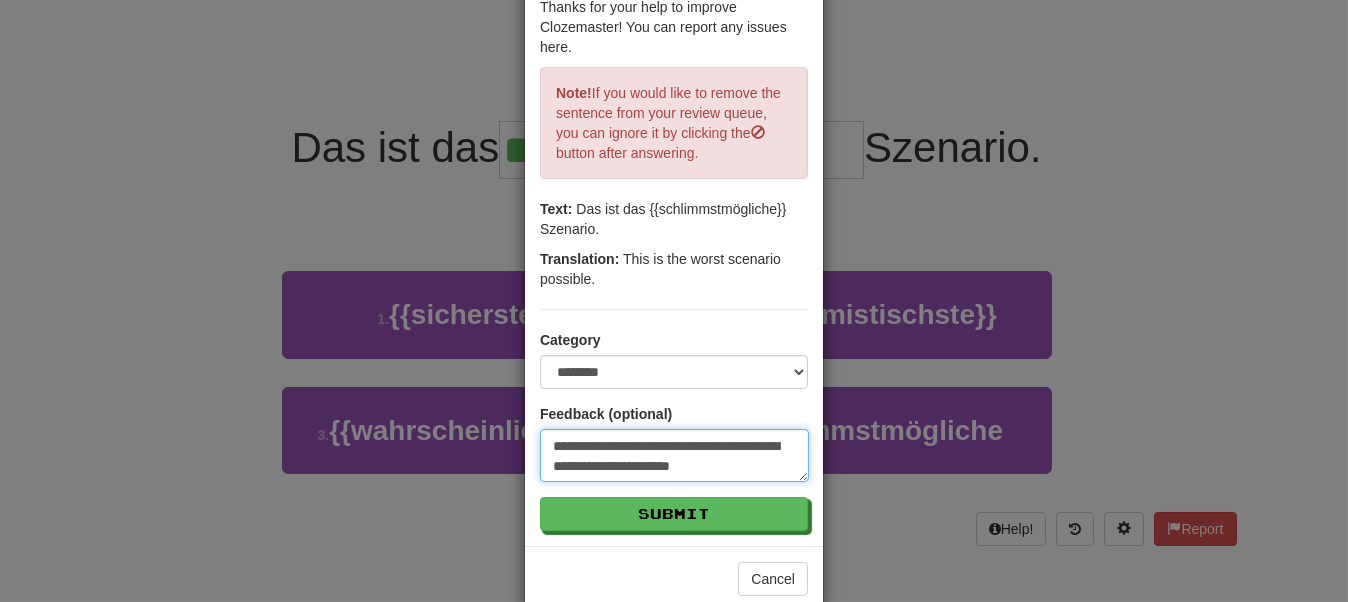 type on "**********" 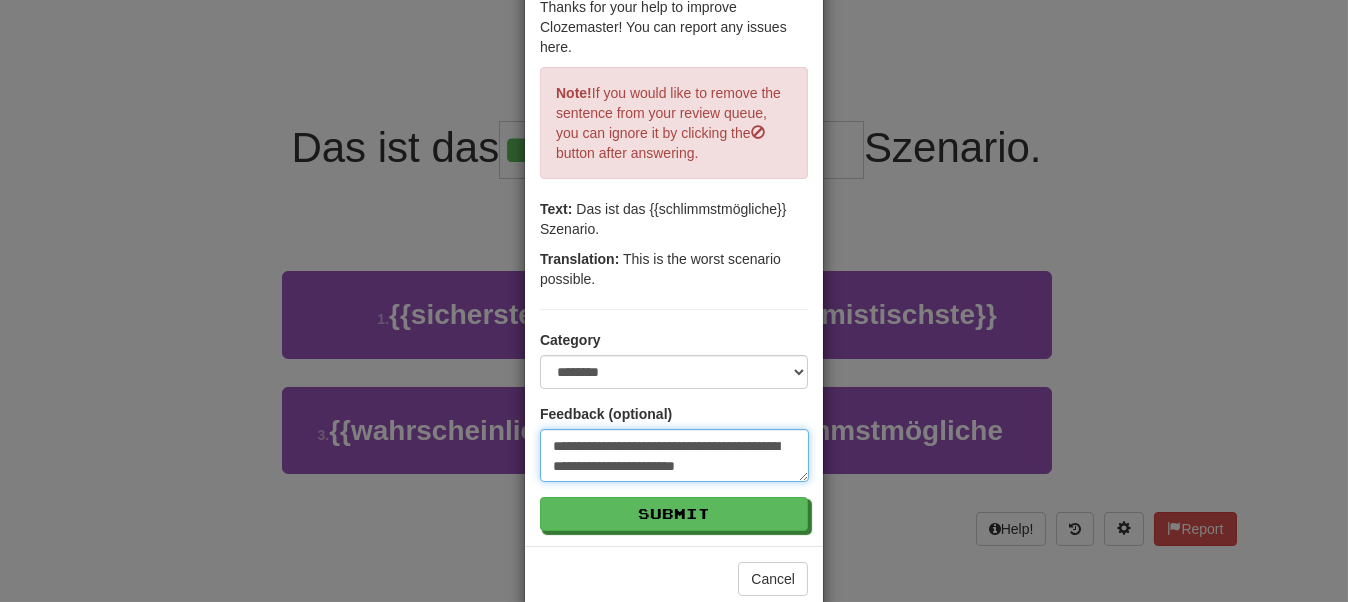 type on "**********" 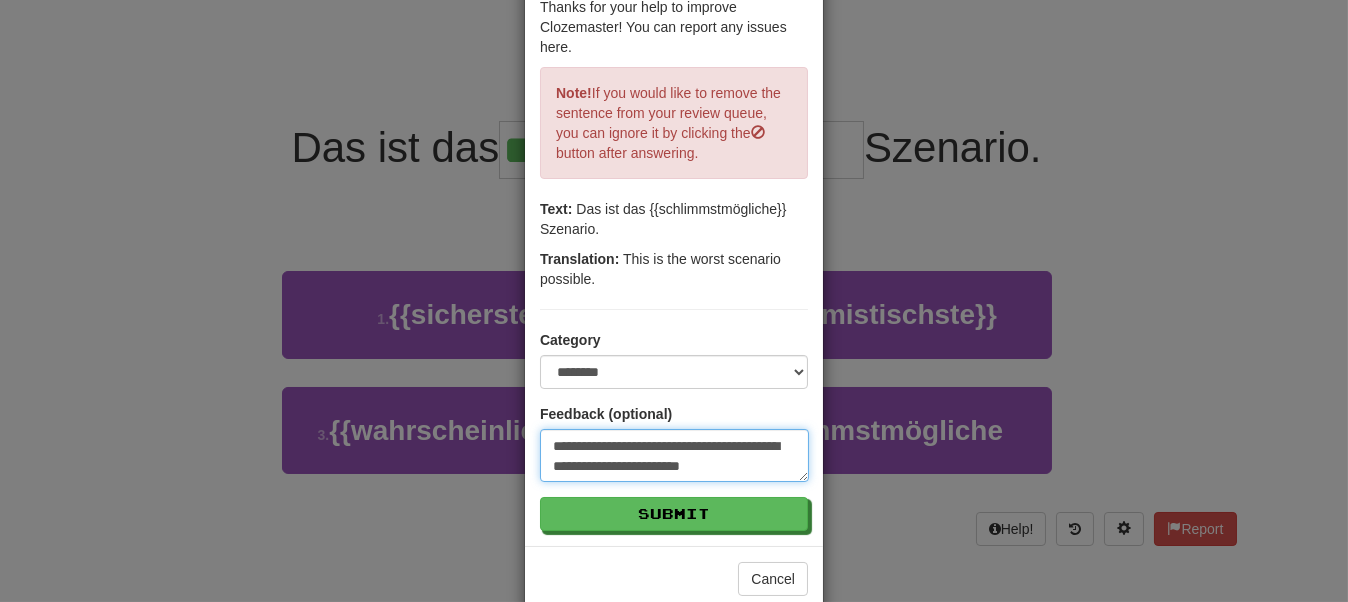 type on "**********" 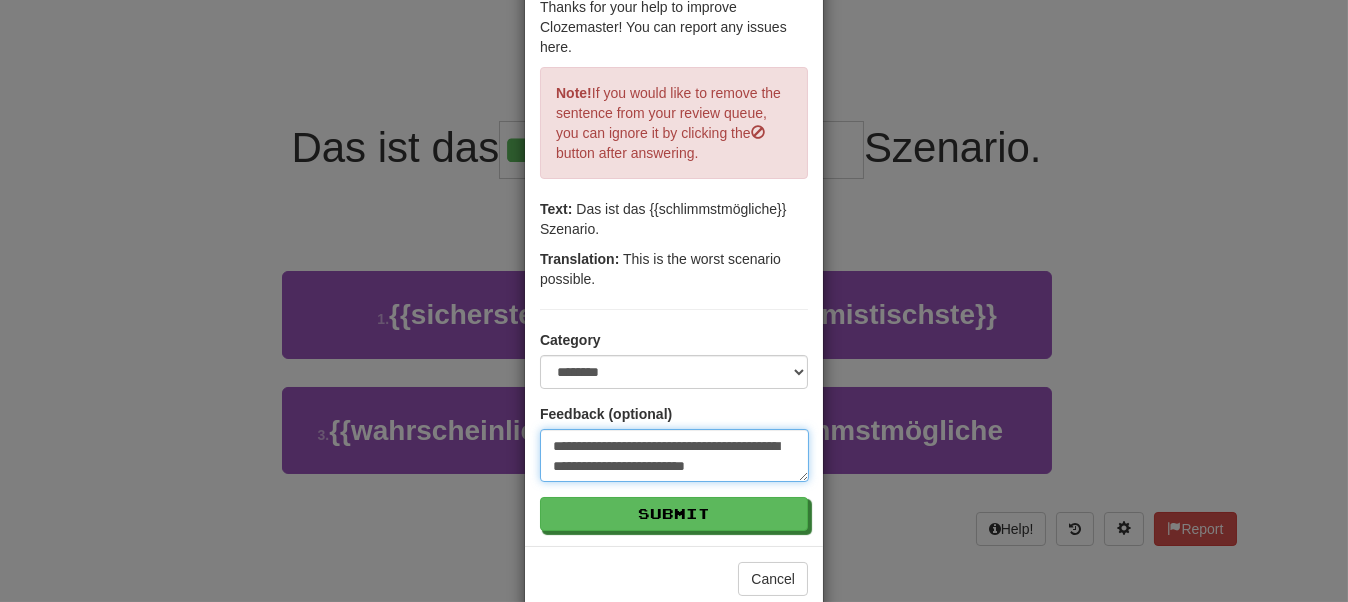 type on "**********" 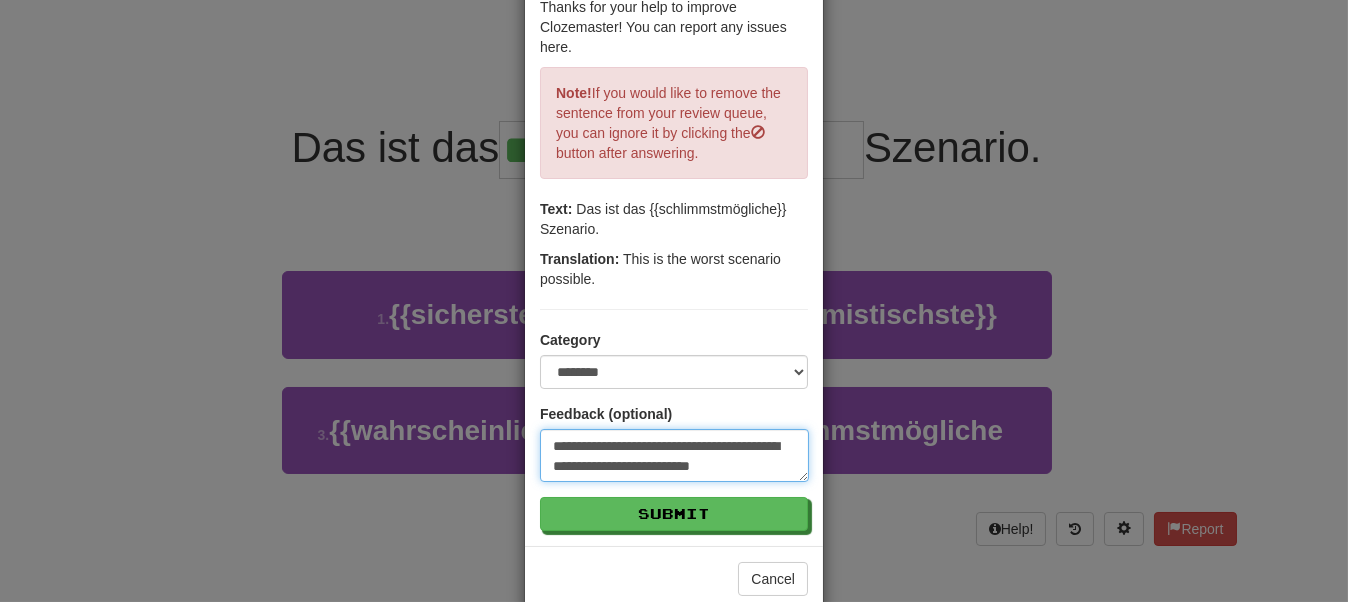 type on "**********" 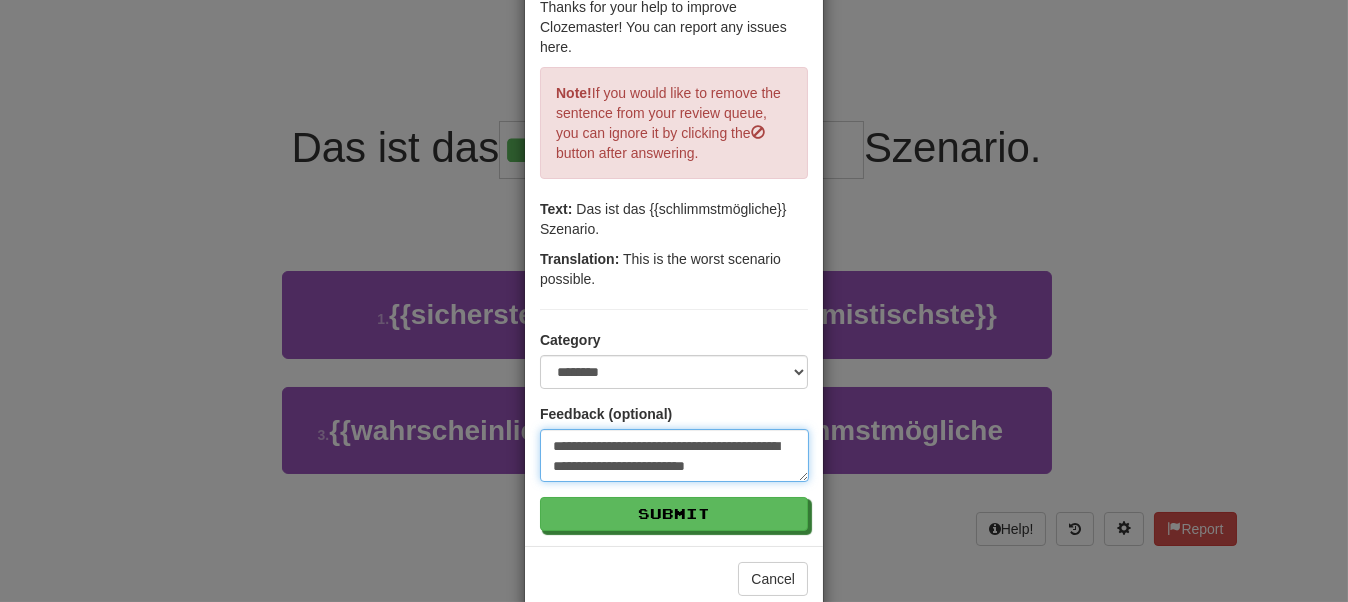 type on "**********" 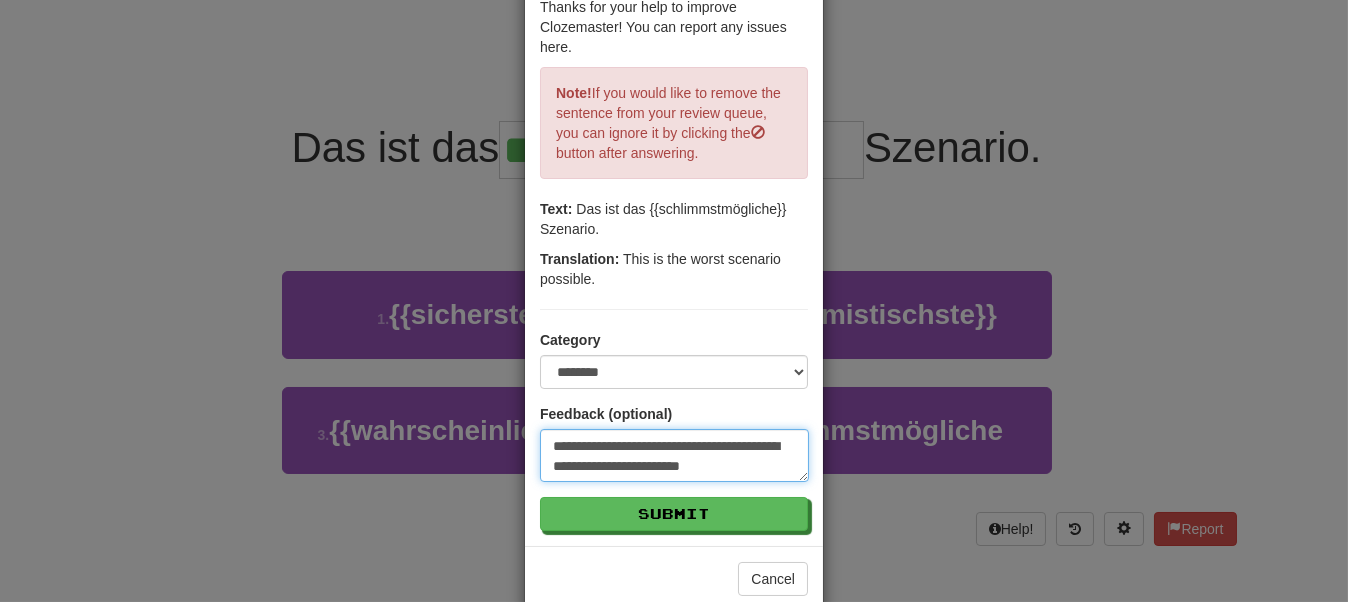 type on "**********" 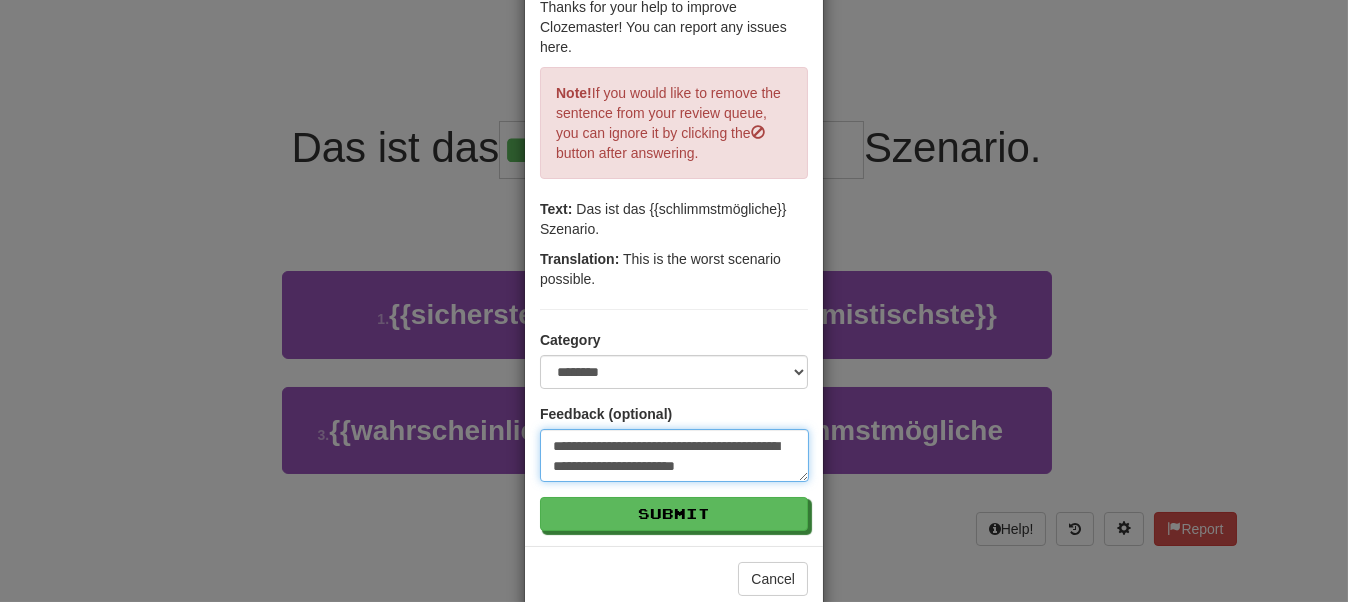 type on "**********" 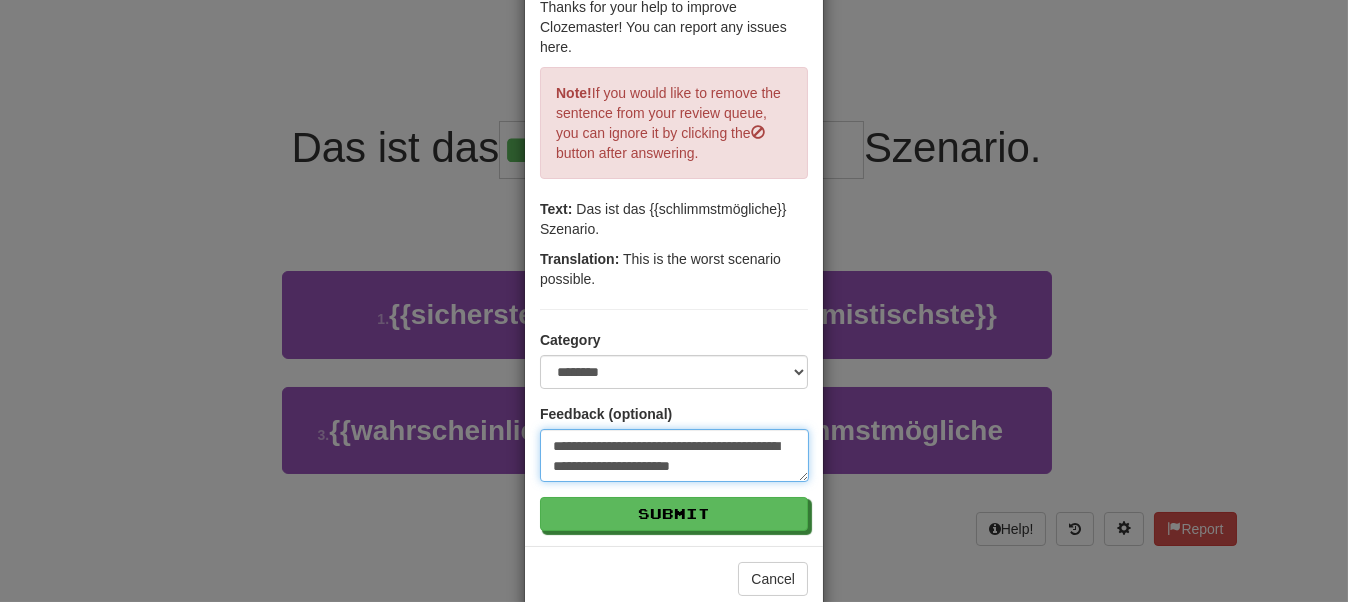 type on "**********" 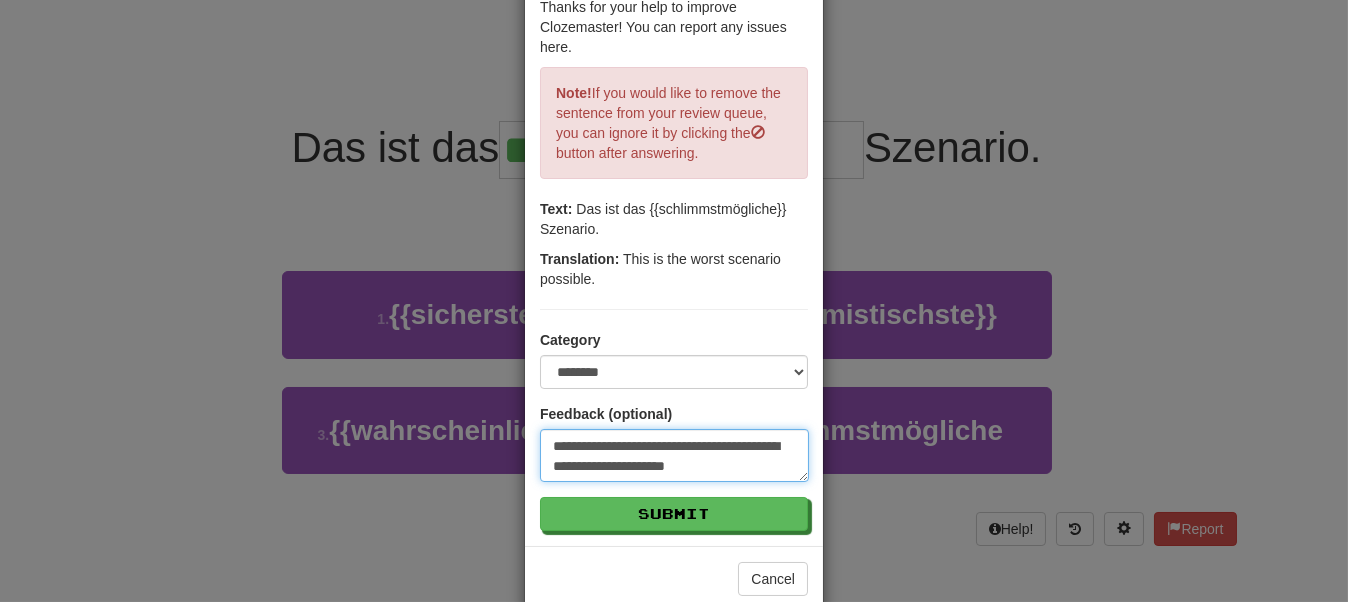 type on "**********" 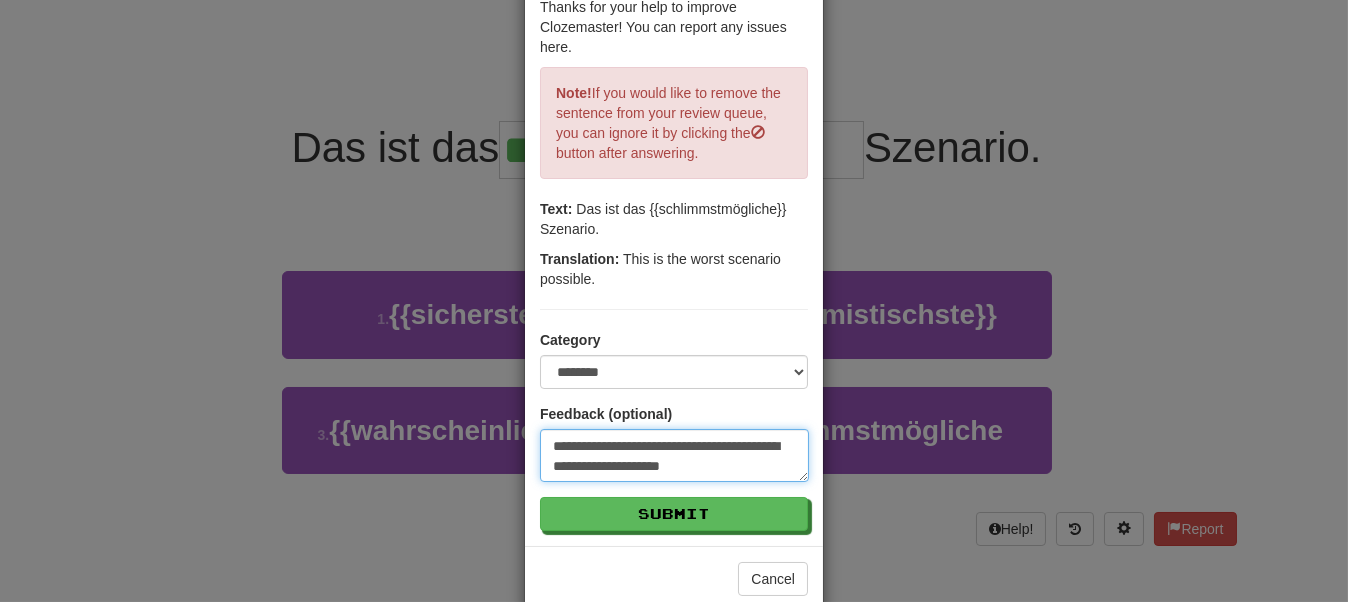 type on "**********" 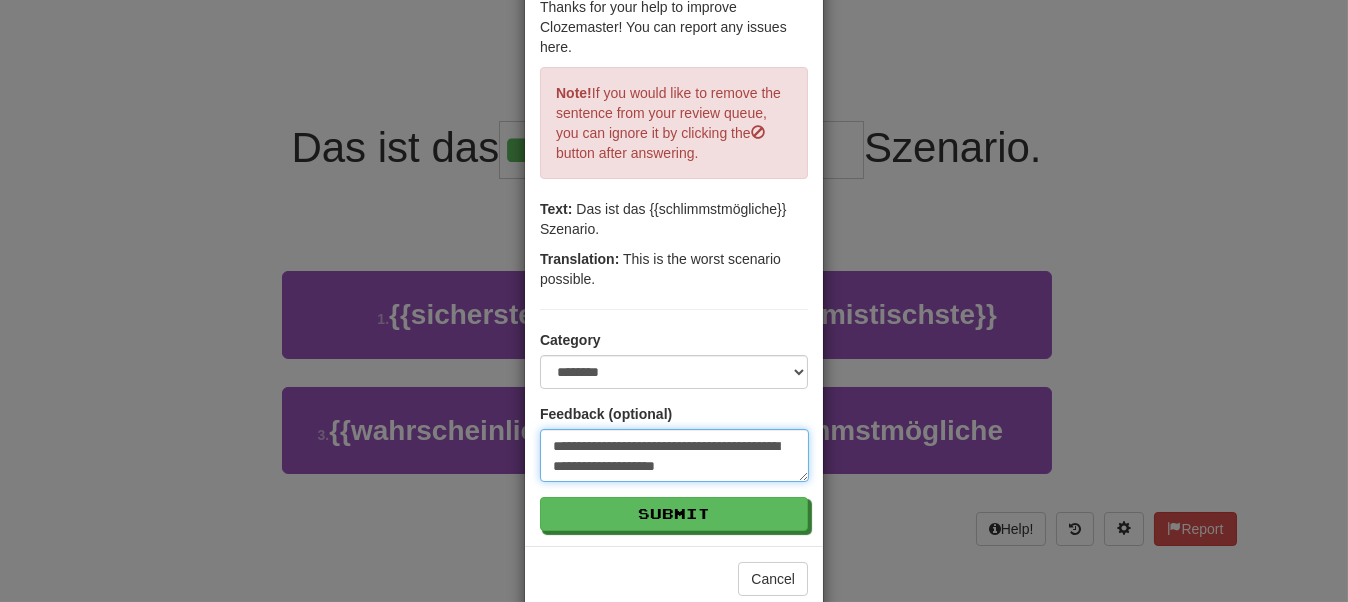 type 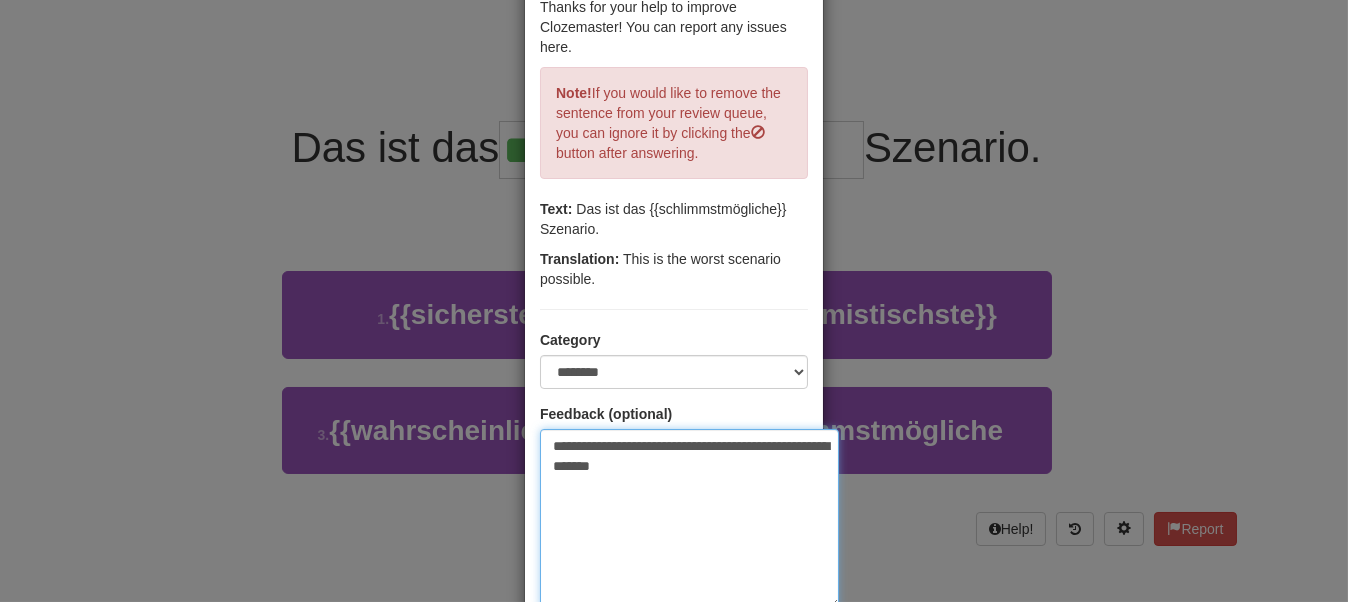 drag, startPoint x: 796, startPoint y: 478, endPoint x: 825, endPoint y: 617, distance: 141.99295 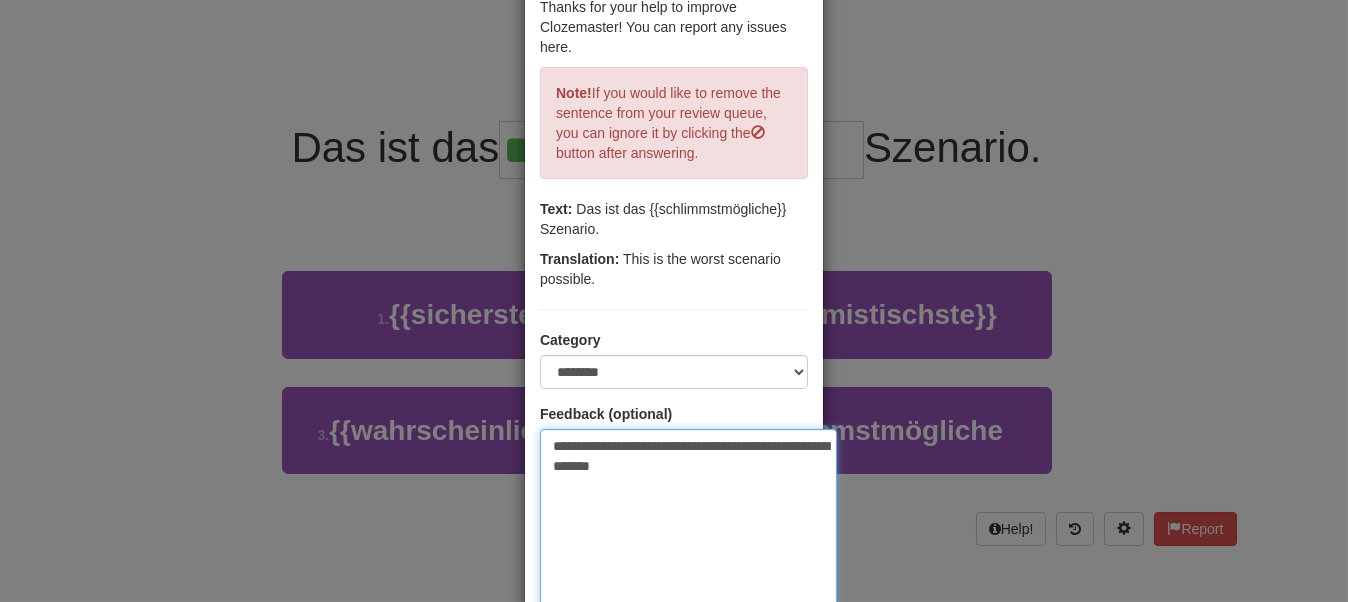drag, startPoint x: 692, startPoint y: 463, endPoint x: 694, endPoint y: 495, distance: 32.06244 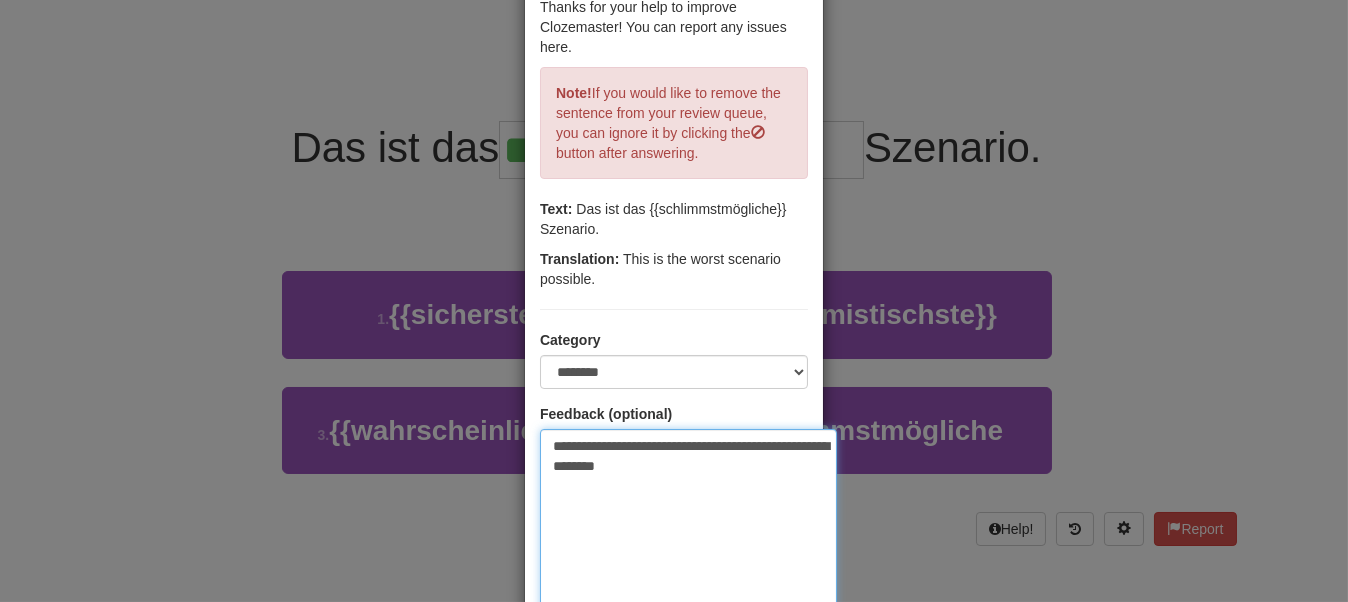 scroll, scrollTop: 275, scrollLeft: 0, axis: vertical 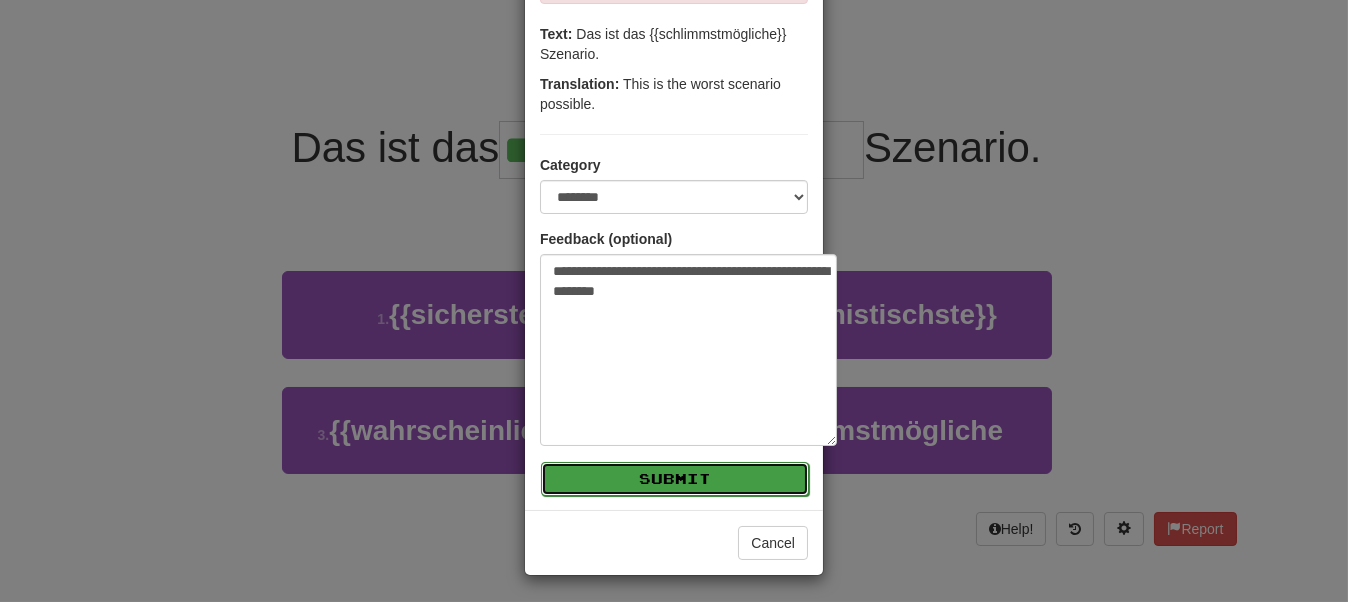 click on "Submit" at bounding box center [675, 479] 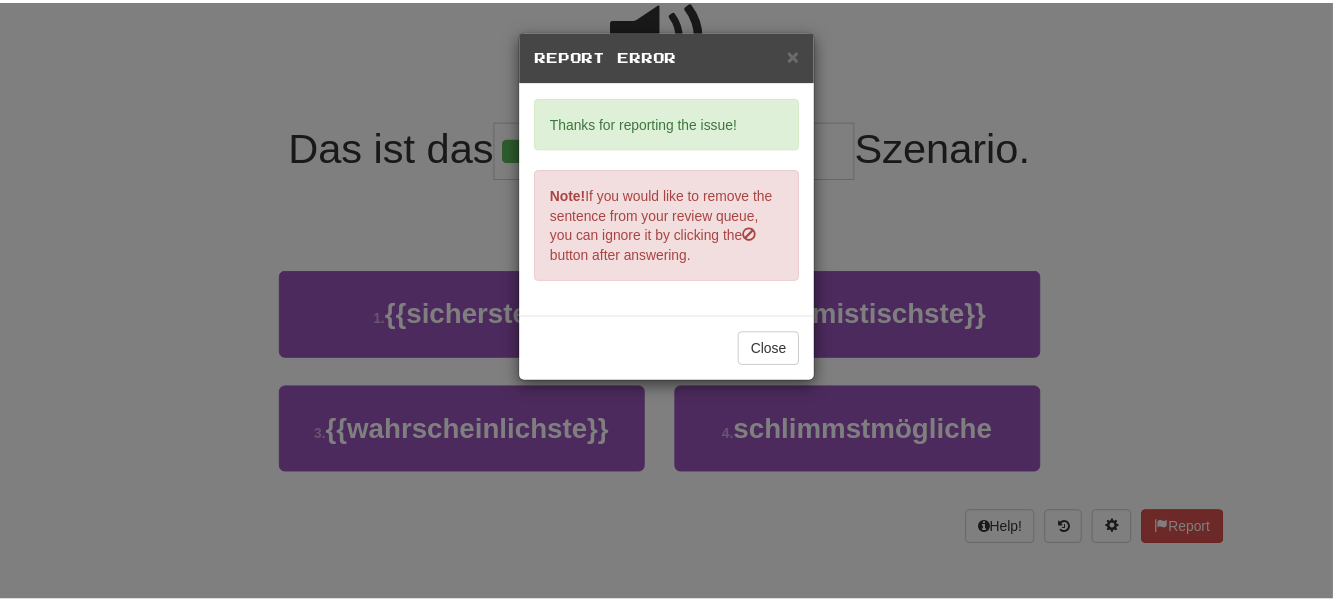 scroll, scrollTop: 0, scrollLeft: 0, axis: both 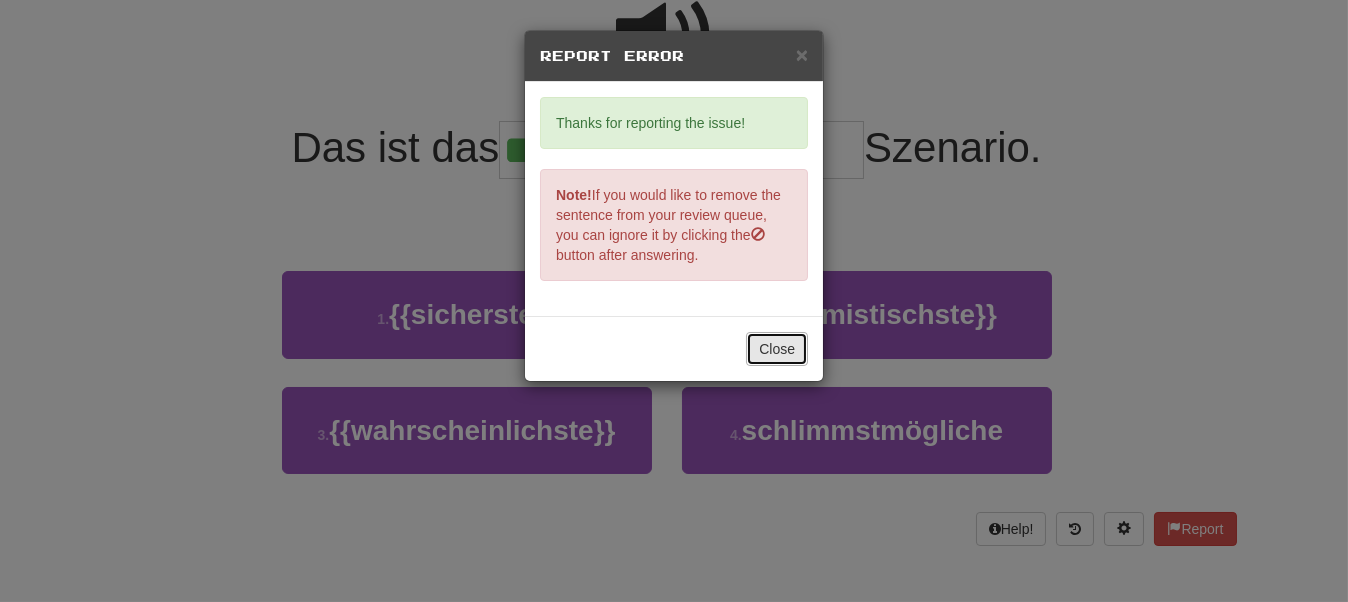click on "Close" at bounding box center [777, 349] 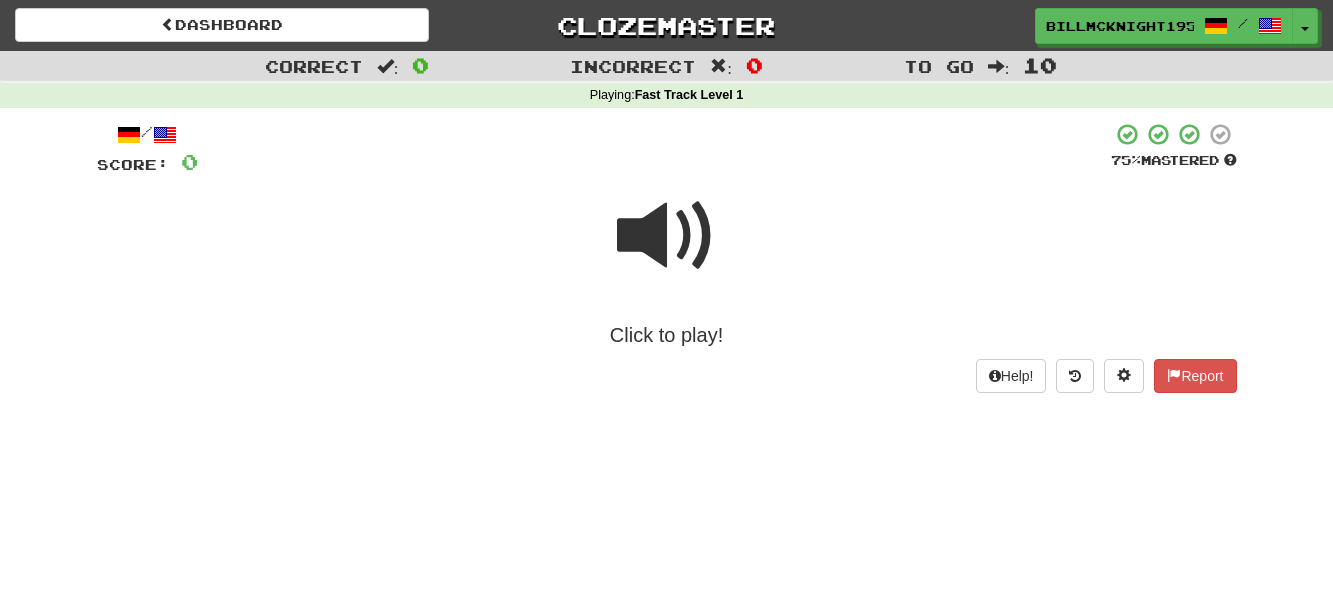 scroll, scrollTop: 200, scrollLeft: 0, axis: vertical 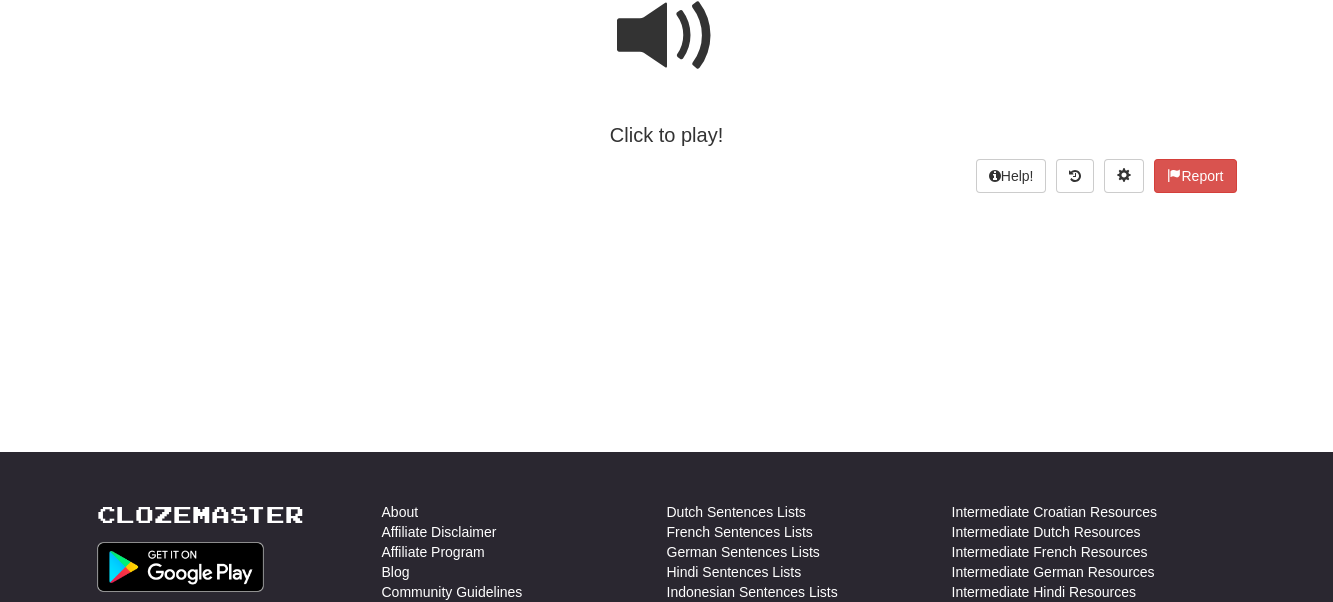 click at bounding box center (667, 36) 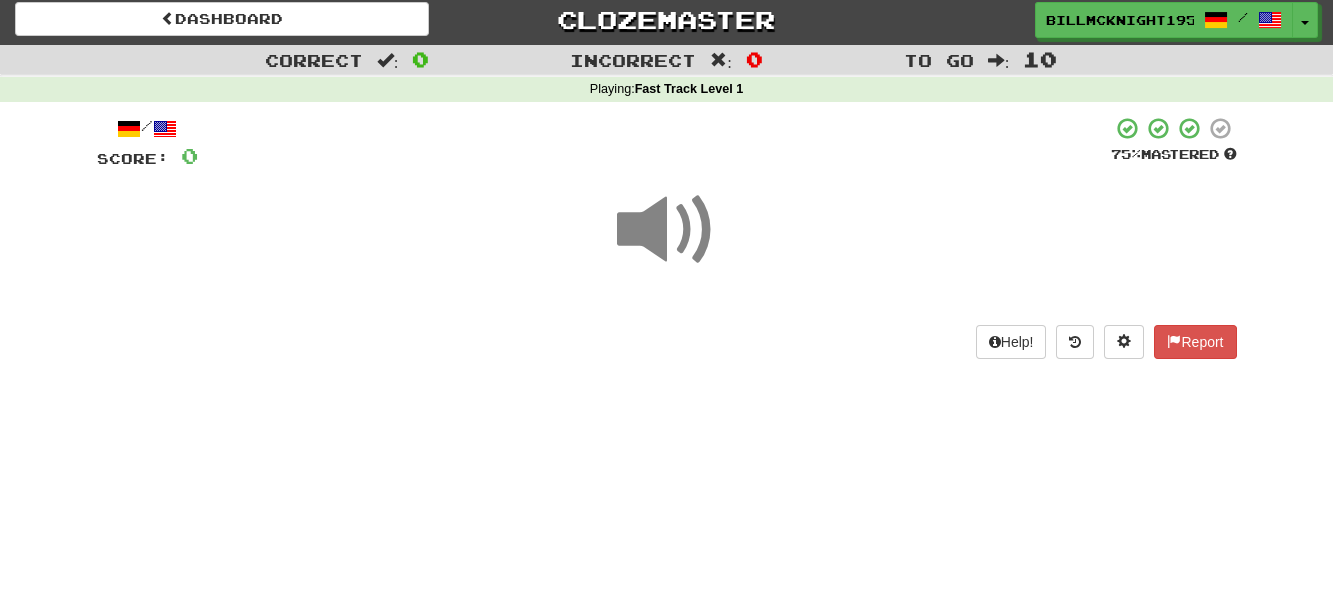scroll, scrollTop: 0, scrollLeft: 0, axis: both 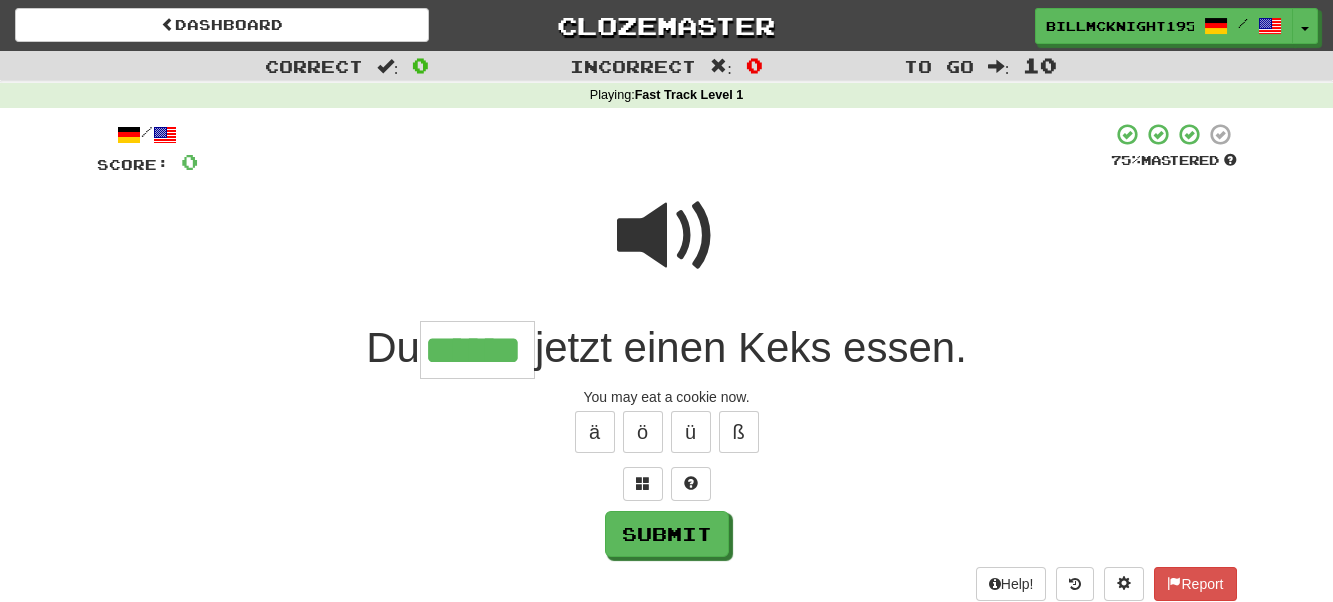 type on "******" 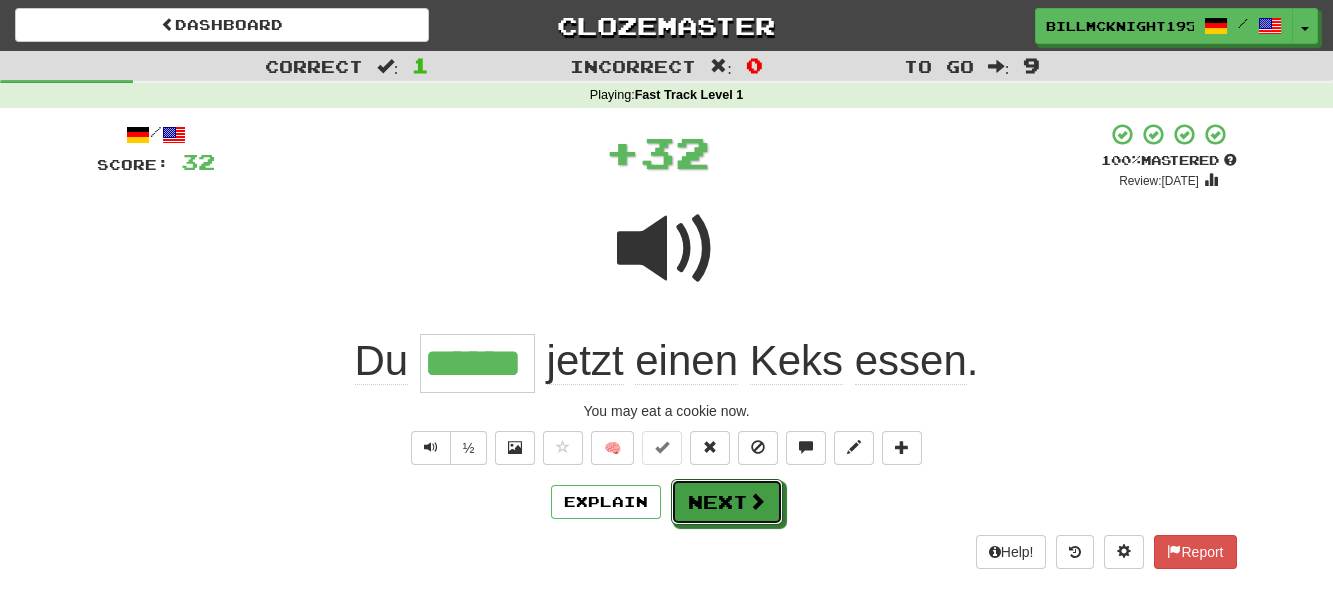 click on "Next" at bounding box center [727, 502] 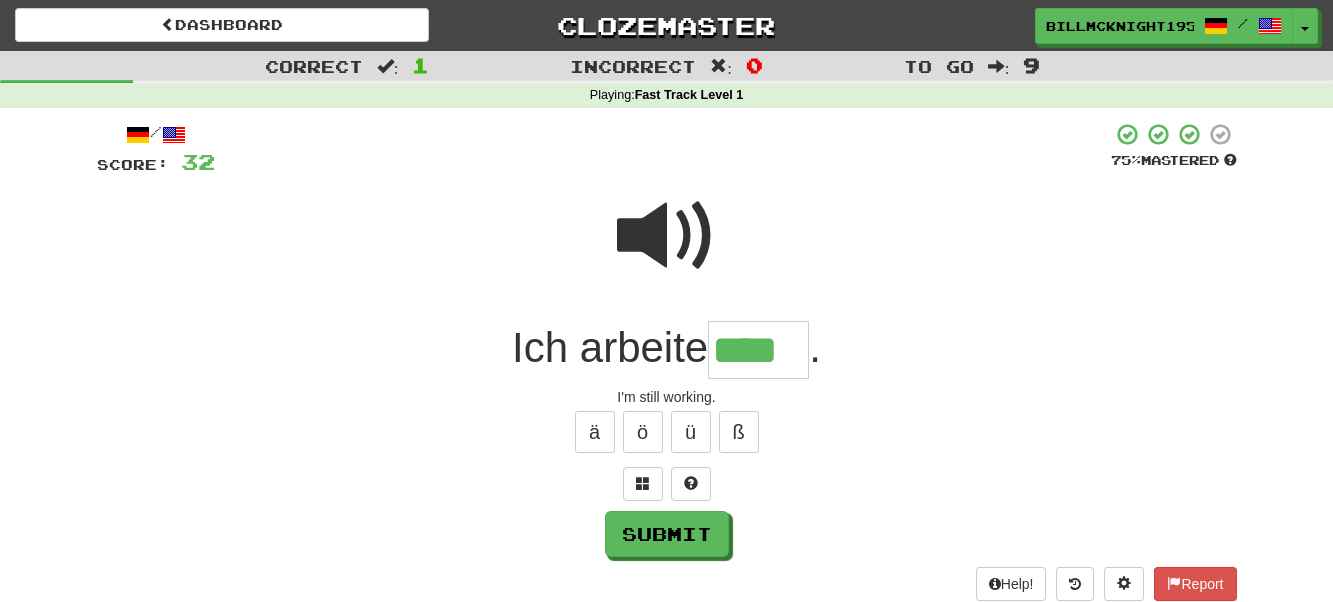 type on "****" 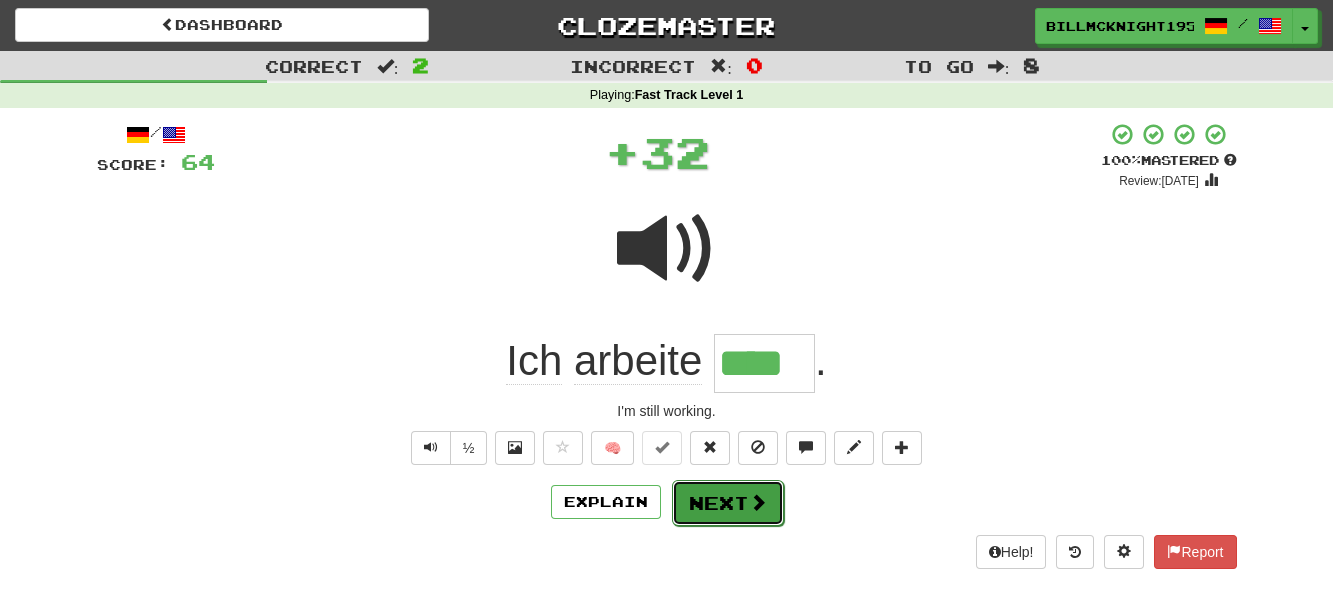 click on "Next" at bounding box center (728, 503) 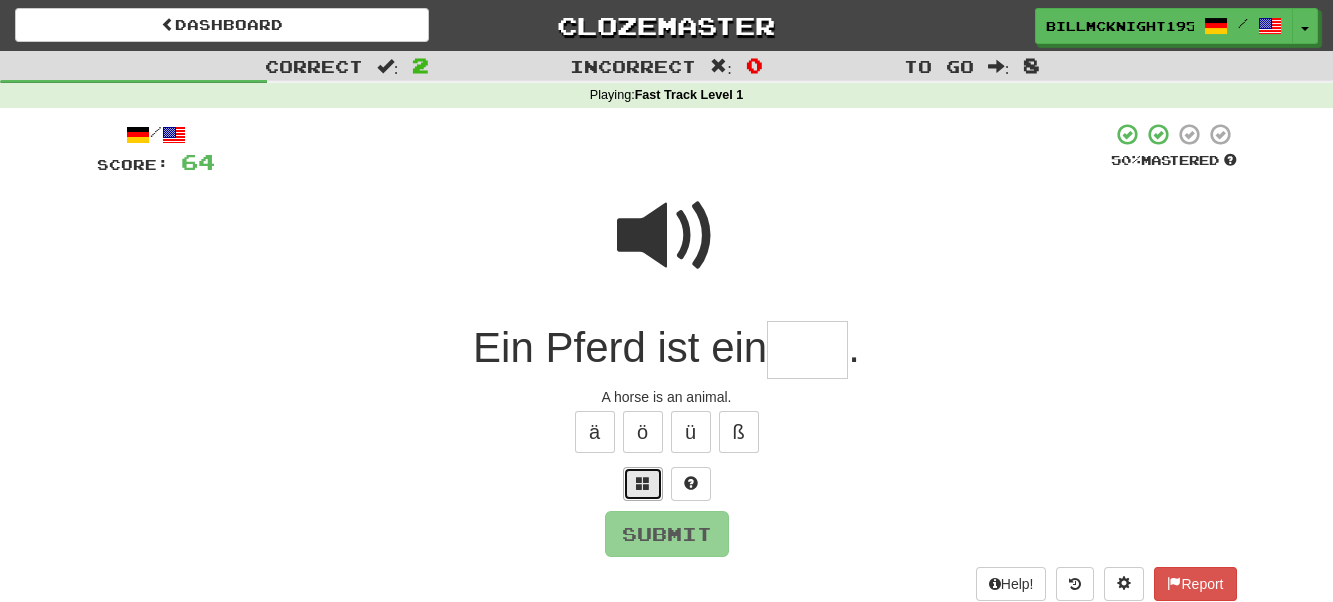 click at bounding box center [643, 483] 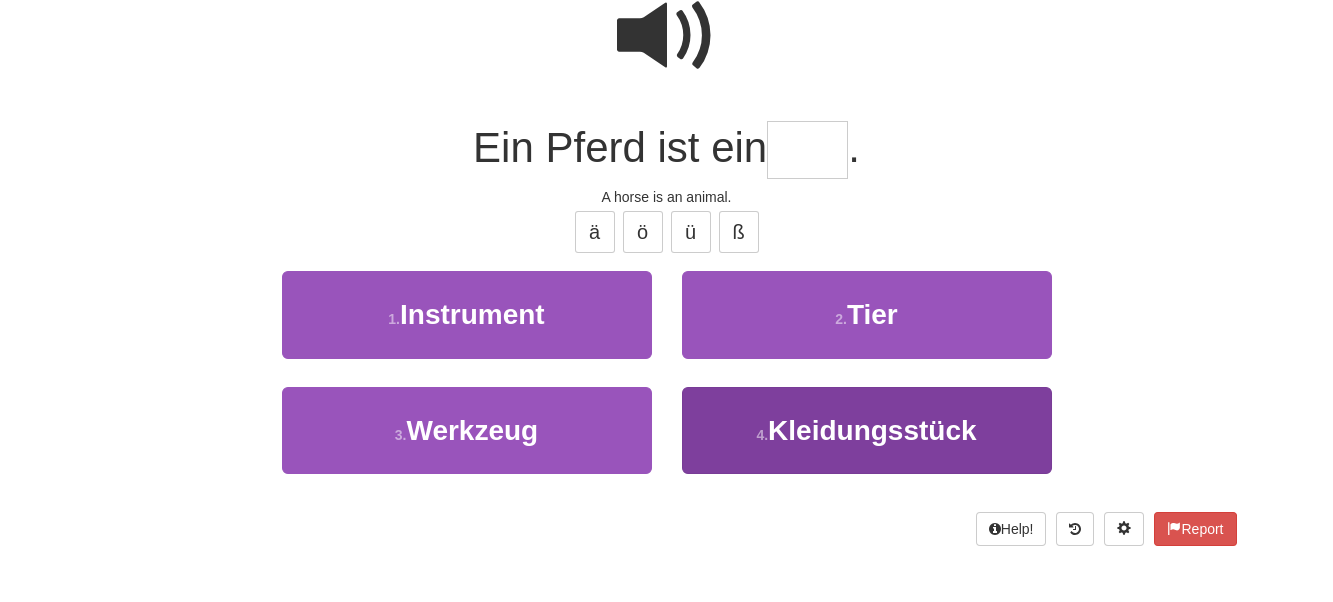 scroll, scrollTop: 0, scrollLeft: 0, axis: both 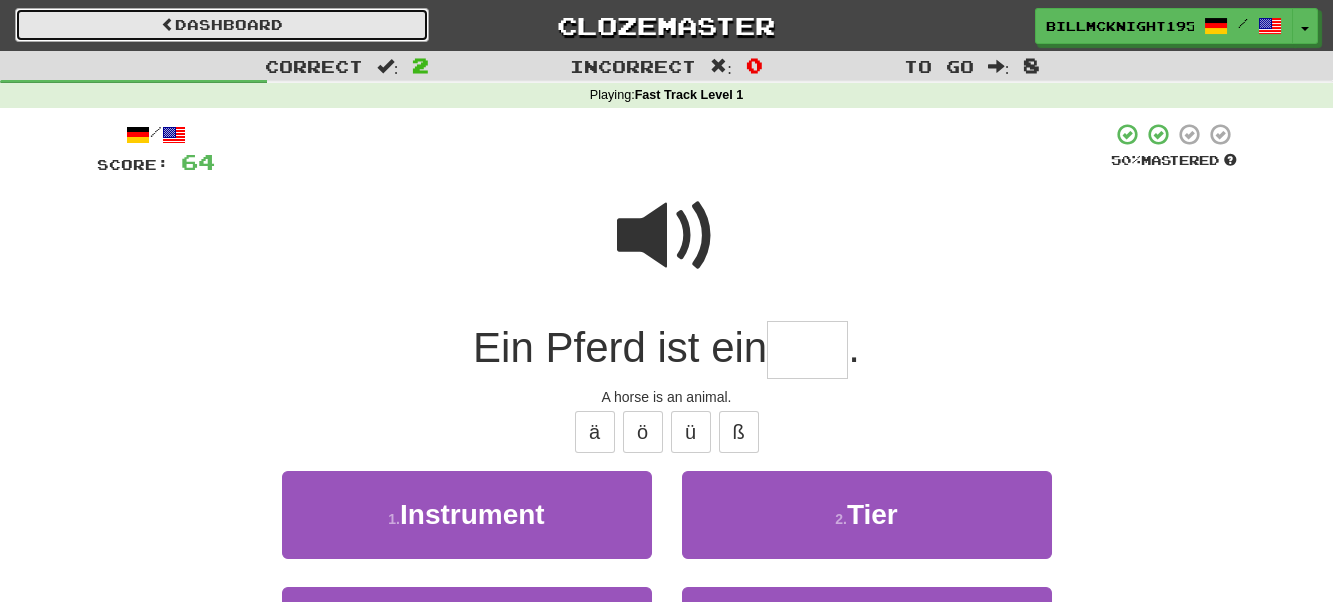 click on "Dashboard" at bounding box center [222, 25] 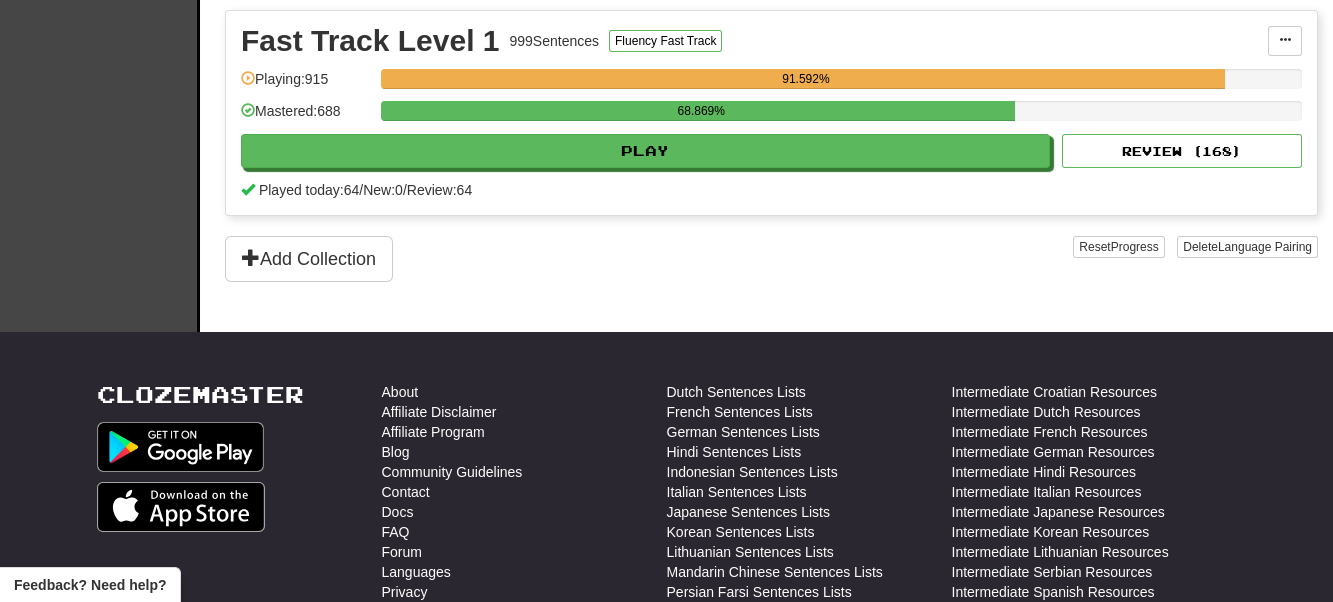scroll, scrollTop: 400, scrollLeft: 0, axis: vertical 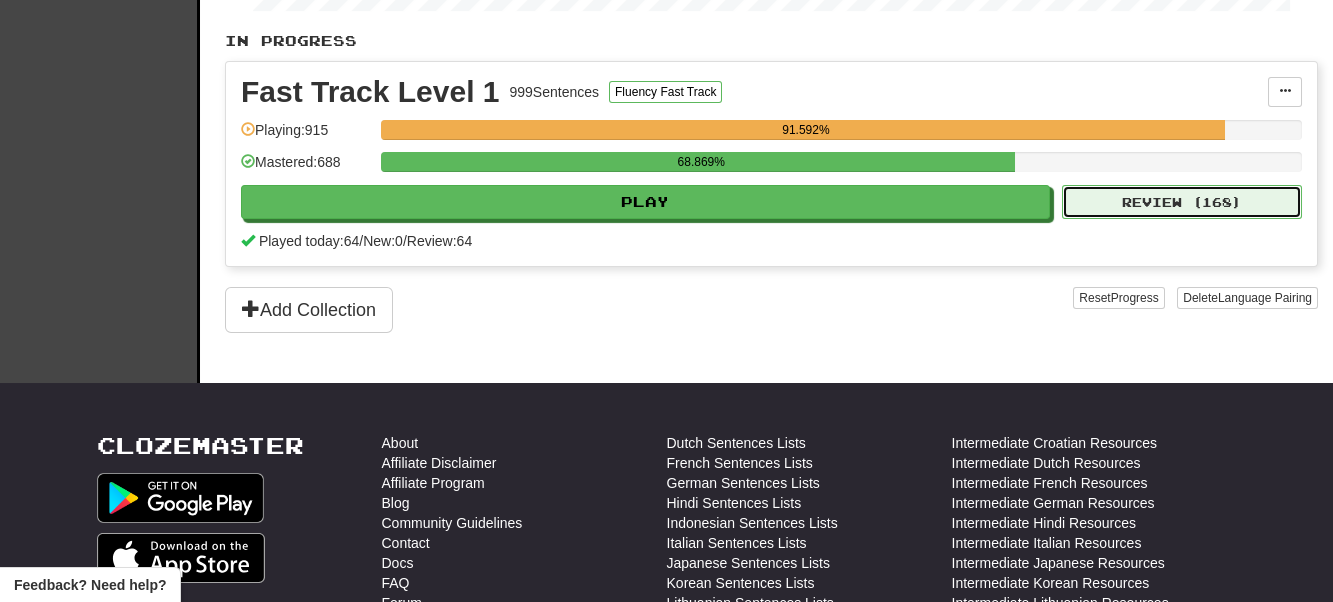 click on "Review ( 168 )" at bounding box center [1182, 202] 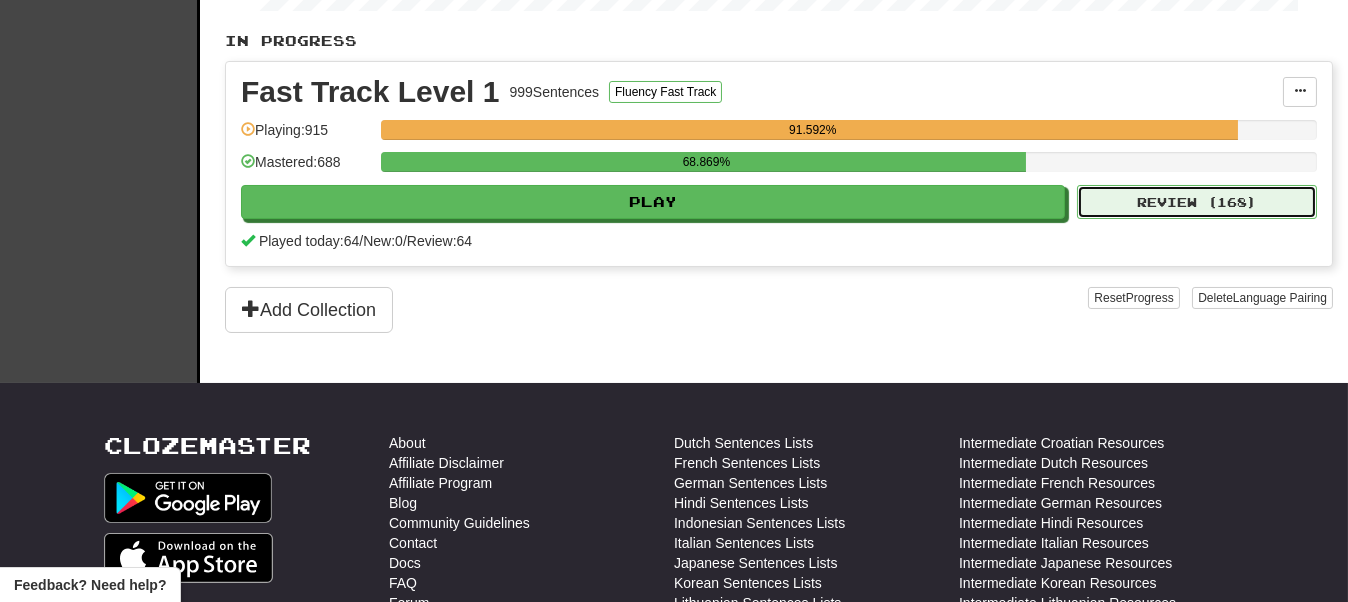 select on "**" 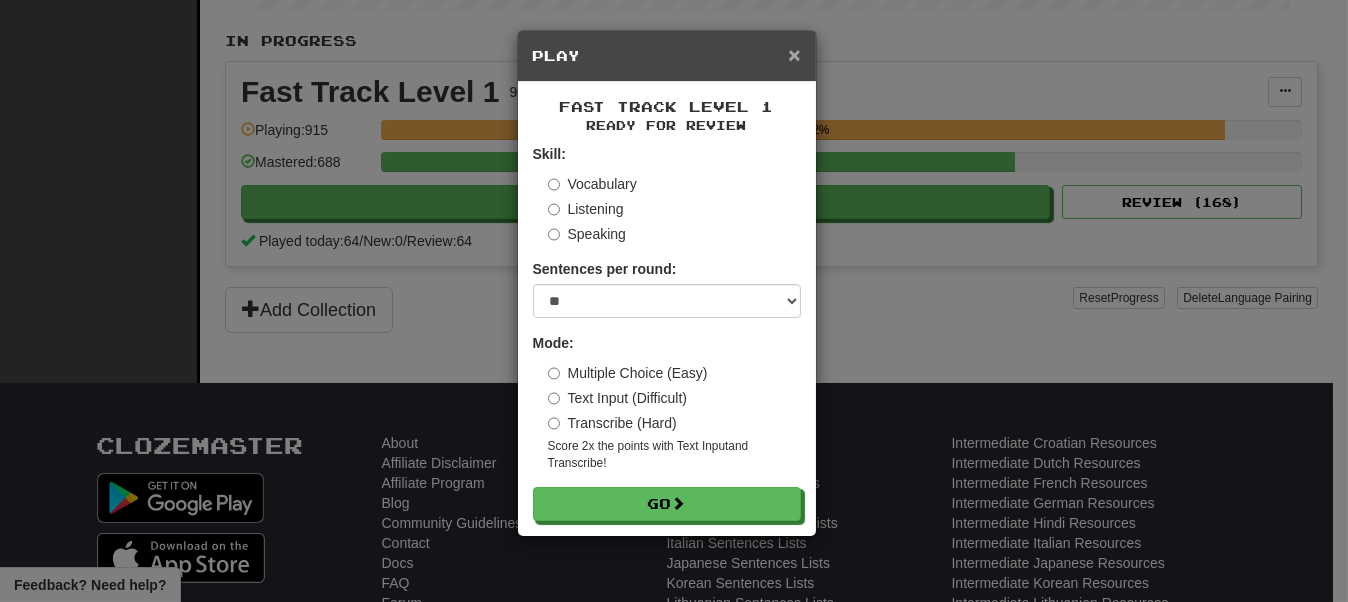 click on "×" at bounding box center (794, 54) 